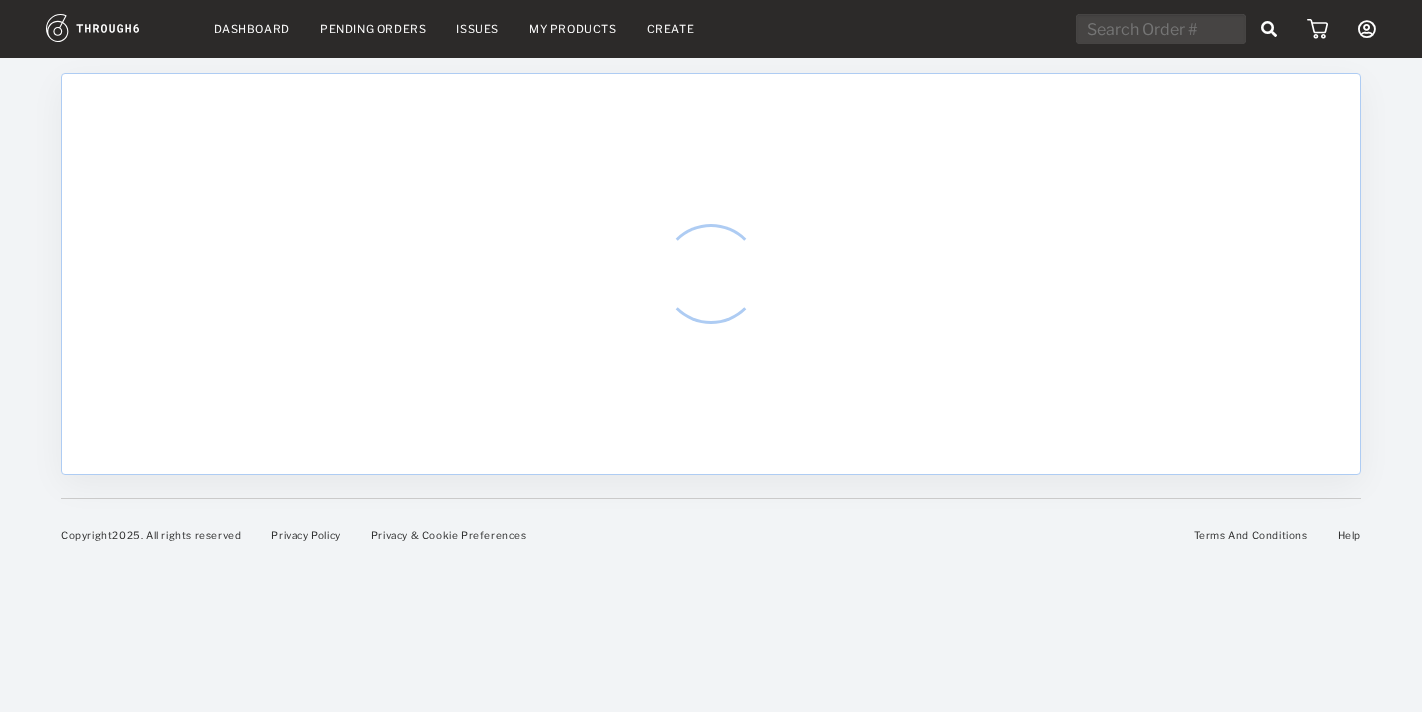 scroll, scrollTop: 0, scrollLeft: 0, axis: both 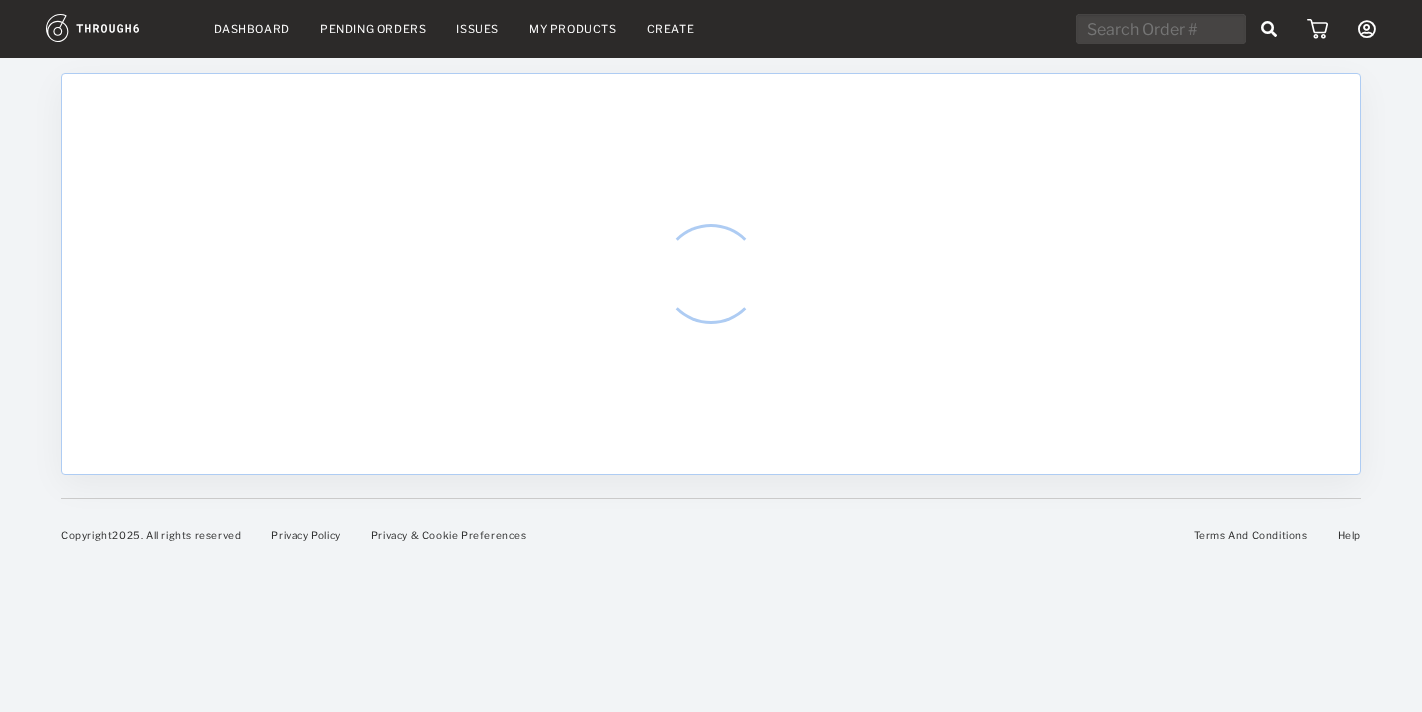 select on "7" 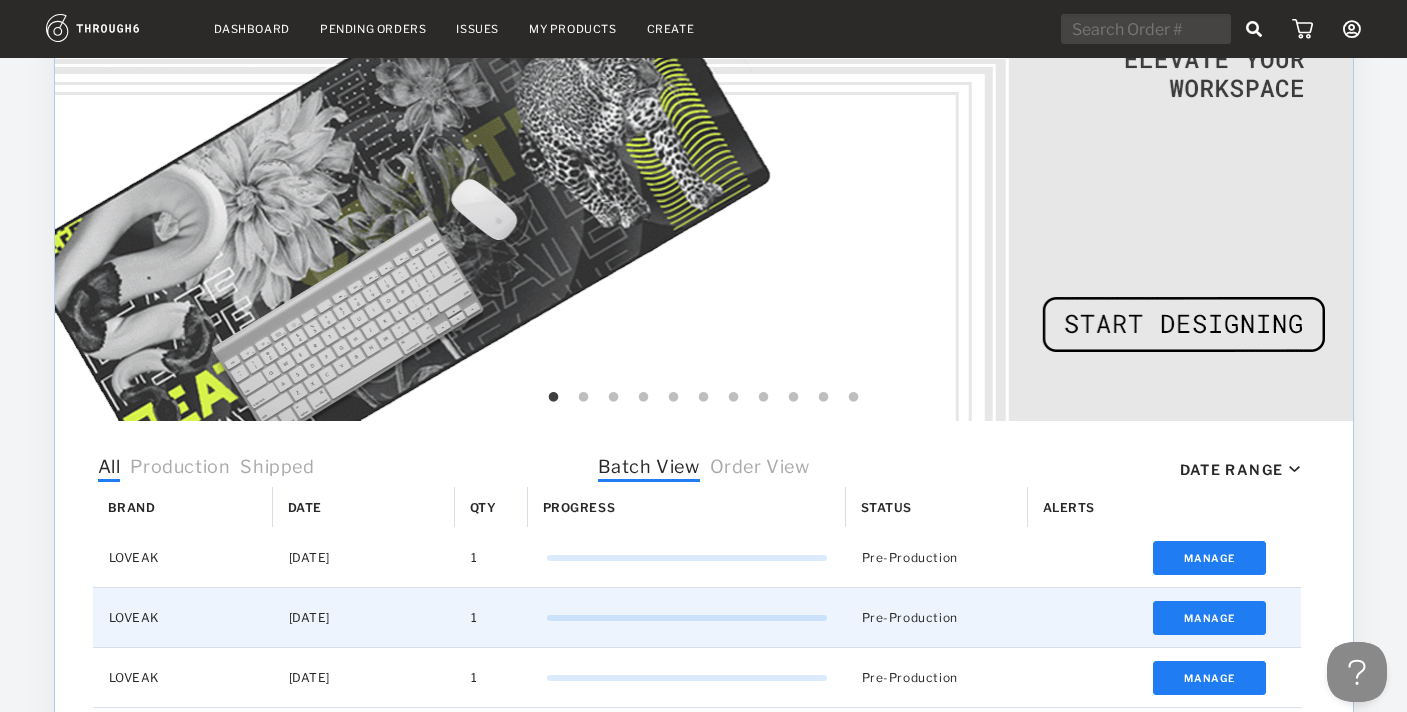 scroll, scrollTop: 0, scrollLeft: 0, axis: both 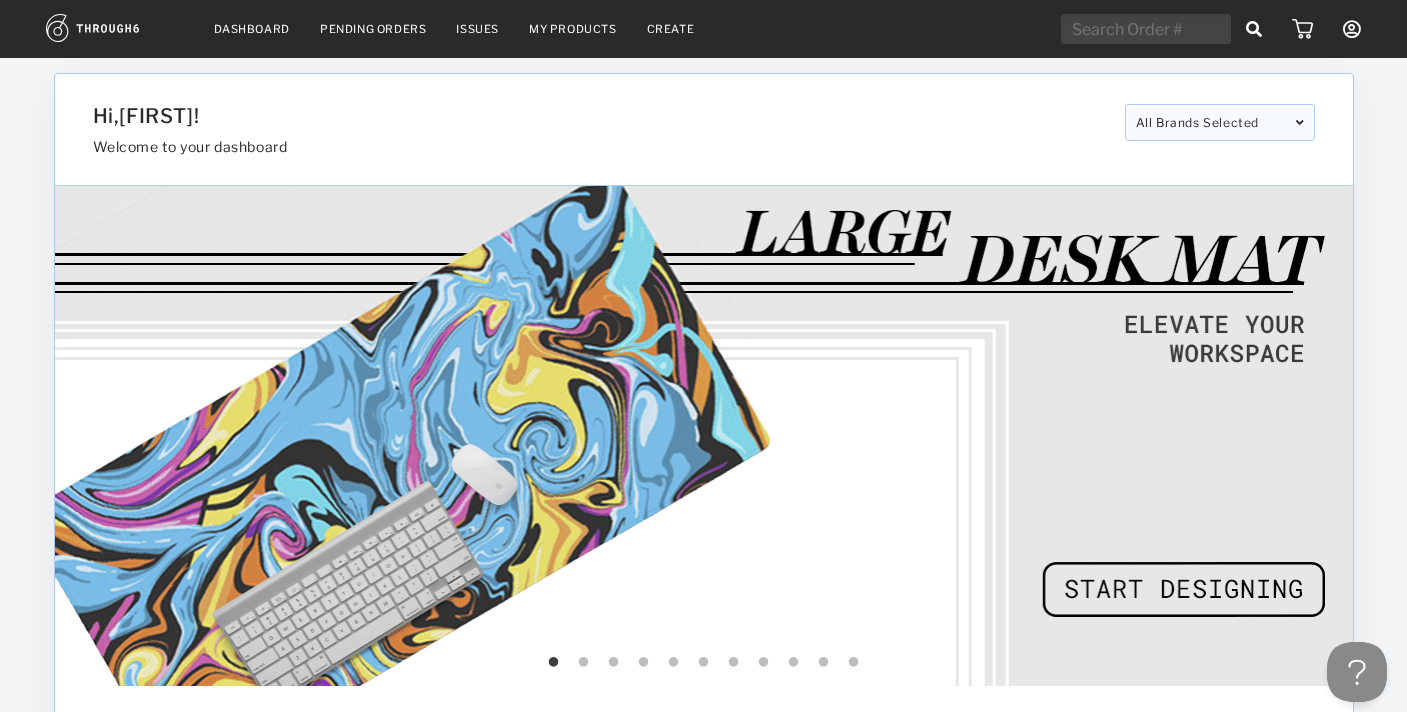 click on "My Products" at bounding box center (573, 29) 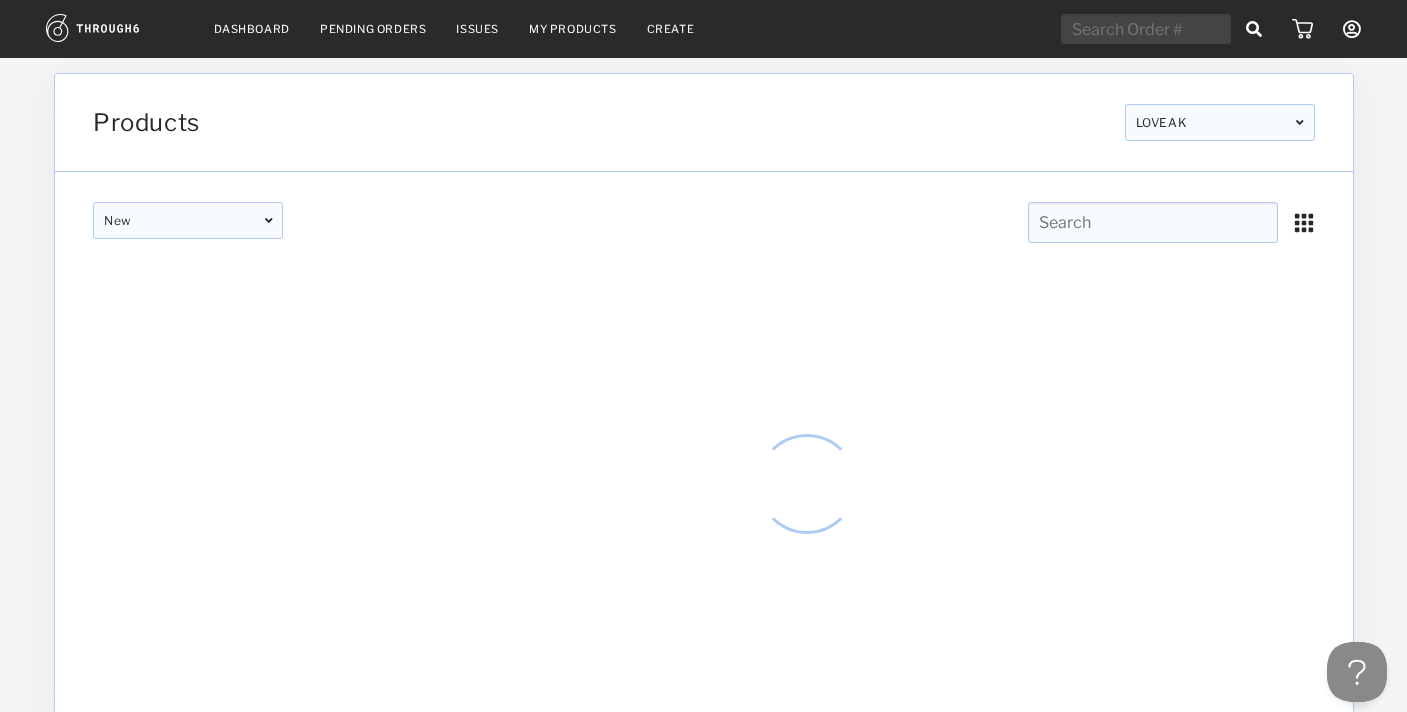scroll, scrollTop: 0, scrollLeft: 0, axis: both 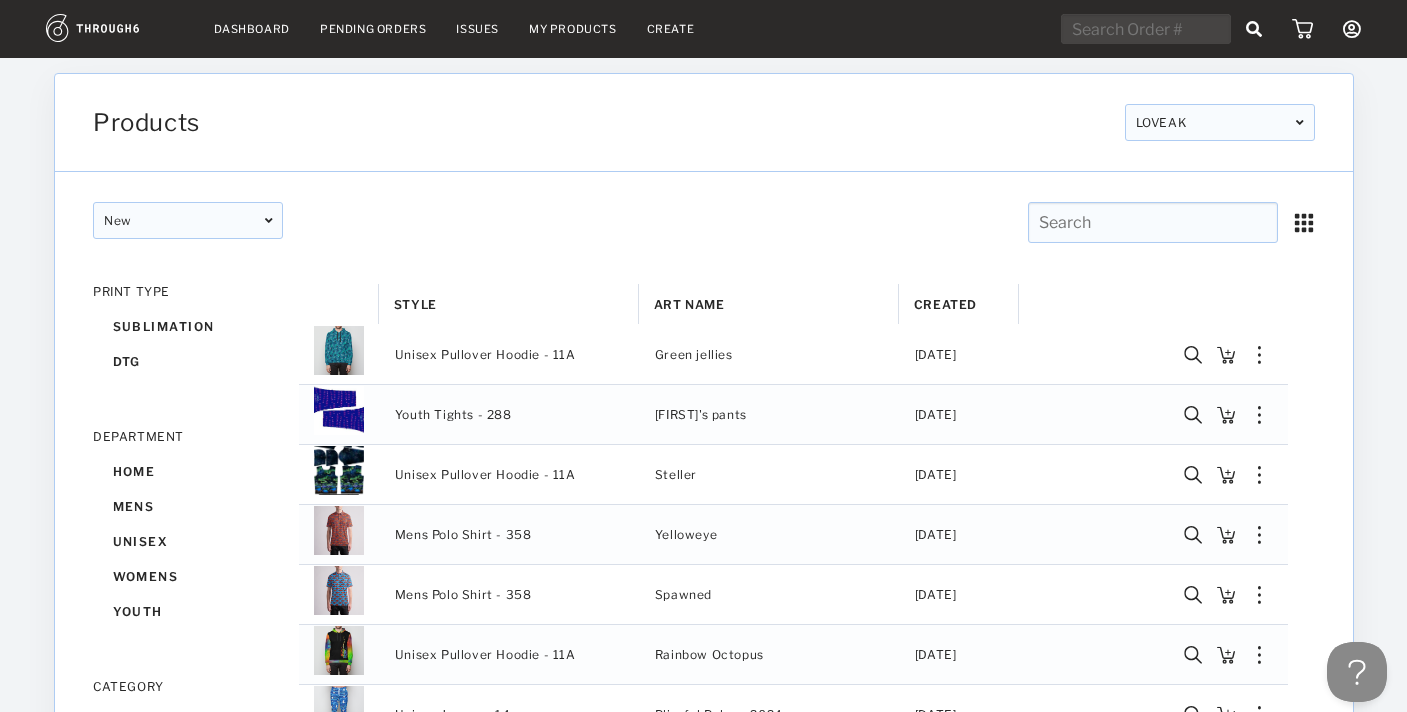click at bounding box center (1152, 222) 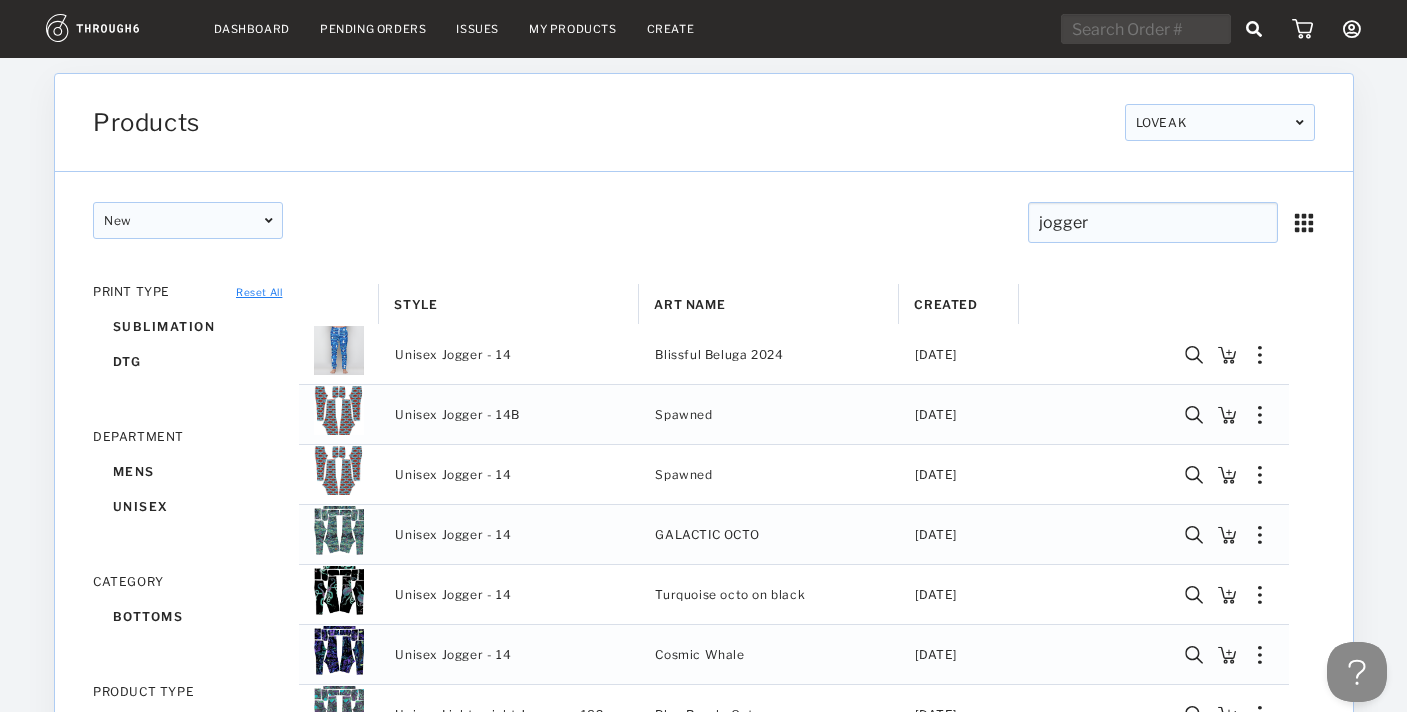 type on "jogger" 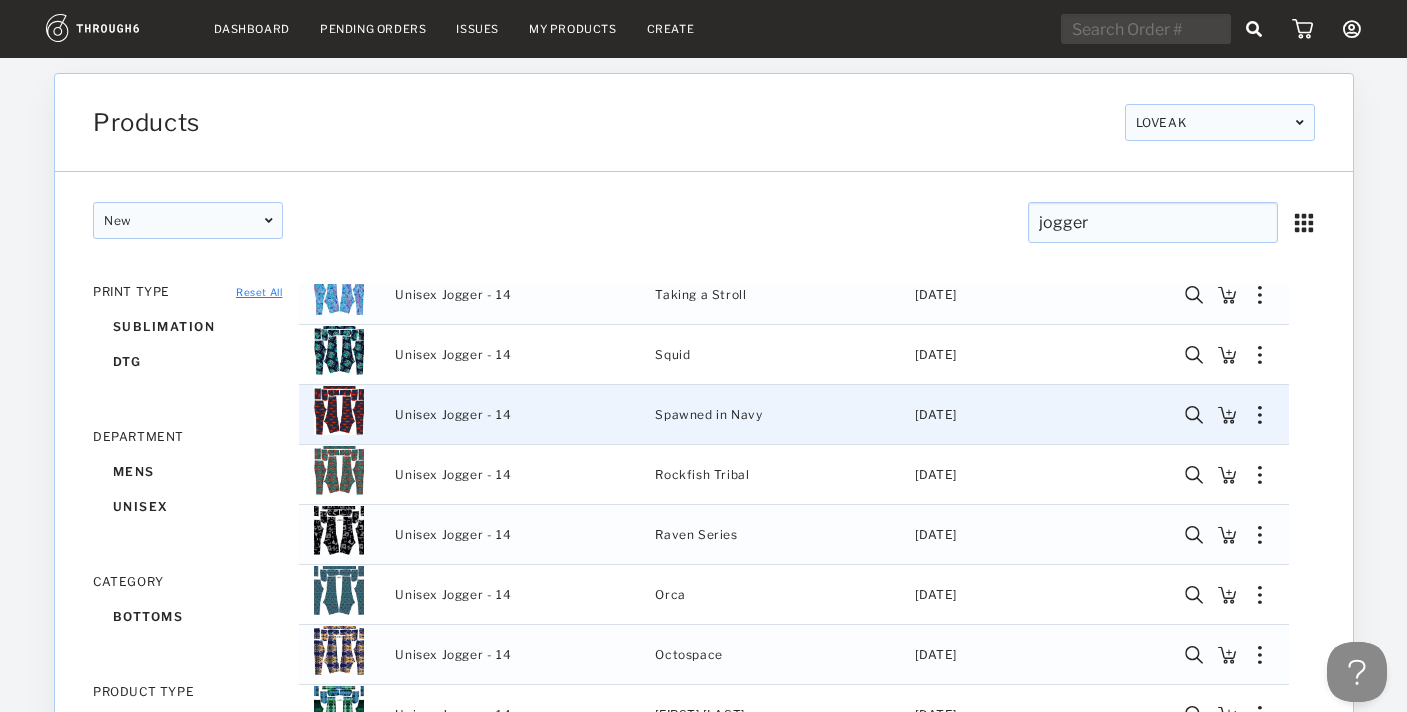 scroll, scrollTop: 1940, scrollLeft: 0, axis: vertical 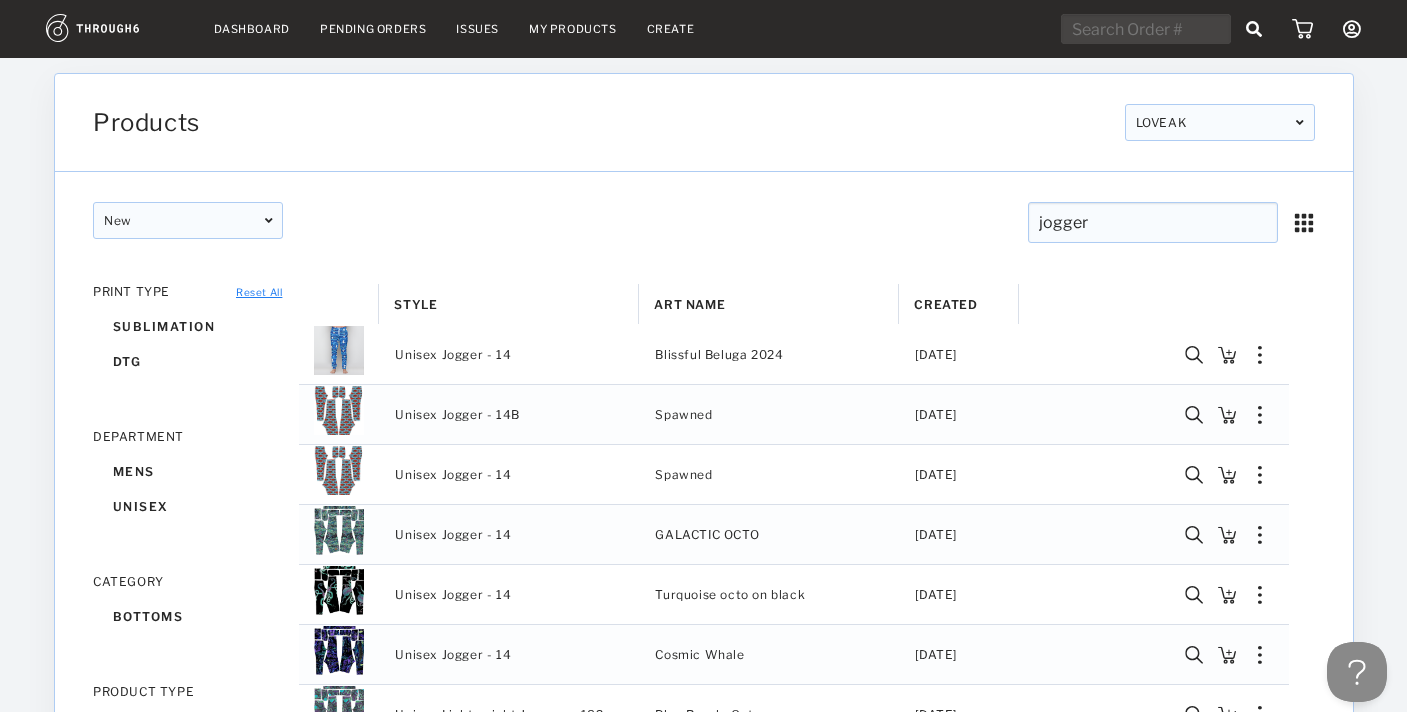 click on "Dashboard" at bounding box center [252, 29] 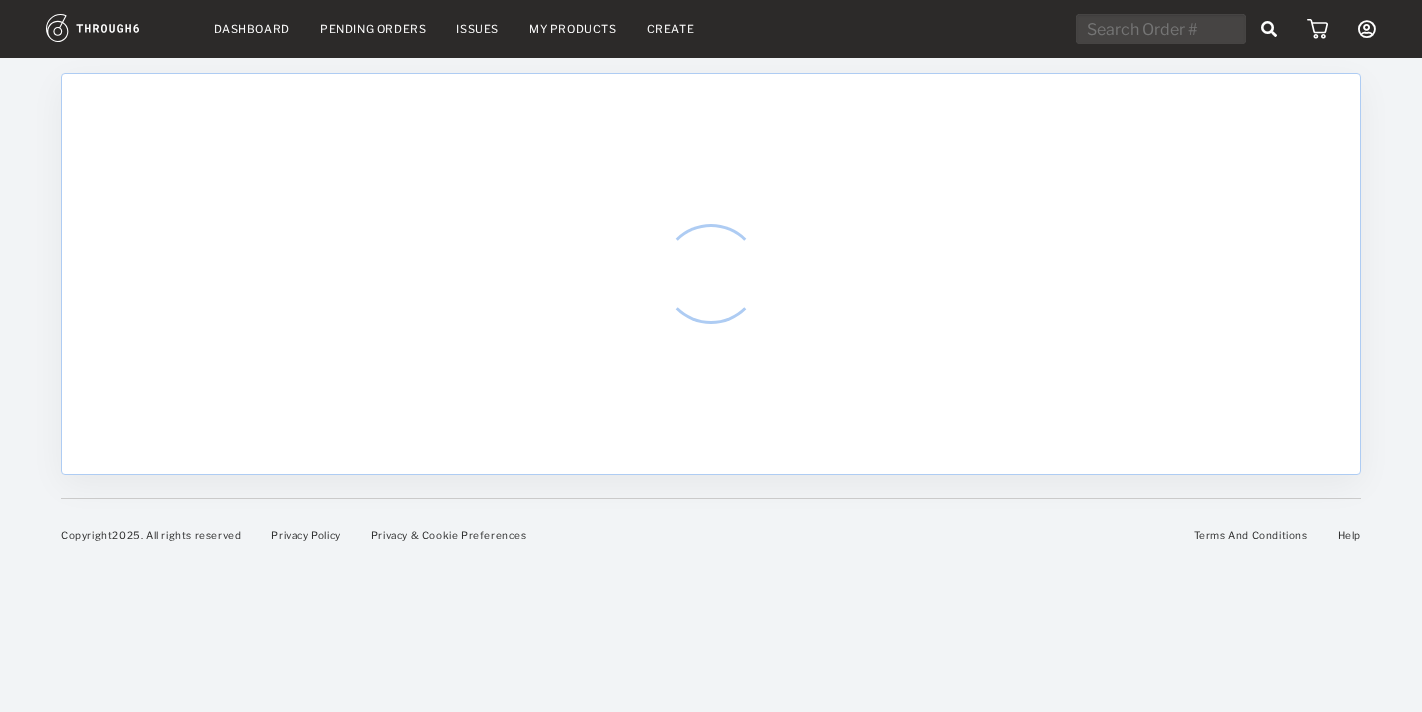scroll, scrollTop: 0, scrollLeft: 0, axis: both 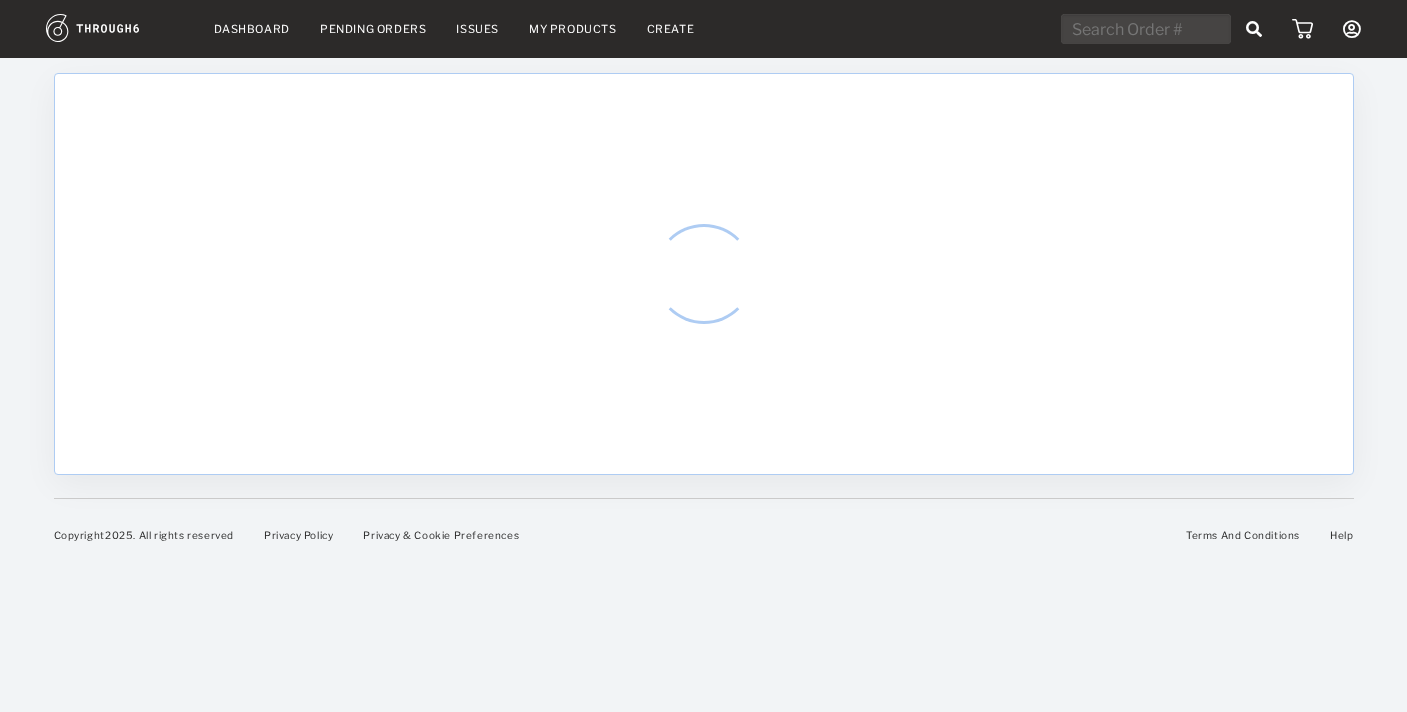 select on "7" 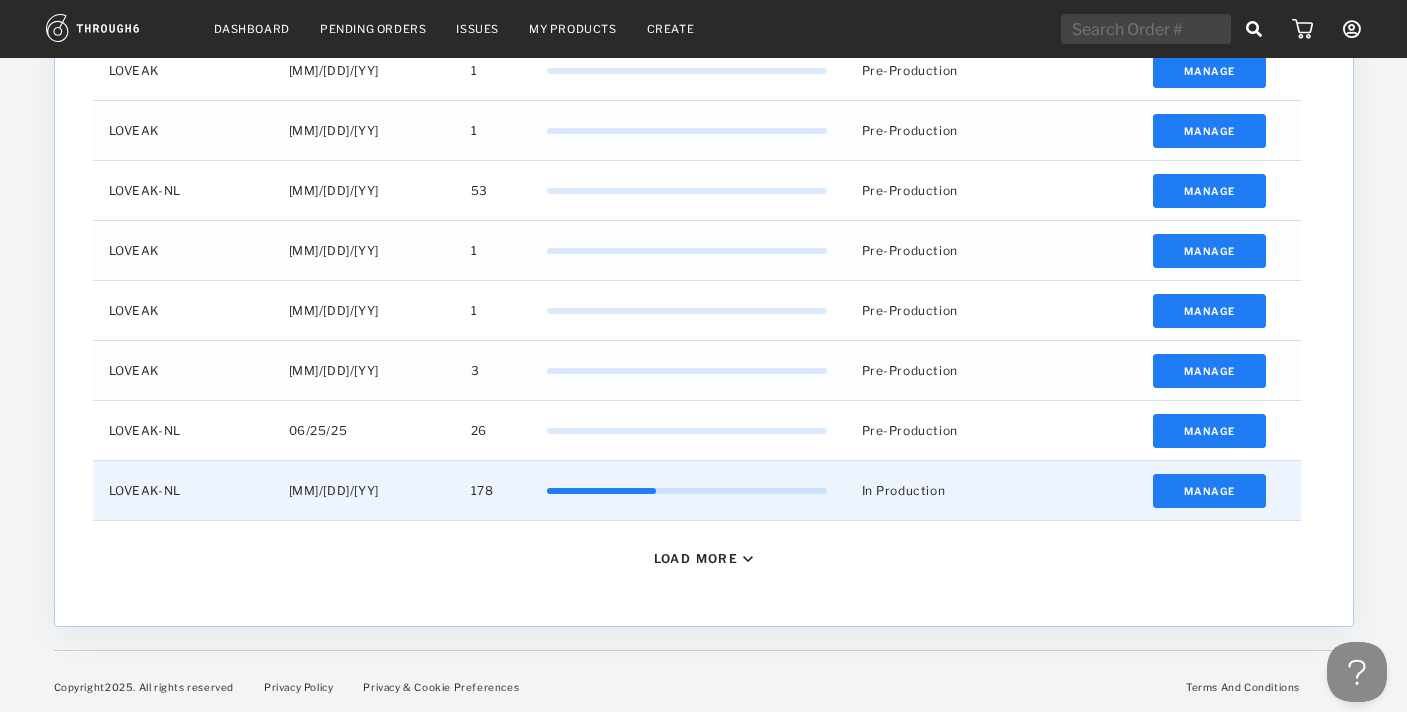scroll, scrollTop: 874, scrollLeft: 0, axis: vertical 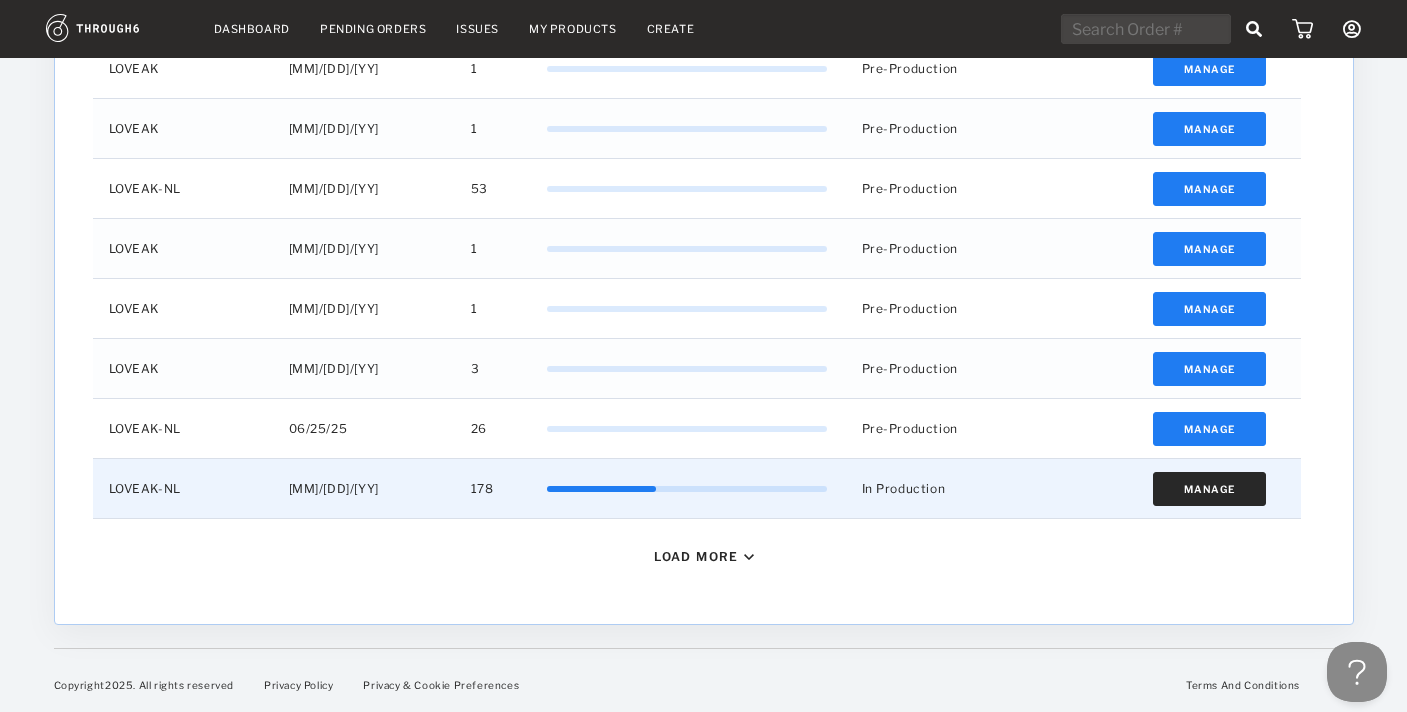 click on "Manage" at bounding box center (1209, 489) 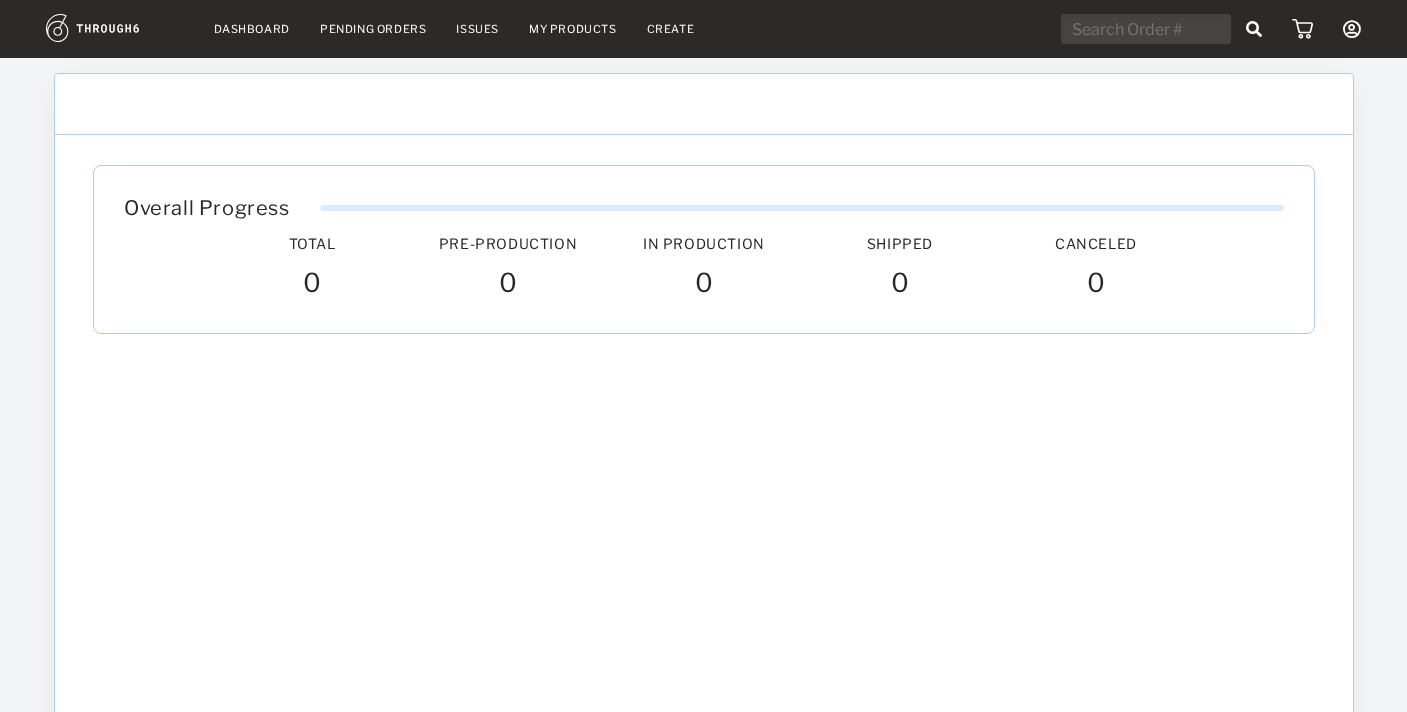 scroll, scrollTop: 0, scrollLeft: 0, axis: both 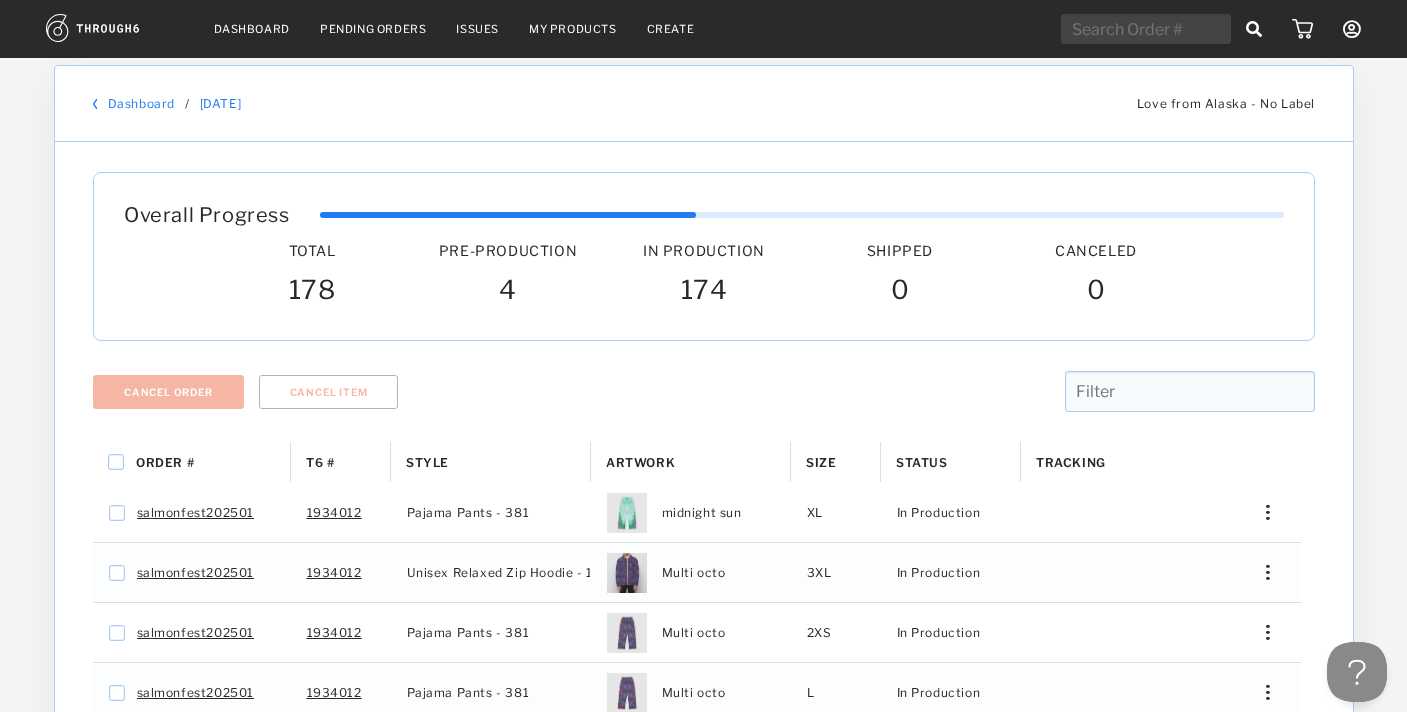 click on "Style" at bounding box center (427, 462) 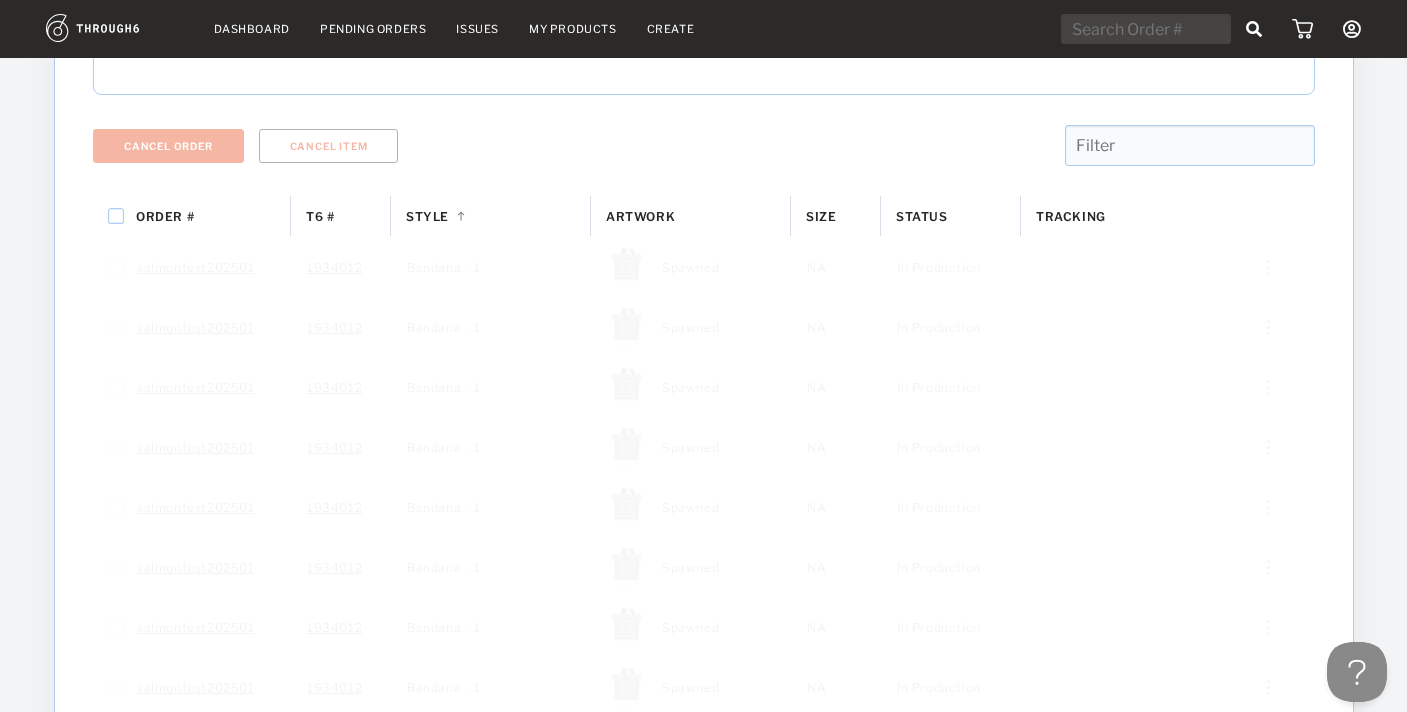 scroll, scrollTop: 582, scrollLeft: 0, axis: vertical 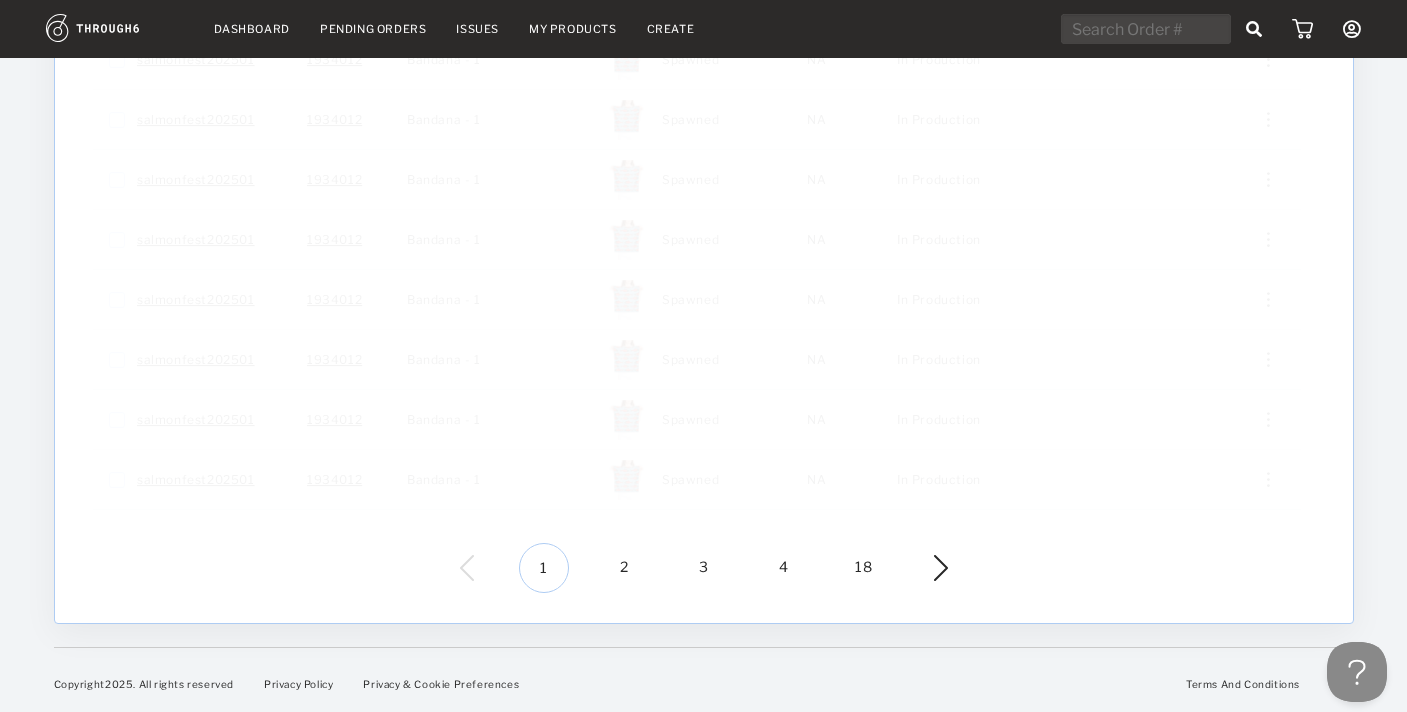 click on "2" at bounding box center (624, 568) 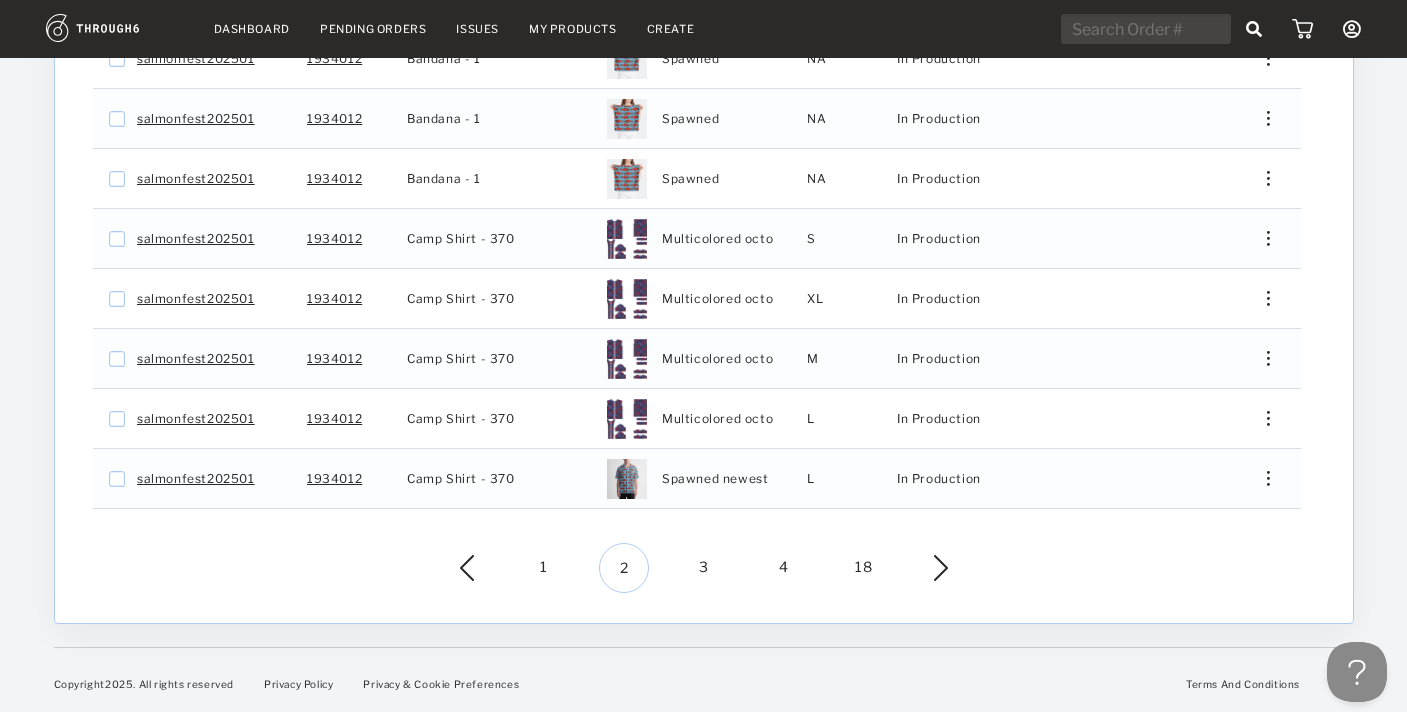 click on "3" at bounding box center [704, 568] 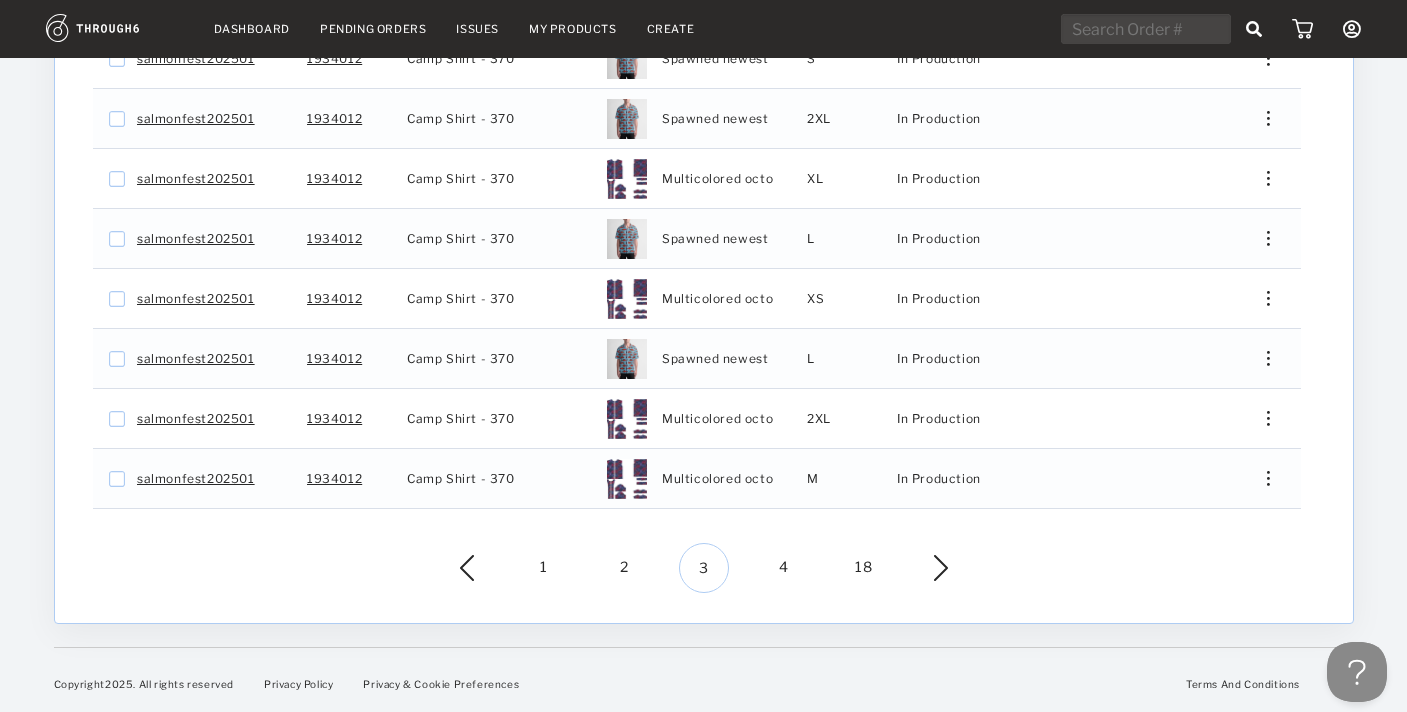 click at bounding box center [926, 568] 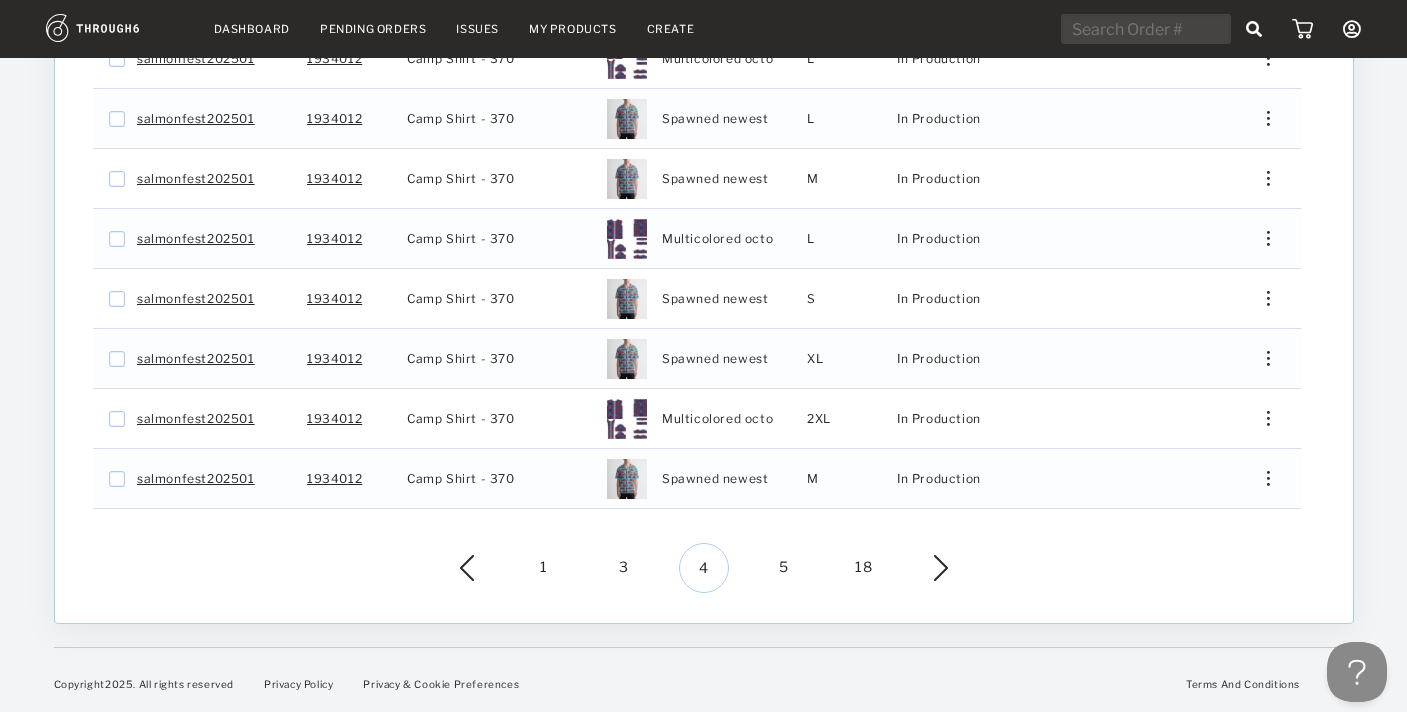 click at bounding box center (926, 568) 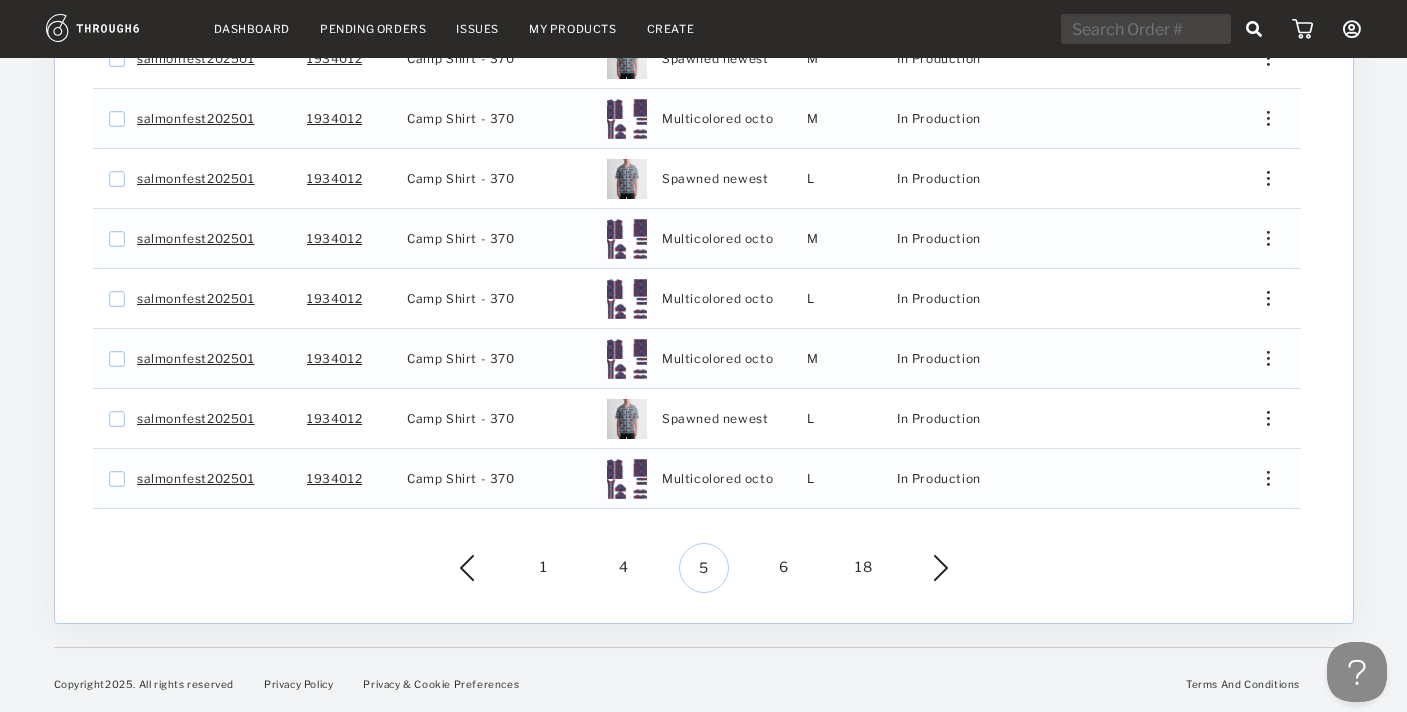 click at bounding box center [926, 568] 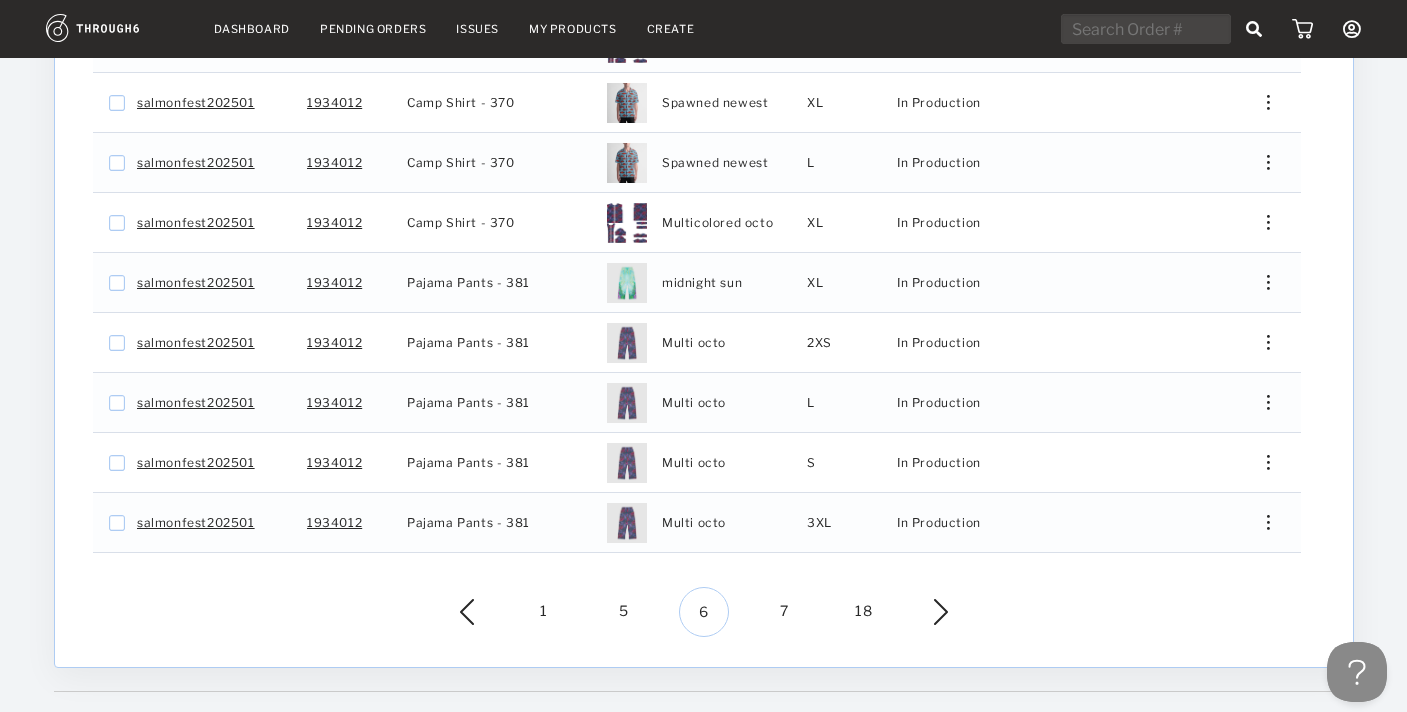 scroll, scrollTop: 511, scrollLeft: 0, axis: vertical 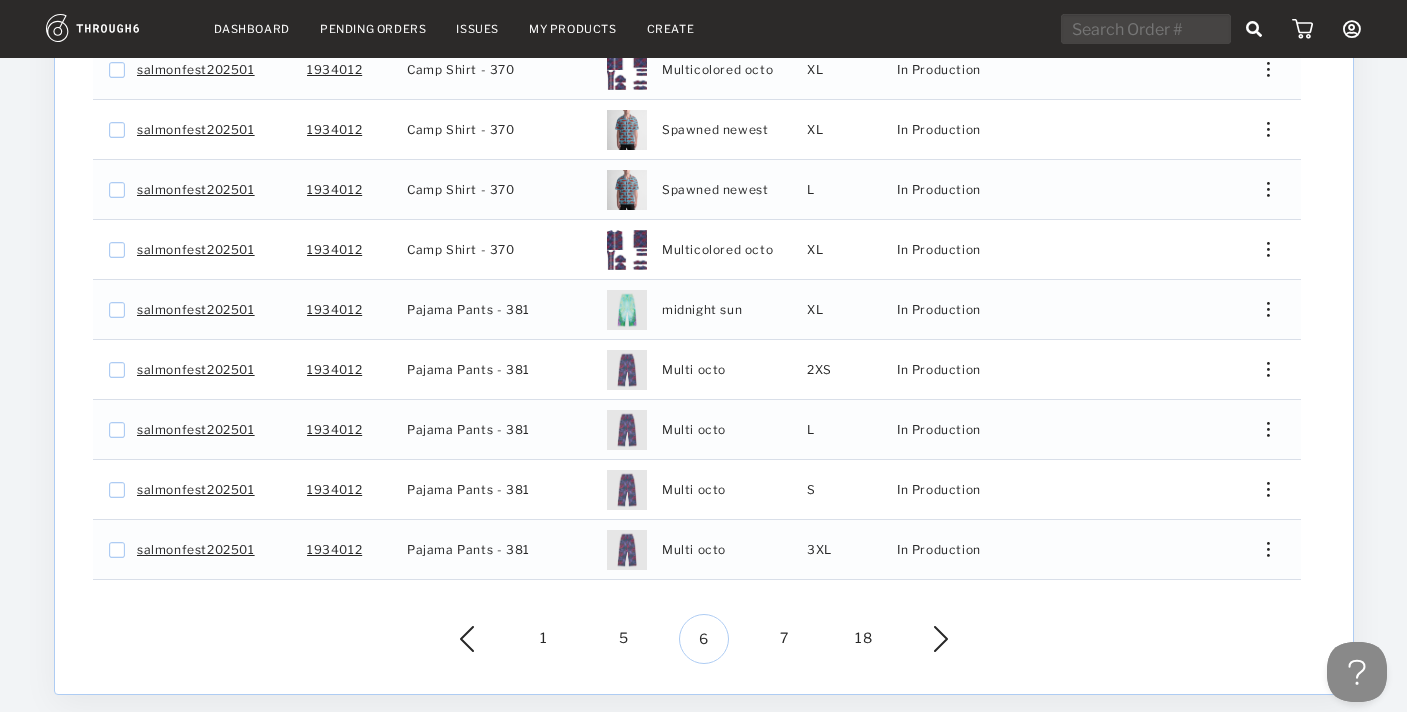 click at bounding box center [926, 639] 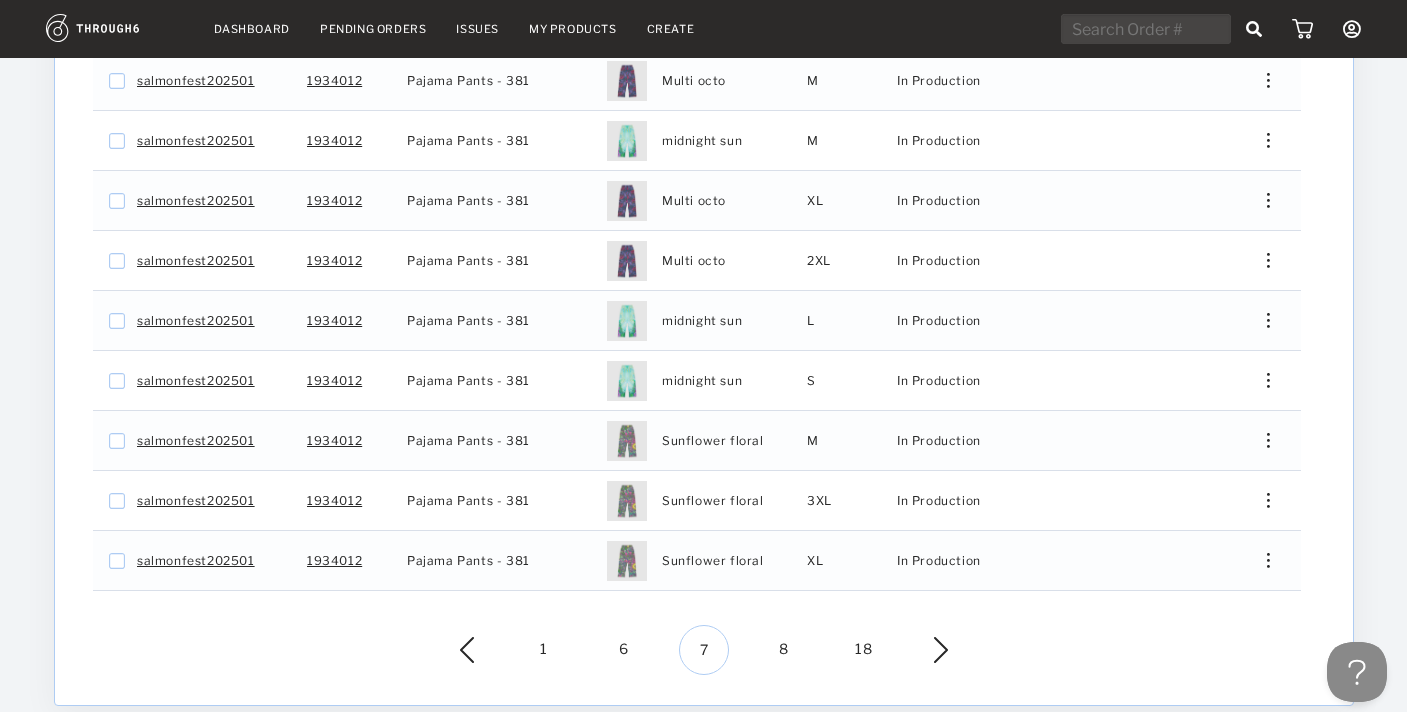 scroll, scrollTop: 499, scrollLeft: 0, axis: vertical 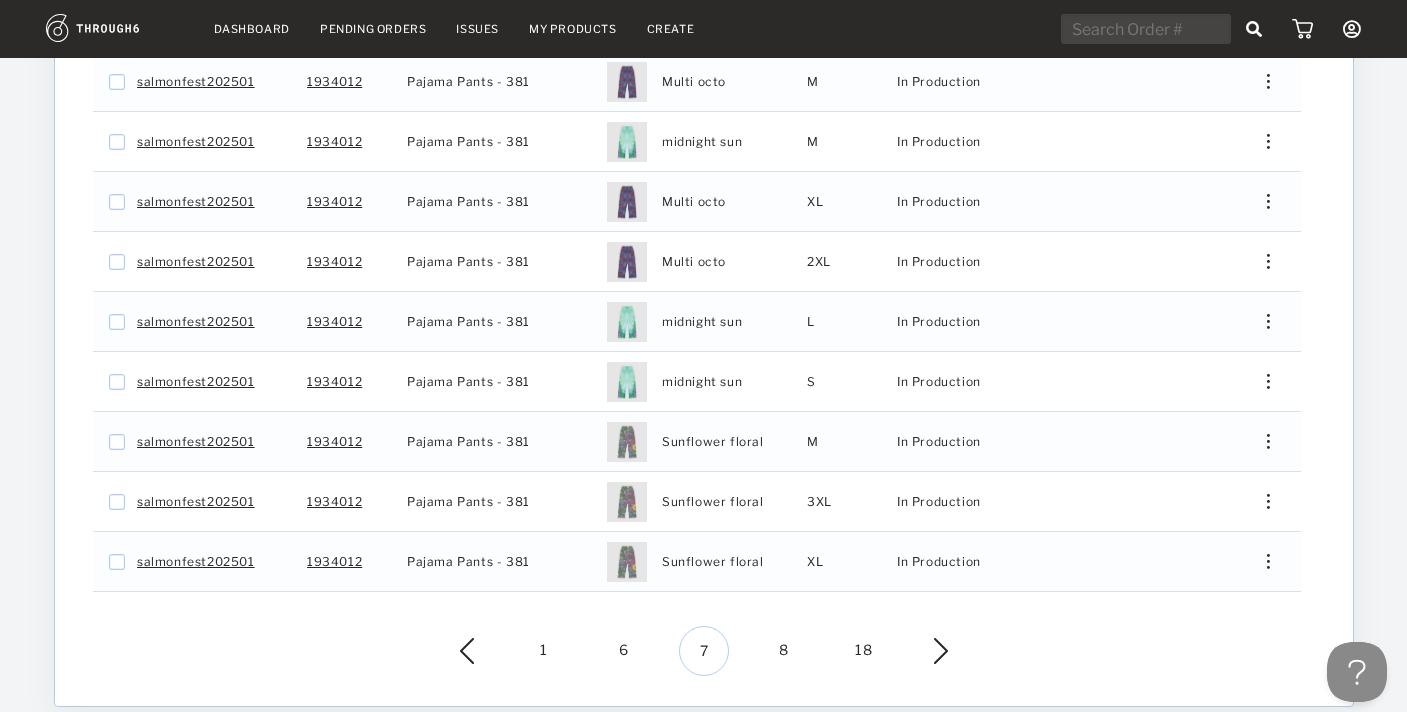 click at bounding box center (926, 651) 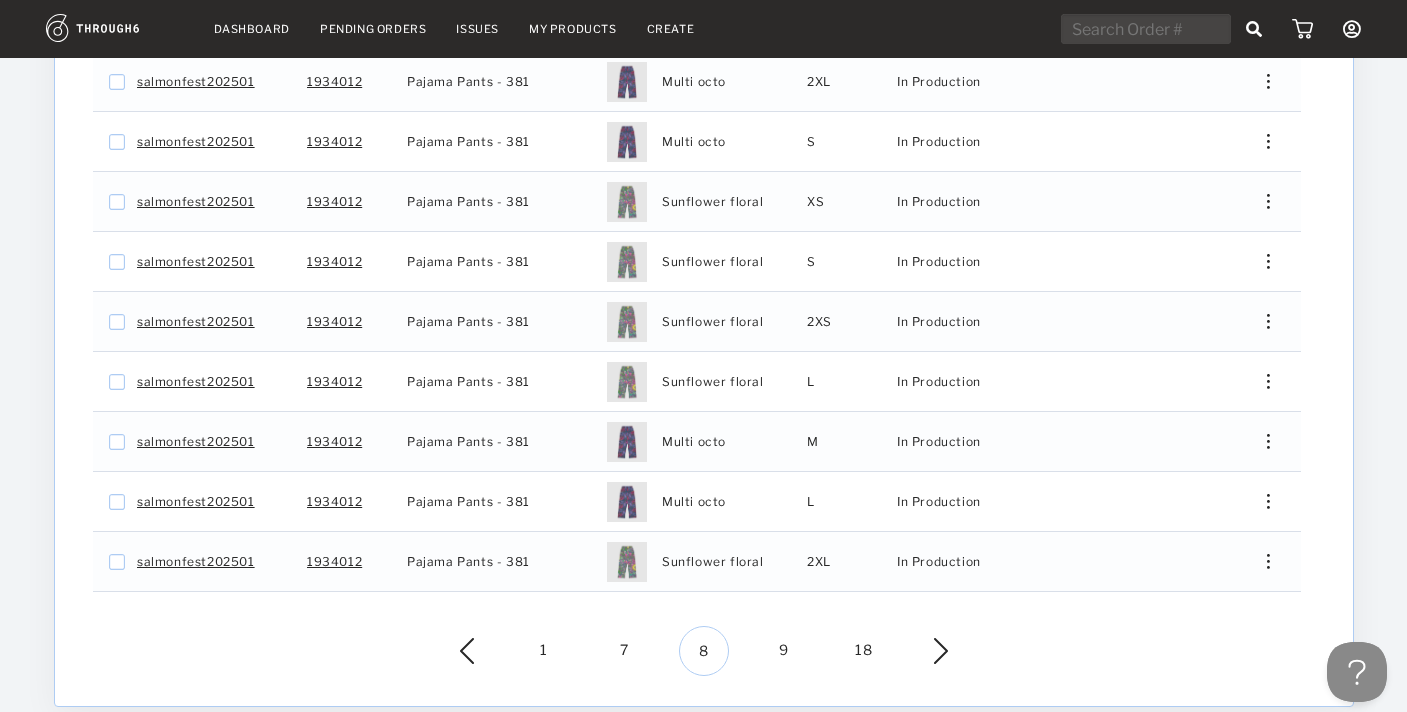 click at bounding box center (926, 651) 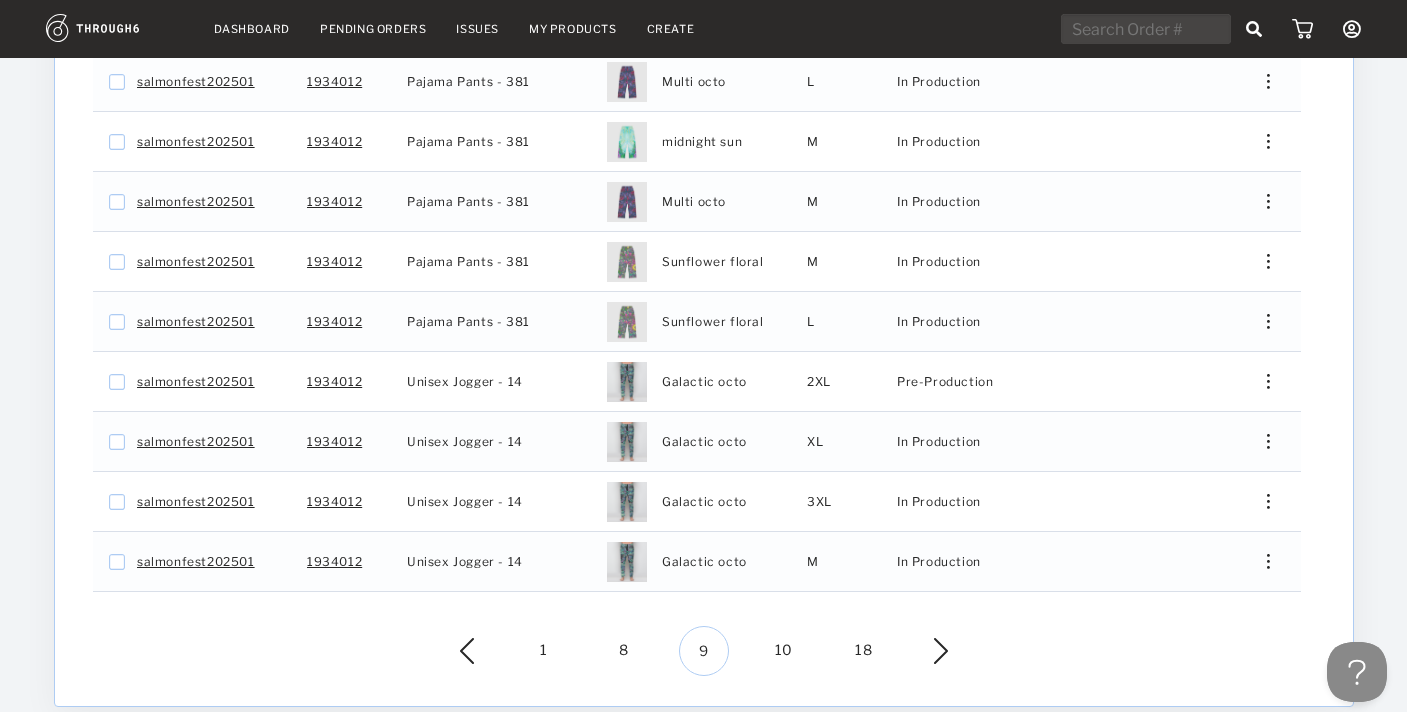 click at bounding box center [926, 651] 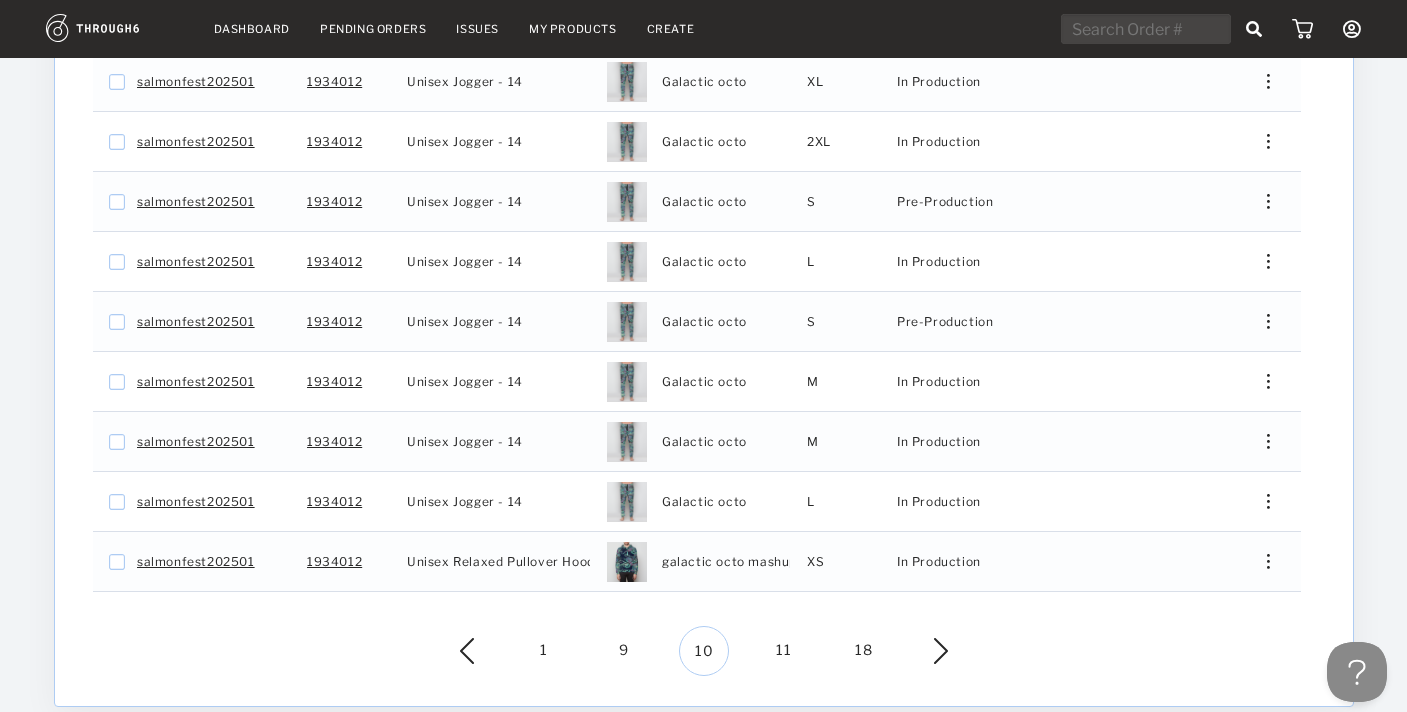 click at bounding box center [926, 651] 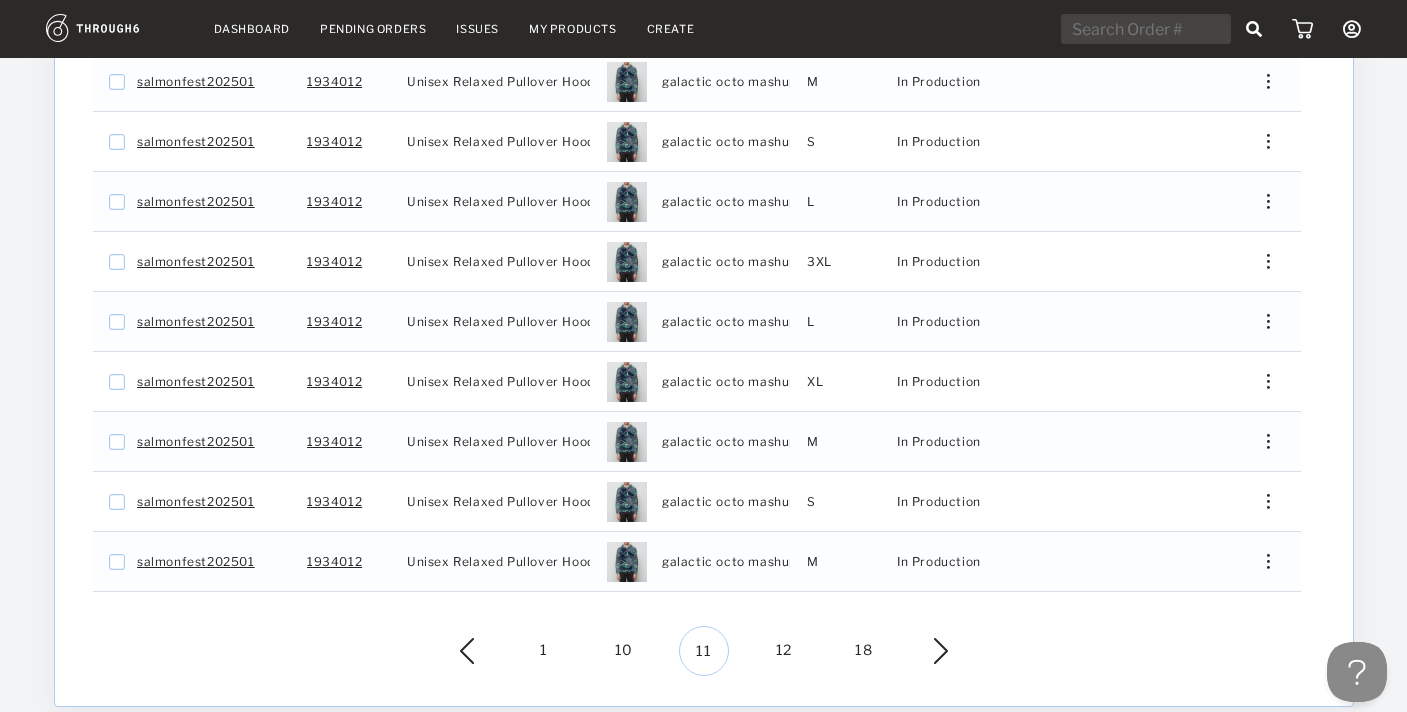 click at bounding box center (926, 651) 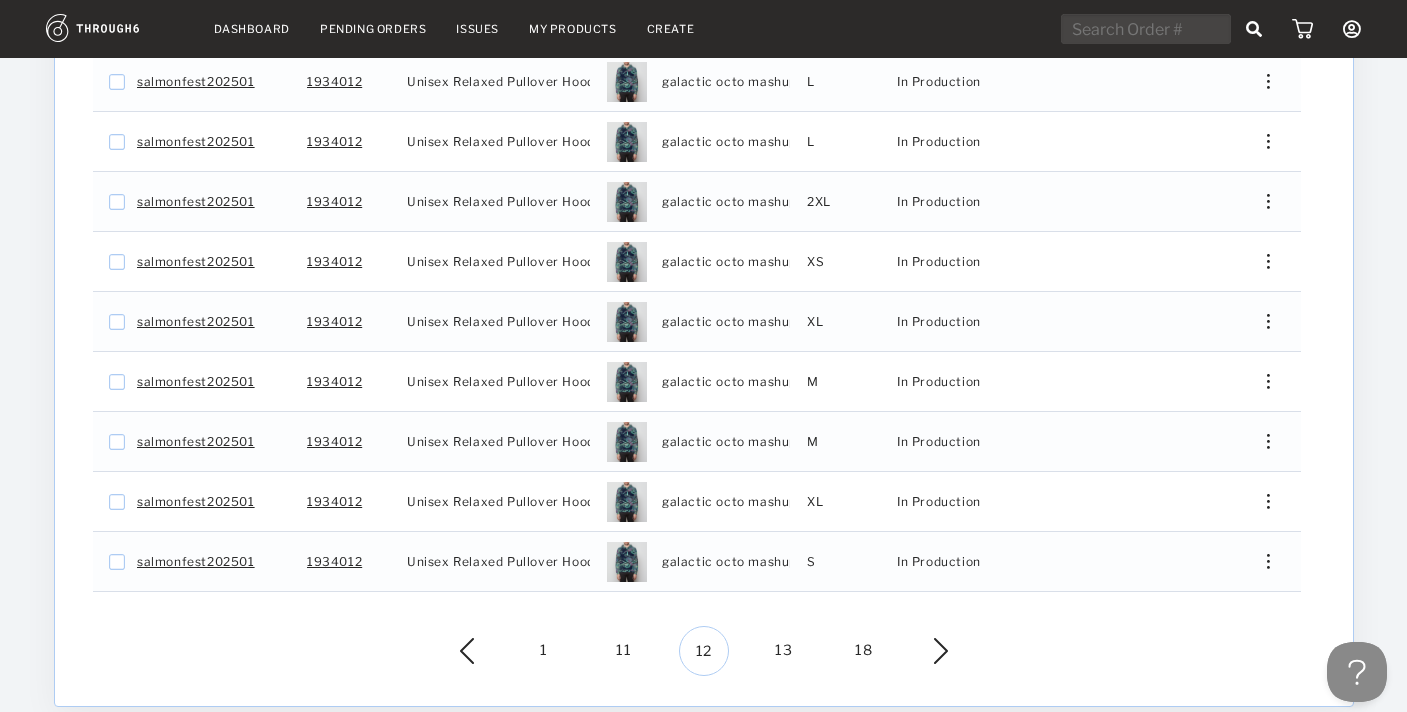 click at bounding box center [926, 651] 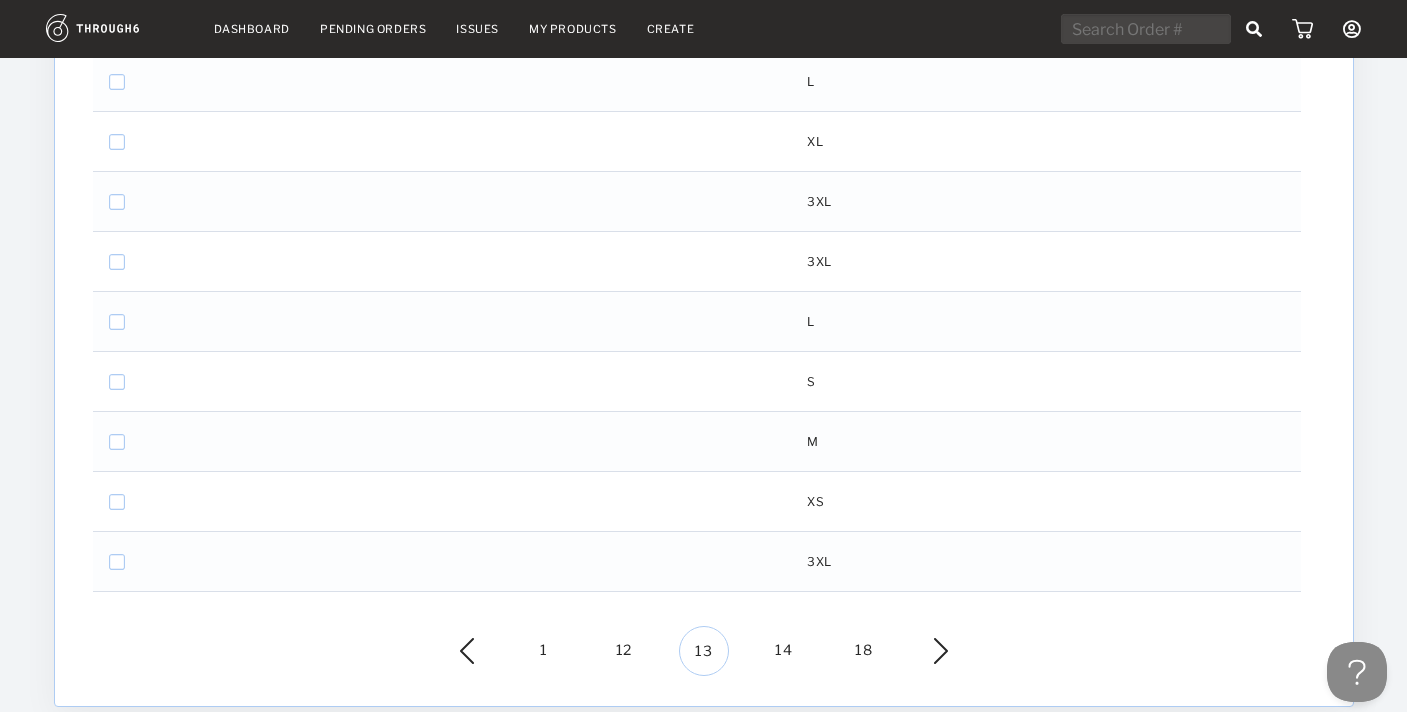 click at bounding box center (926, 651) 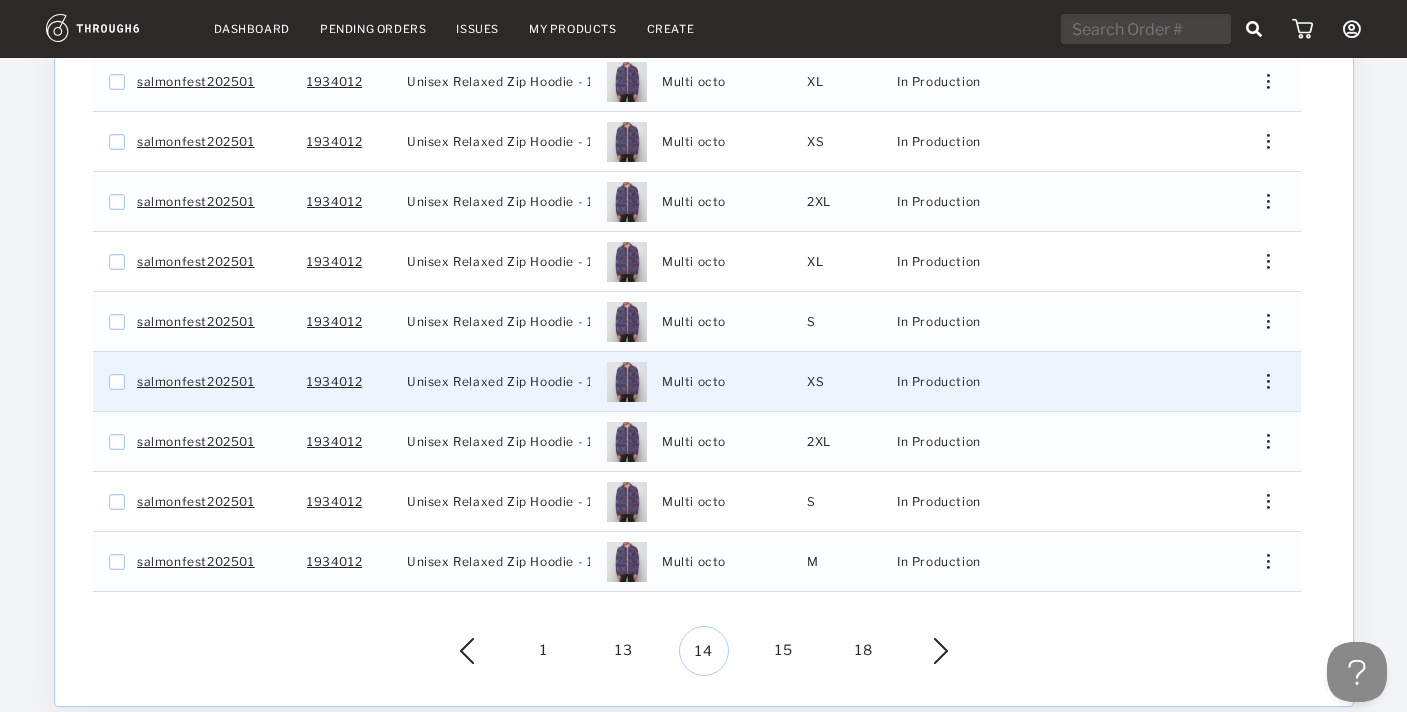 click at bounding box center [1260, 381] 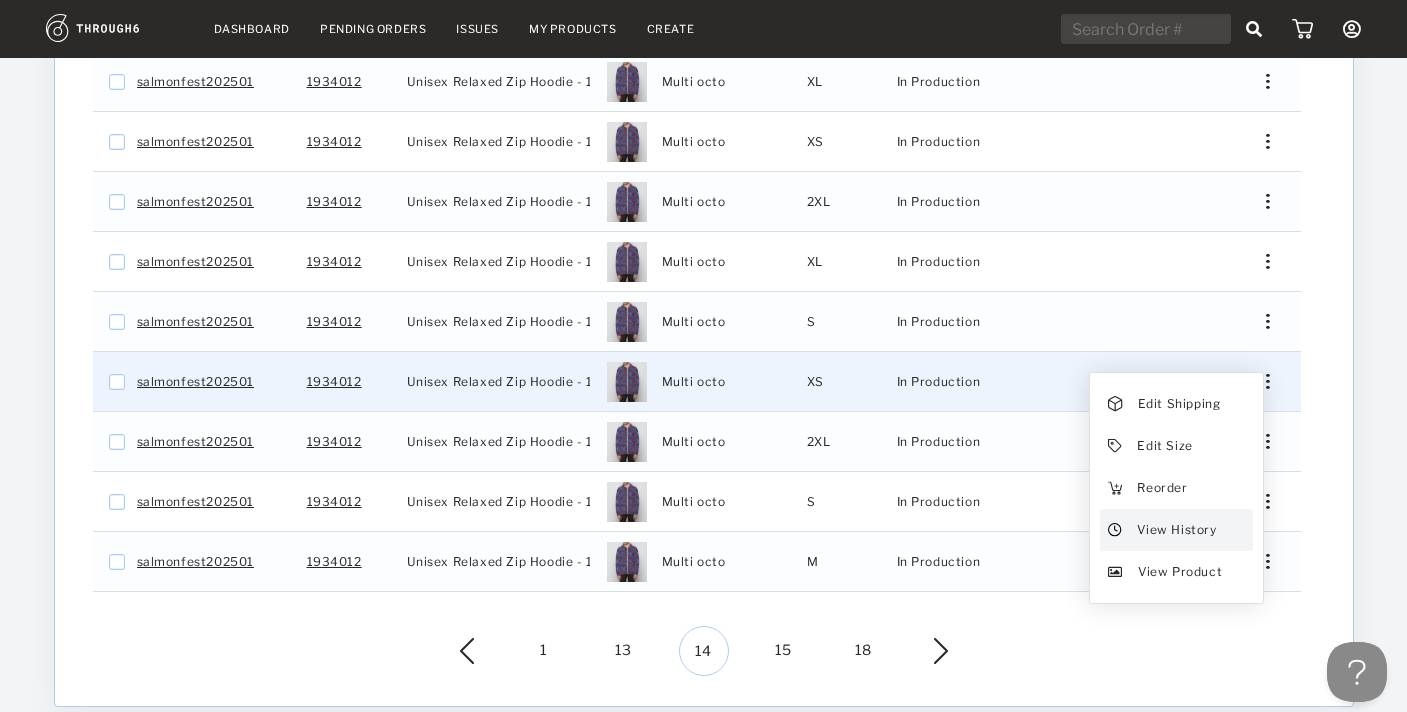 click on "View History" at bounding box center (1176, 530) 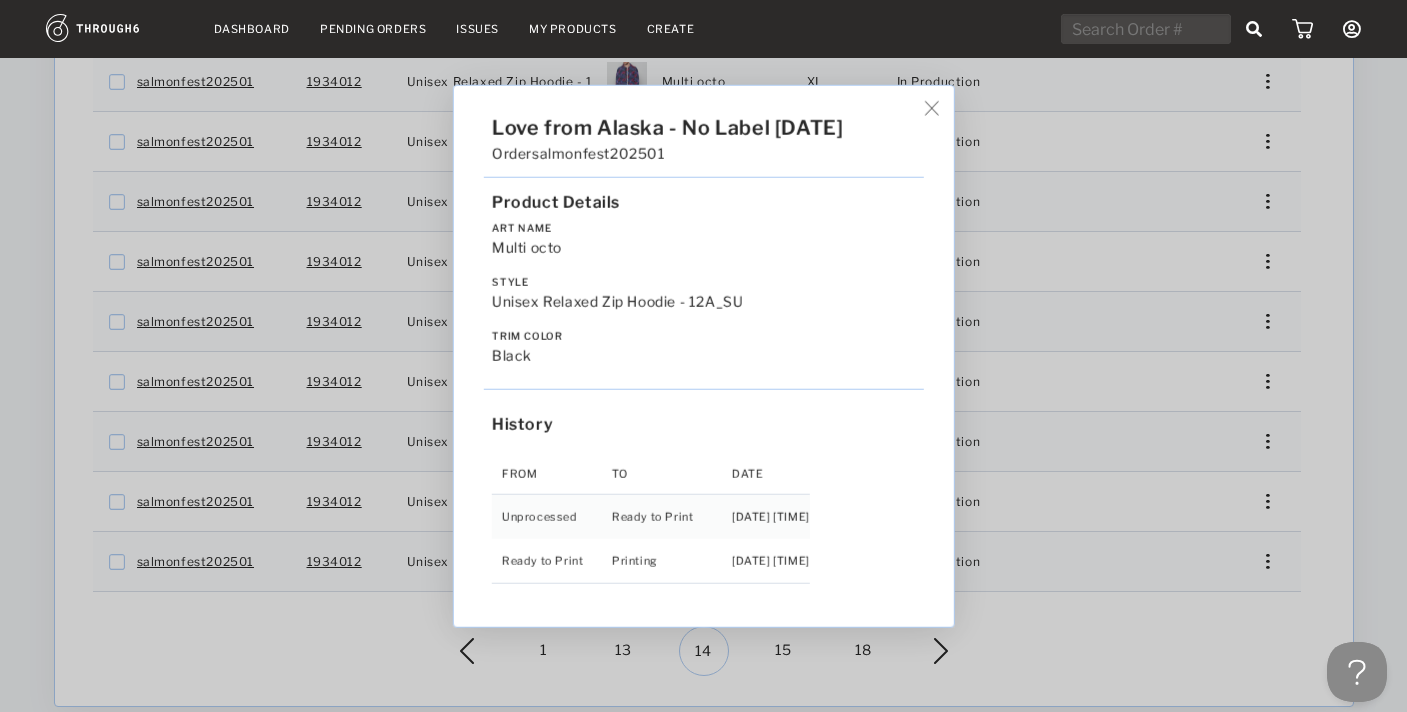 click on "Love from Alaska - No Label   06/19/25 Order  salmonfest202501 Product Details Art Name Multi octo Style Unisex Relaxed Zip Hoodie - 12A_SU Trim Color black History From To Date Unprocessed Ready to Print 6/19/25 10:29:19 PM Ready to Print Printing 6/27/25 9:55:59 AM" at bounding box center (703, 356) 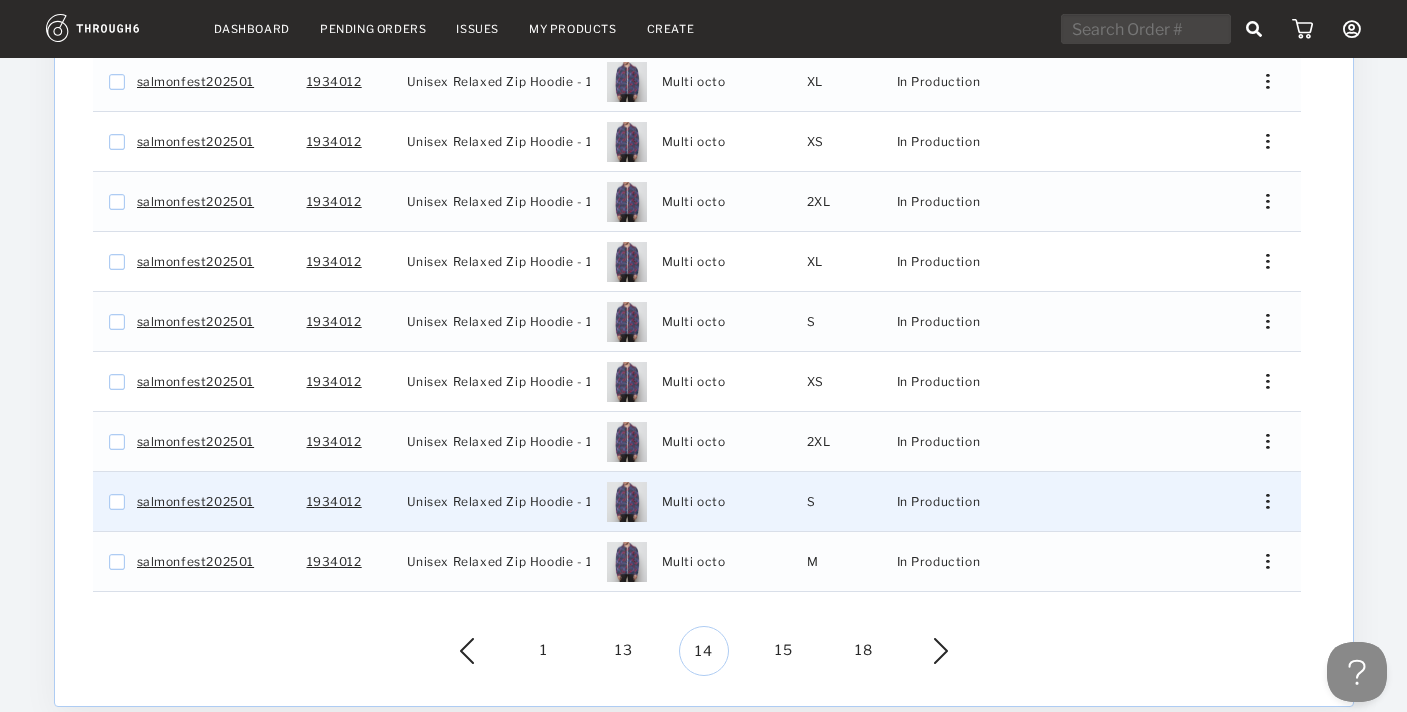 click at bounding box center [1267, 501] 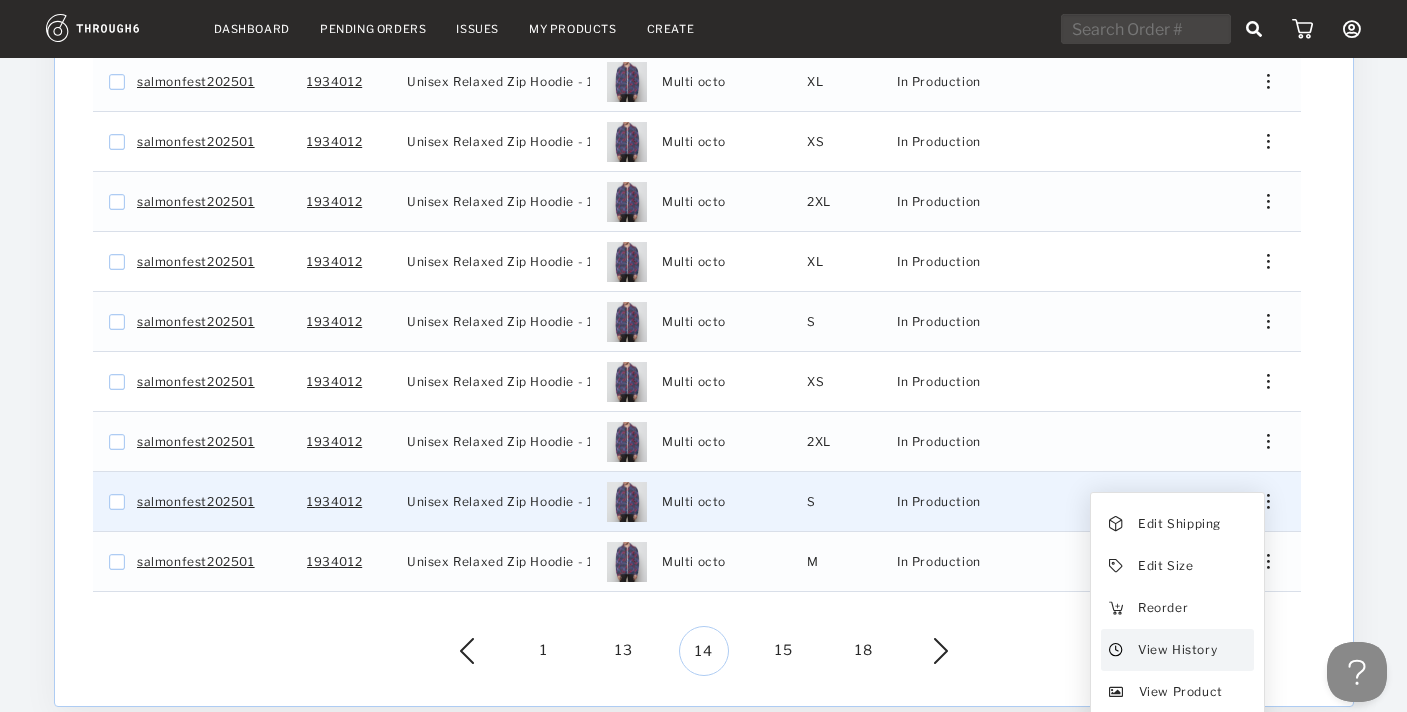 click on "View History" at bounding box center (1176, 650) 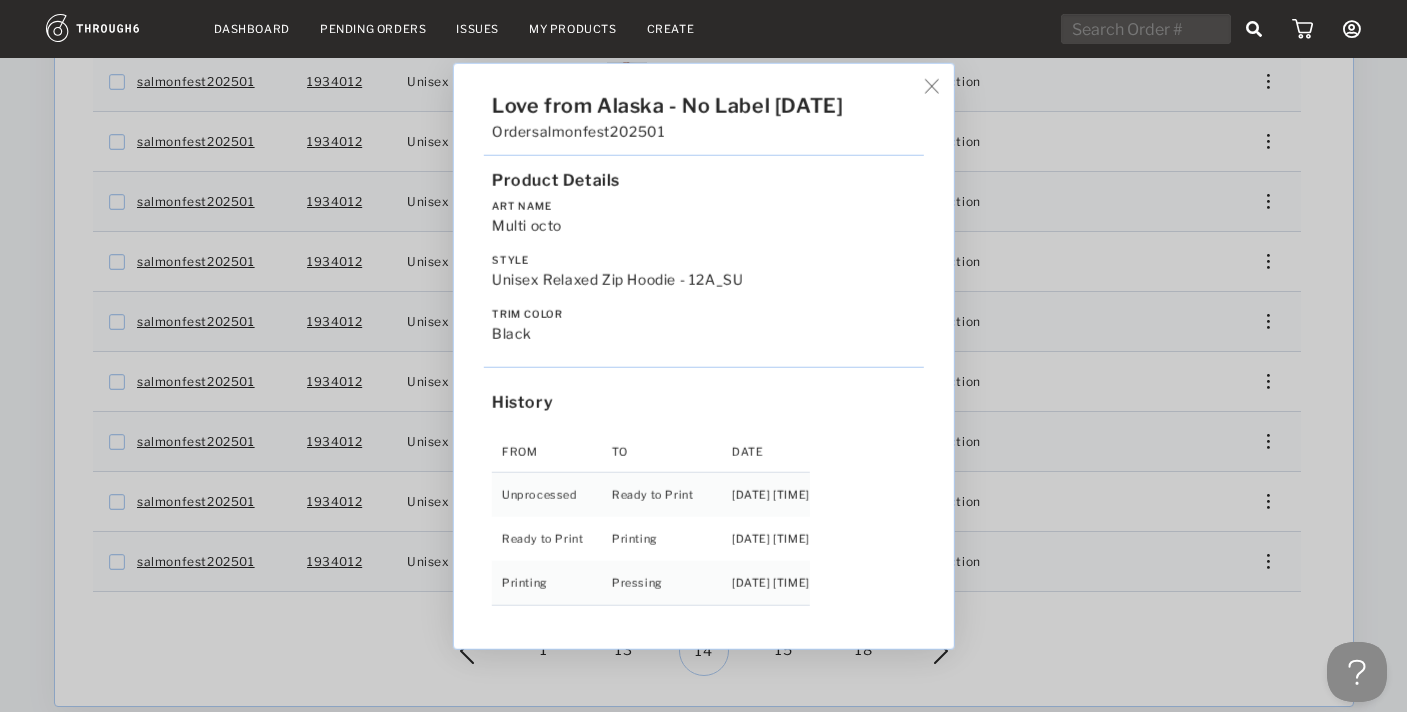 click on "Love from Alaska - No Label   06/19/25 Order  salmonfest202501 Product Details Art Name Multi octo Style Unisex Relaxed Zip Hoodie - 12A_SU Trim Color black History From To Date Unprocessed Ready to Print 6/19/25 10:29:20 PM Ready to Print Printing 6/27/25 9:55:59 AM Printing Pressing 6/30/25 7:45:44 AM" at bounding box center (703, 356) 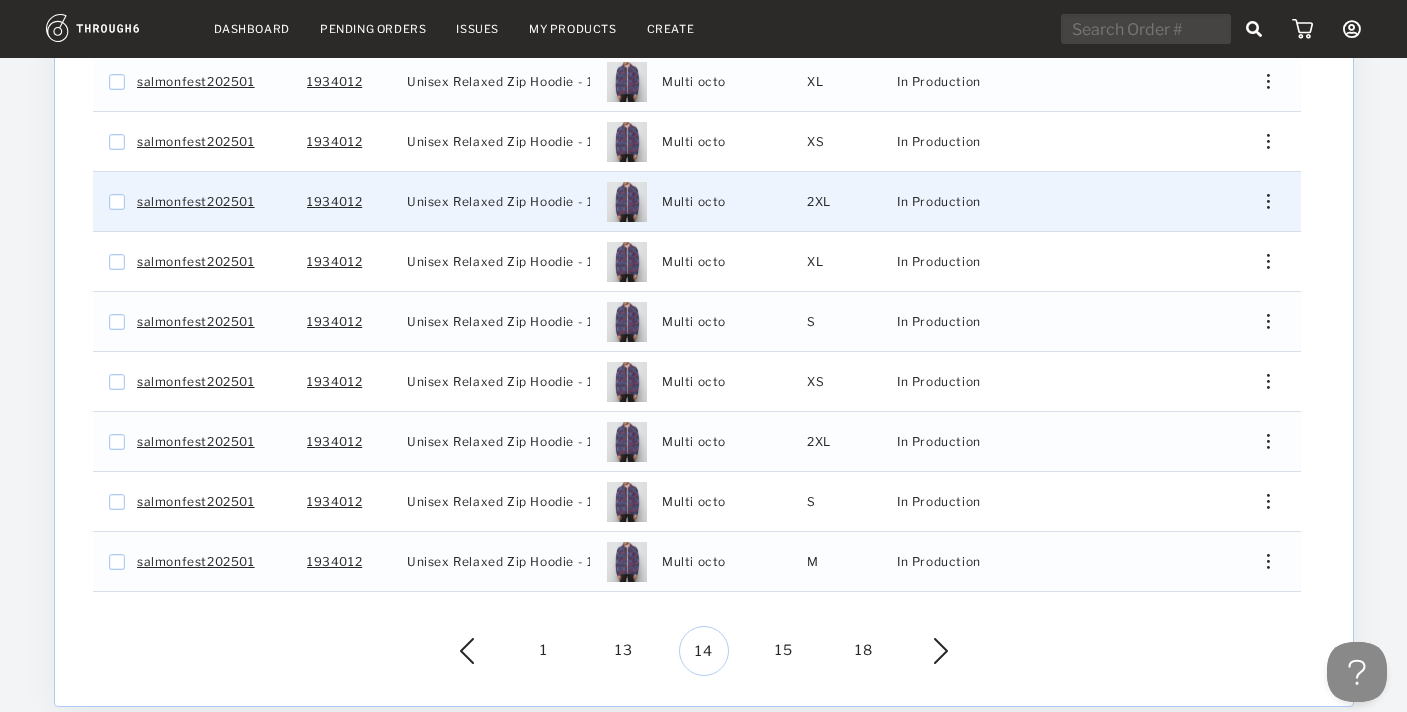 click on "Edit Shipping Edit Size Reorder View History View Product" at bounding box center (1261, 201) 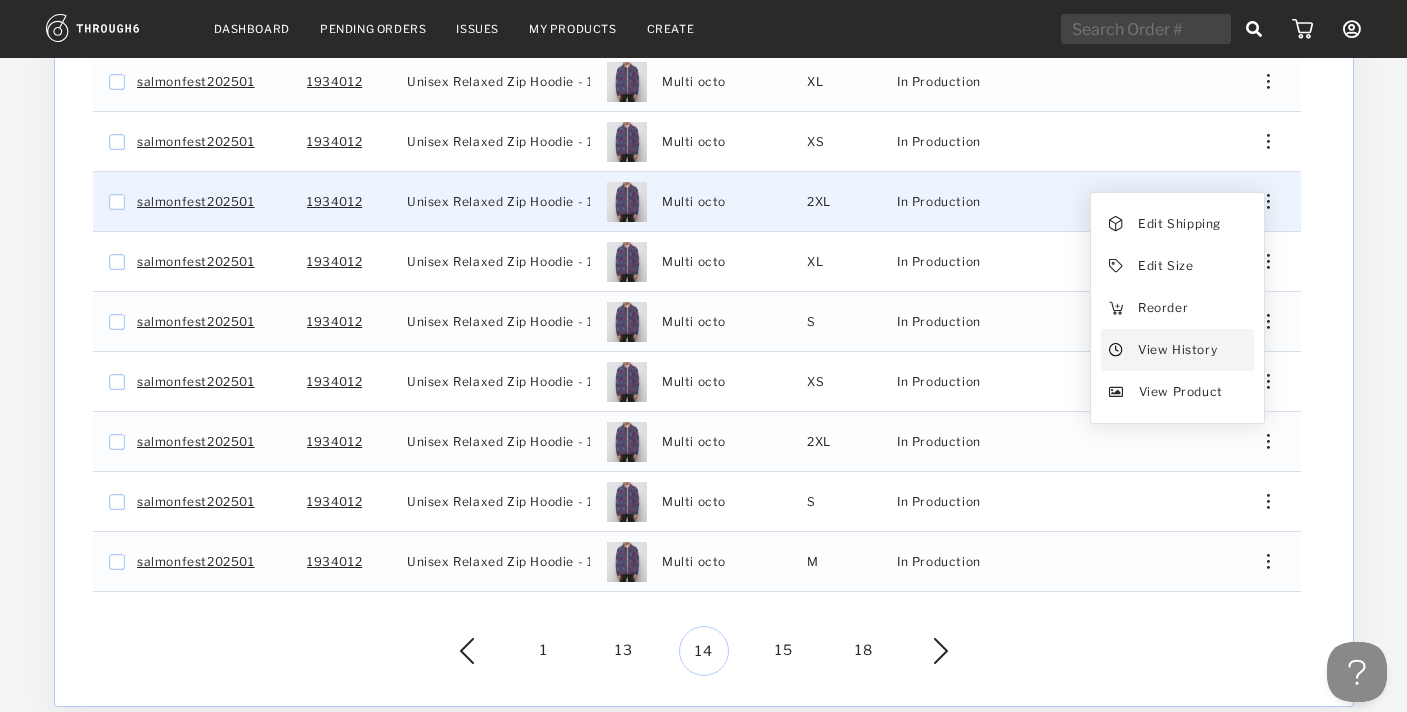 click on "View History" at bounding box center [1176, 350] 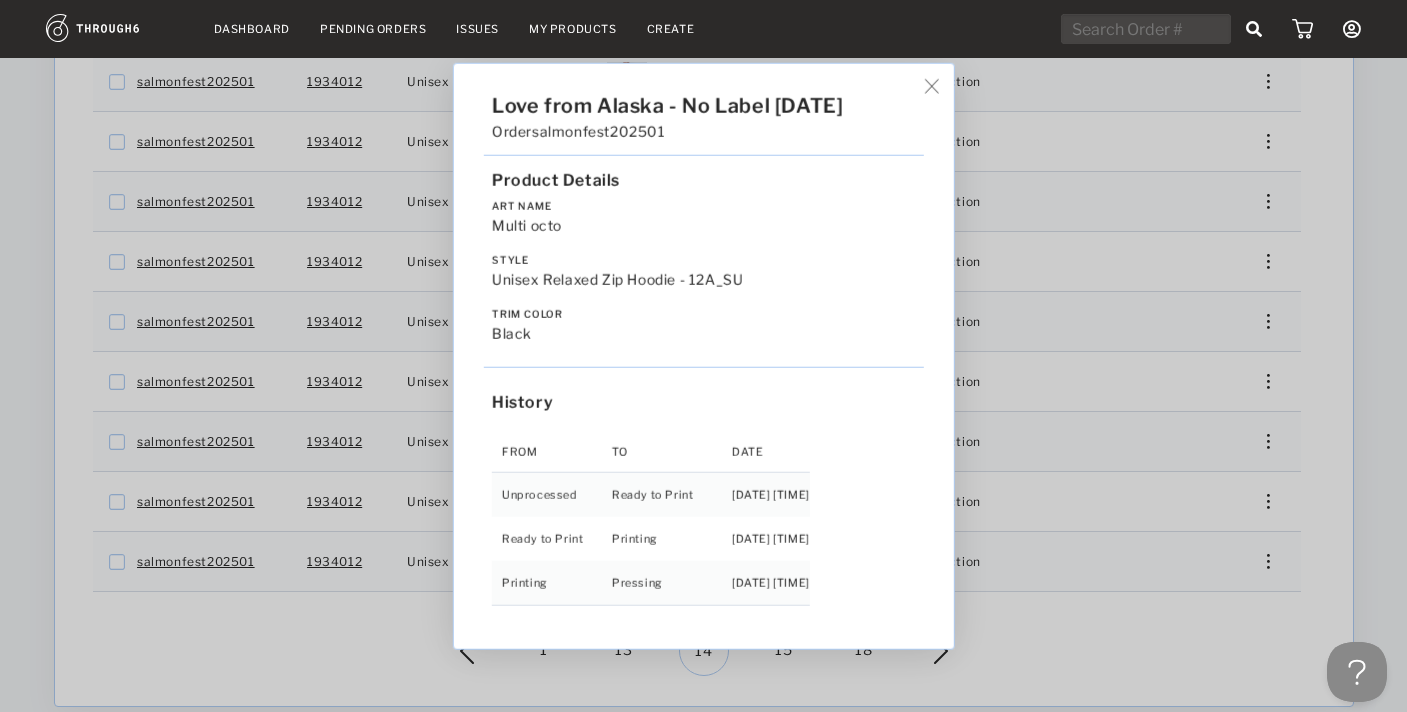 click on "Love from Alaska - No Label   06/19/25 Order  salmonfest202501 Product Details Art Name Multi octo Style Unisex Relaxed Zip Hoodie - 12A_SU Trim Color black History From To Date Unprocessed Ready to Print 6/19/25 10:29:10 PM Ready to Print Printing 6/27/25 9:55:57 AM Printing Pressing 7/01/25 3:05:42 AM" at bounding box center (703, 356) 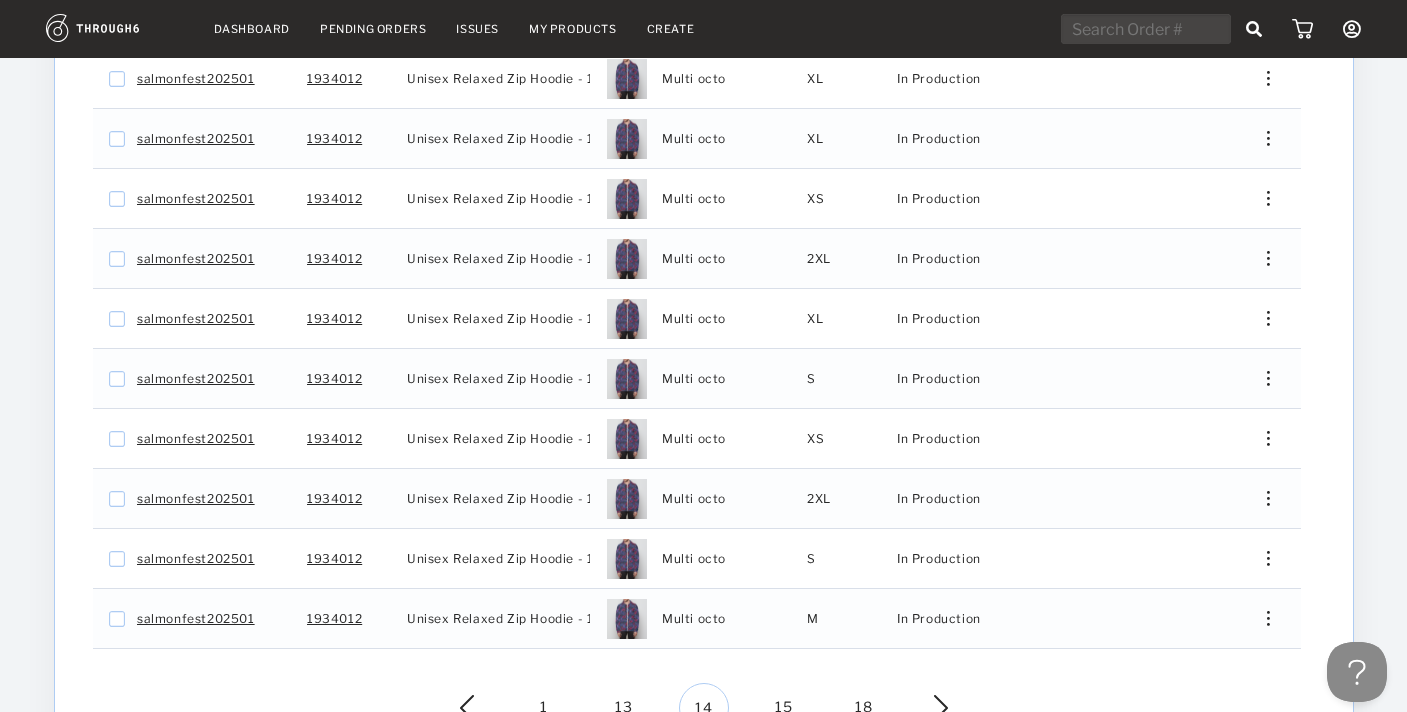 scroll, scrollTop: 215, scrollLeft: 0, axis: vertical 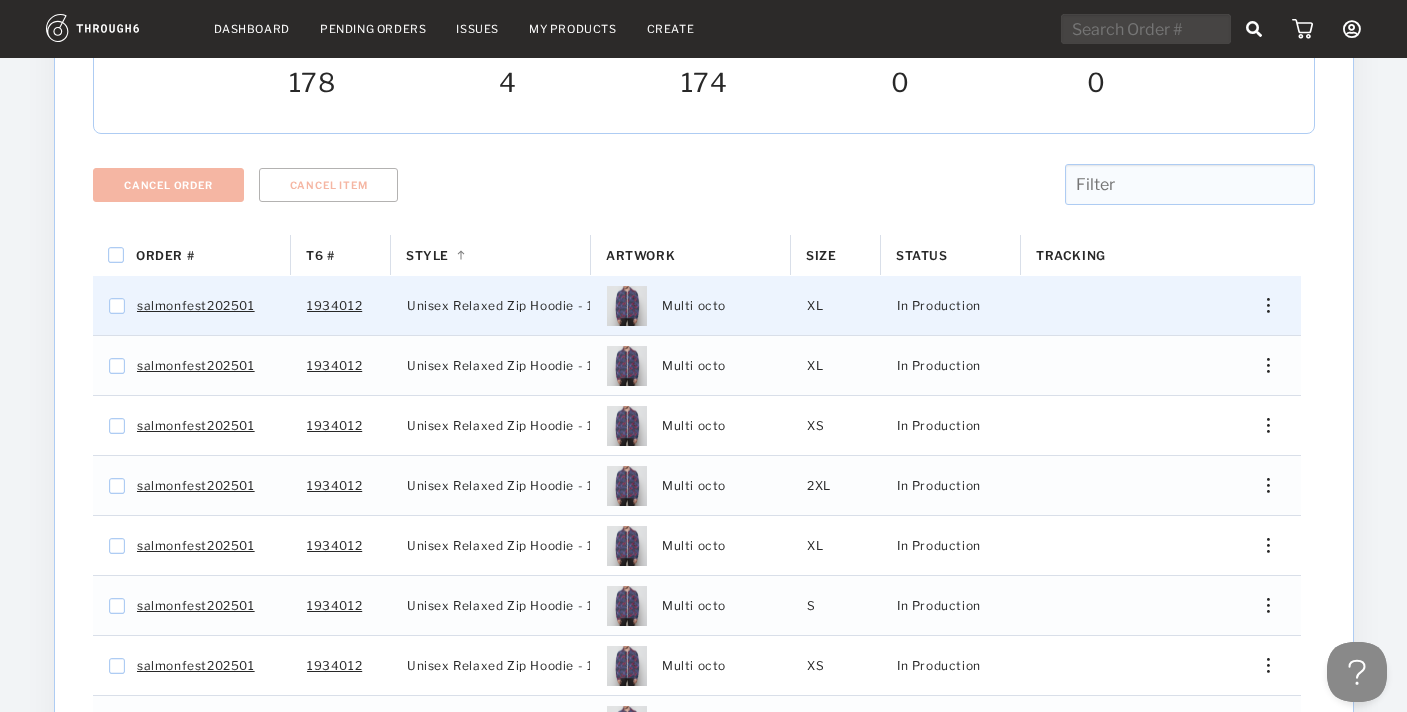 click at bounding box center (1267, 305) 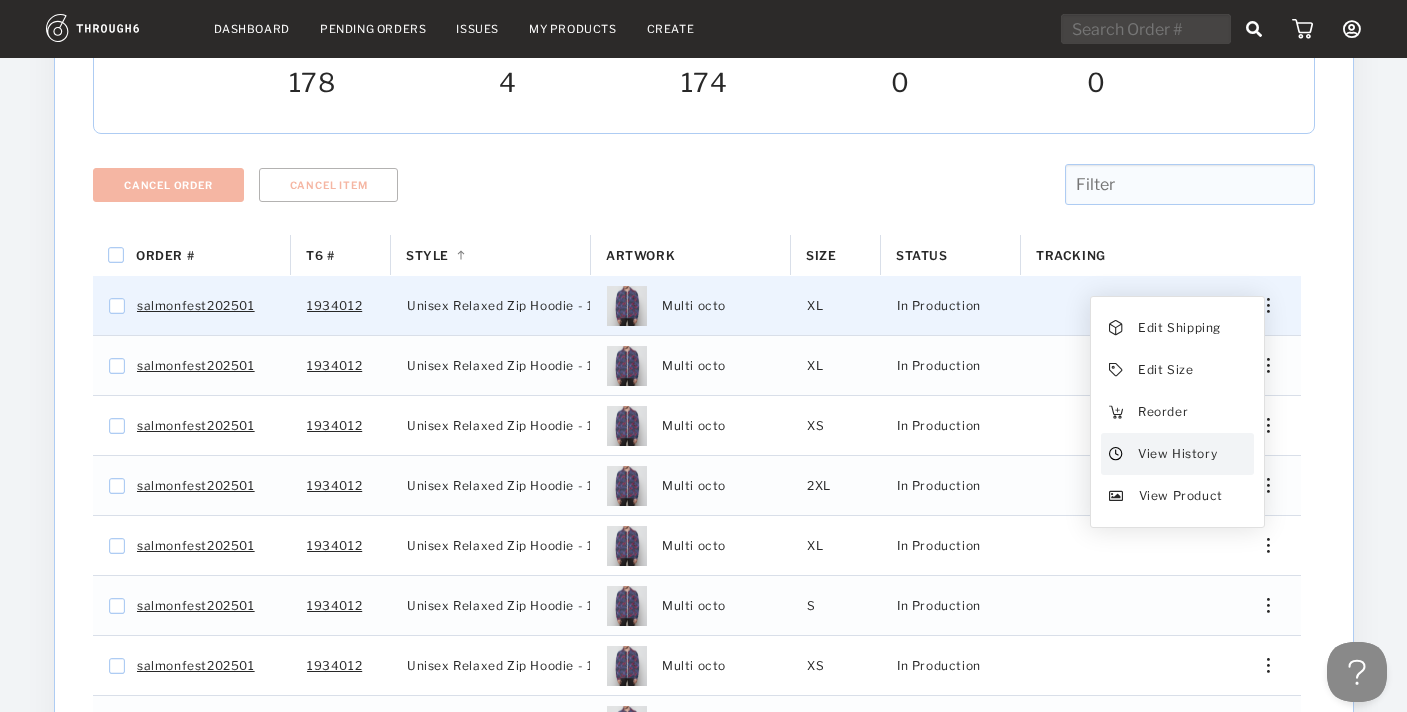 click on "View History" at bounding box center (1176, 454) 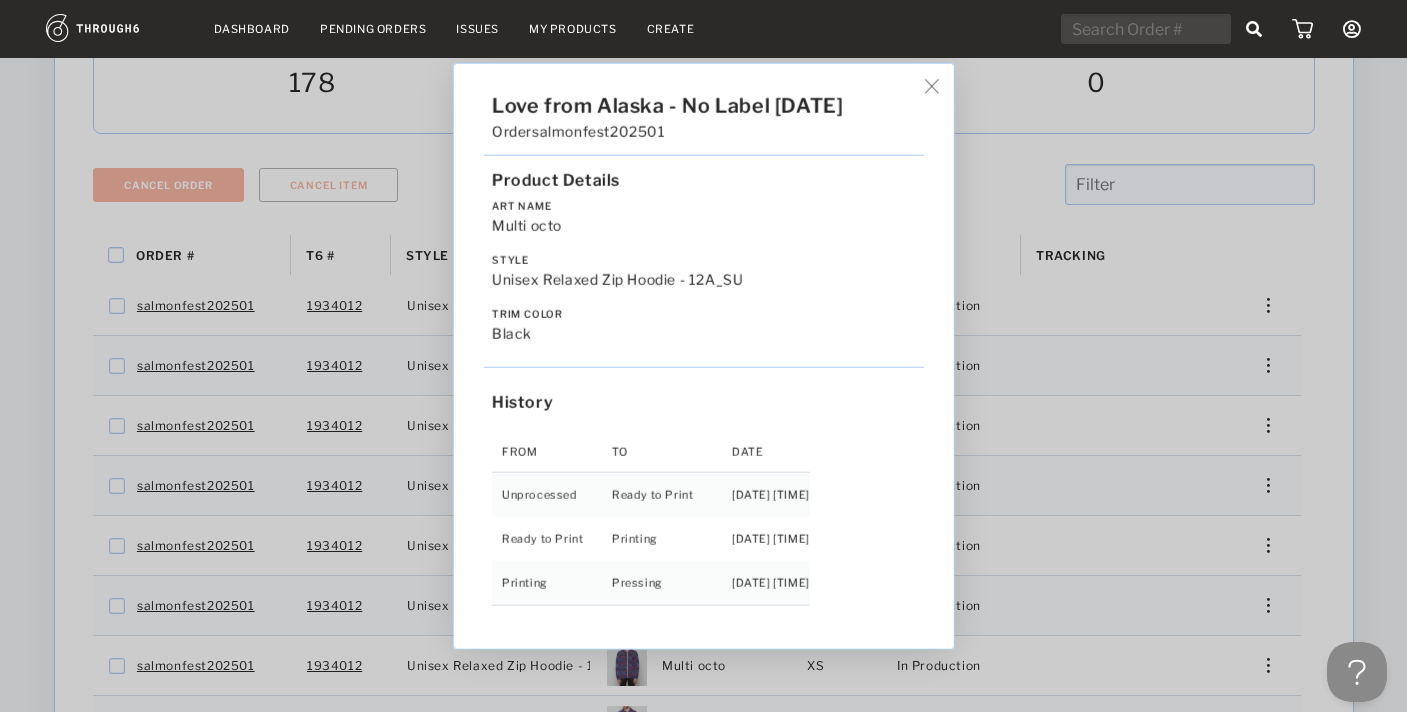 click on "Love from Alaska - No Label   06/19/25 Order  salmonfest202501 Product Details Art Name Multi octo Style Unisex Relaxed Zip Hoodie - 12A_SU Trim Color black History From To Date Unprocessed Ready to Print 6/19/25 10:29:10 PM Ready to Print Printing 6/27/25 9:55:57 AM Printing Pressing 6/30/25 8:25:43 AM" at bounding box center [703, 356] 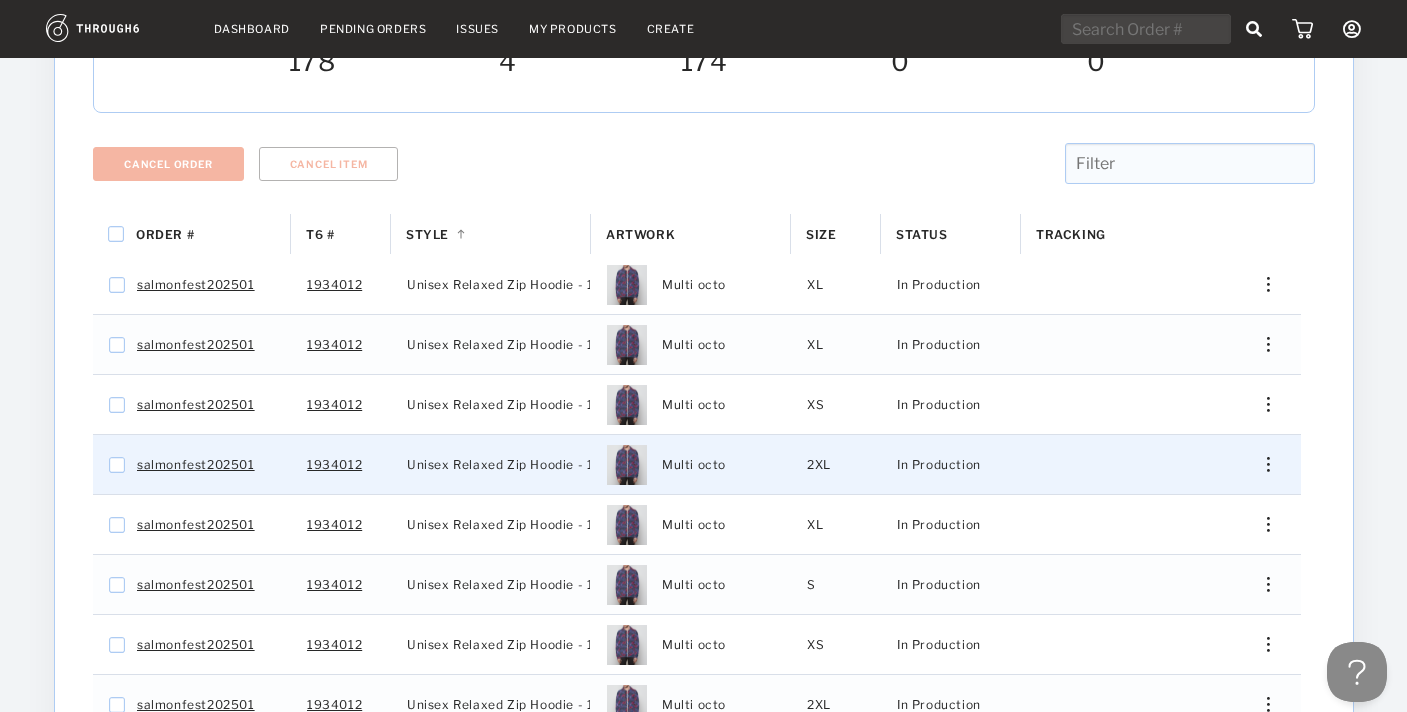 scroll, scrollTop: 582, scrollLeft: 0, axis: vertical 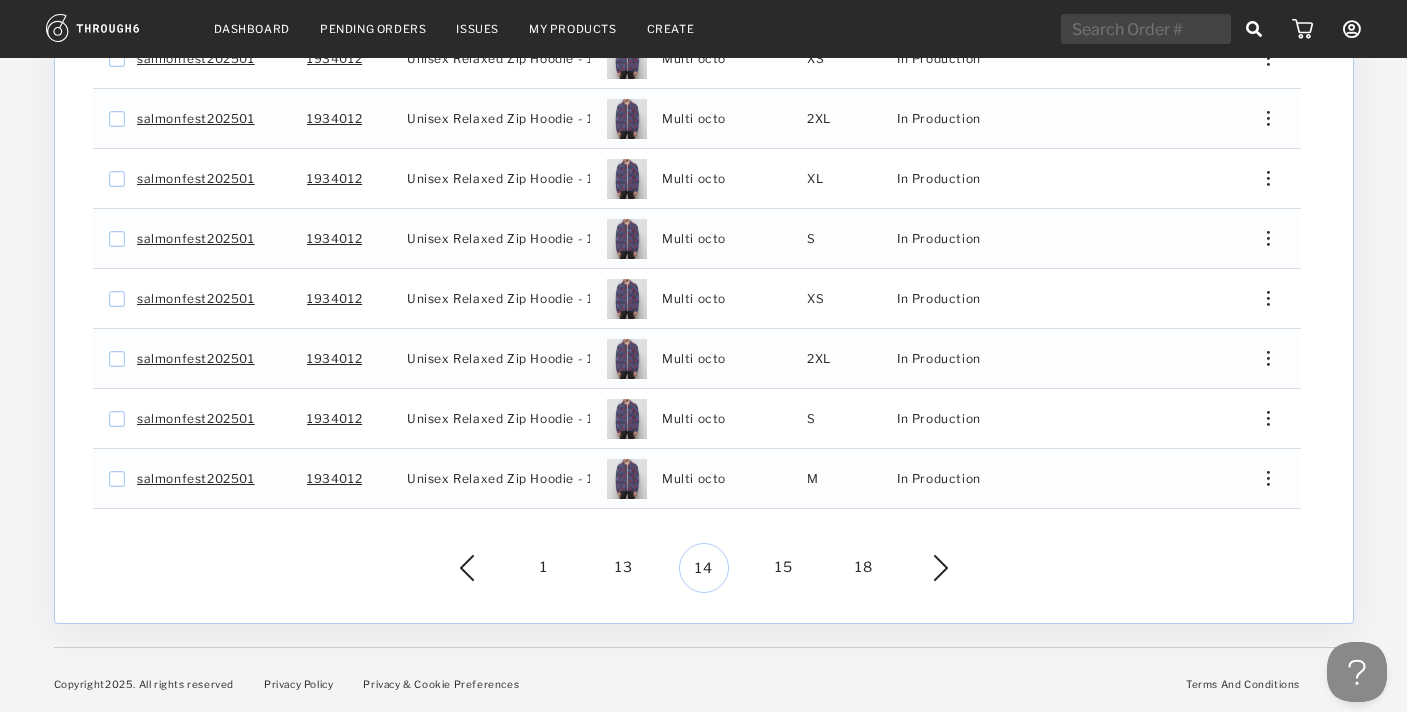click on "15" at bounding box center (784, 568) 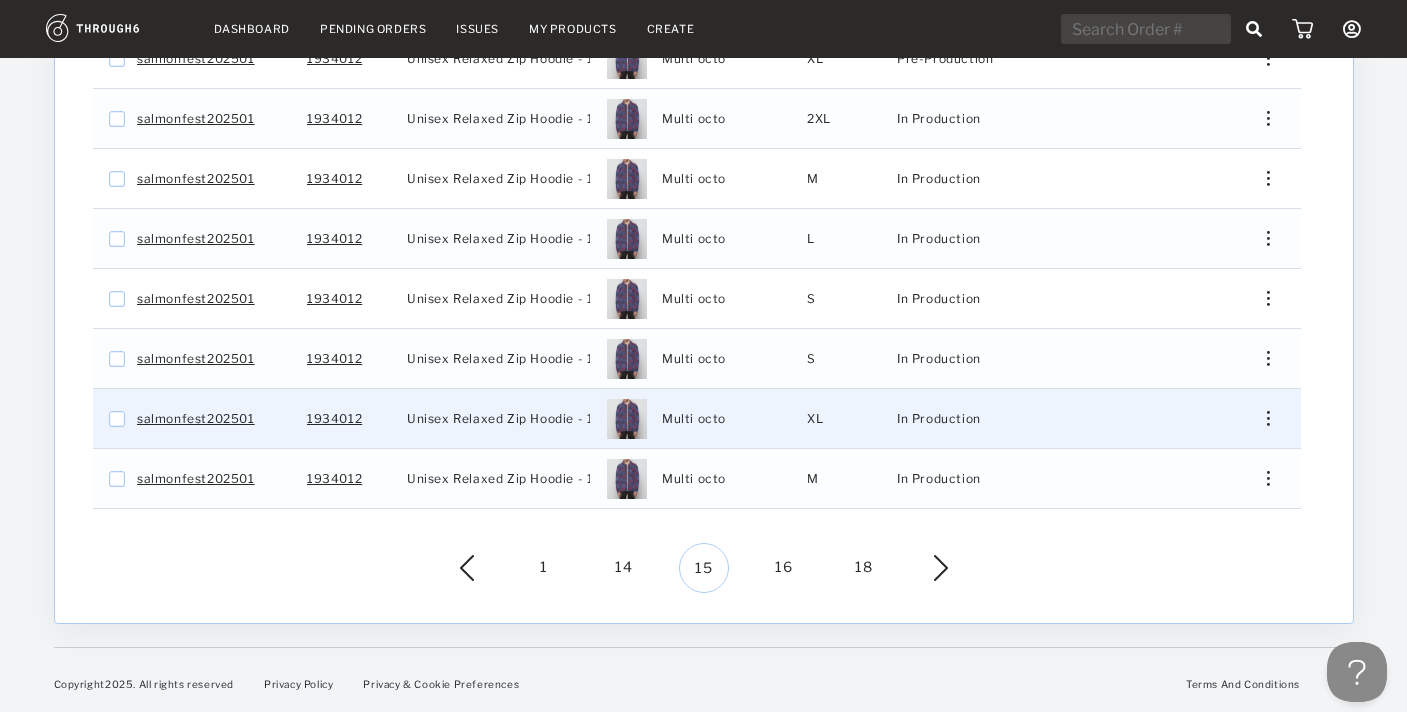 click at bounding box center (1267, 418) 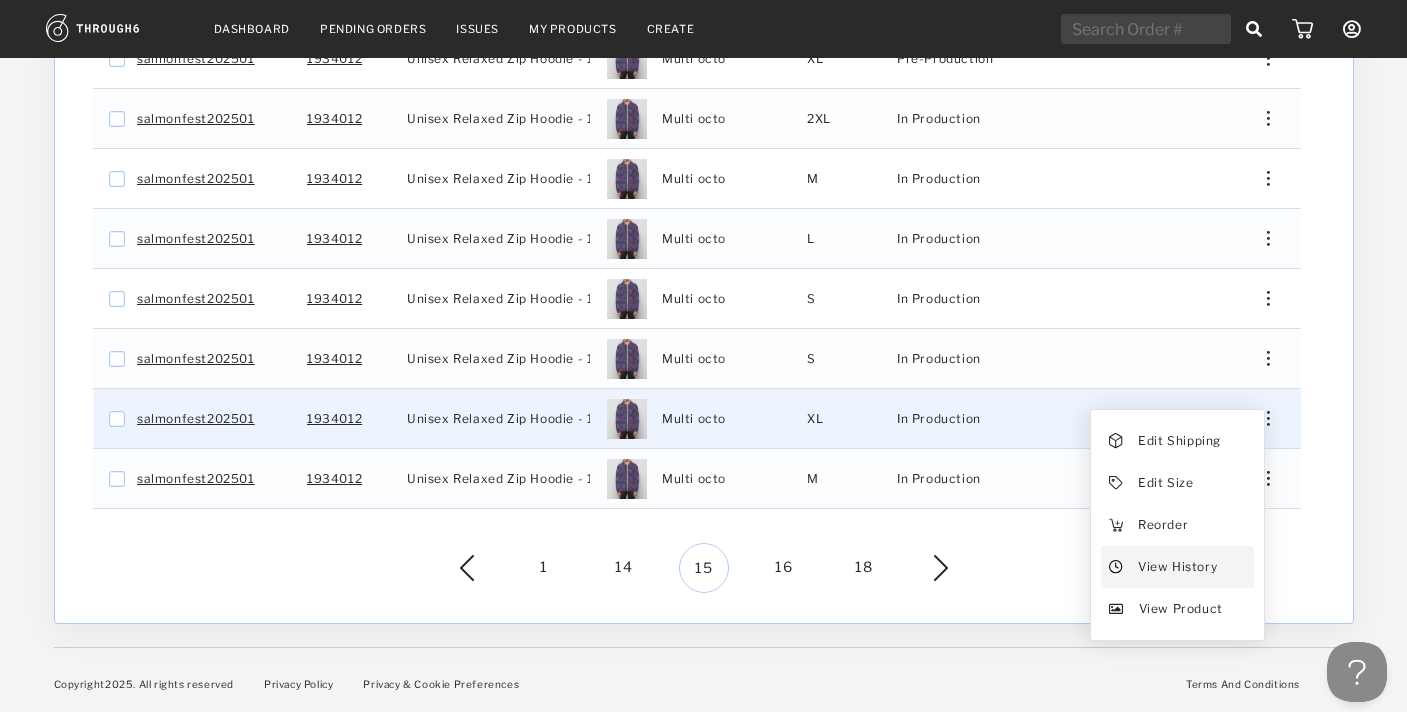 click on "View History" at bounding box center [1176, 567] 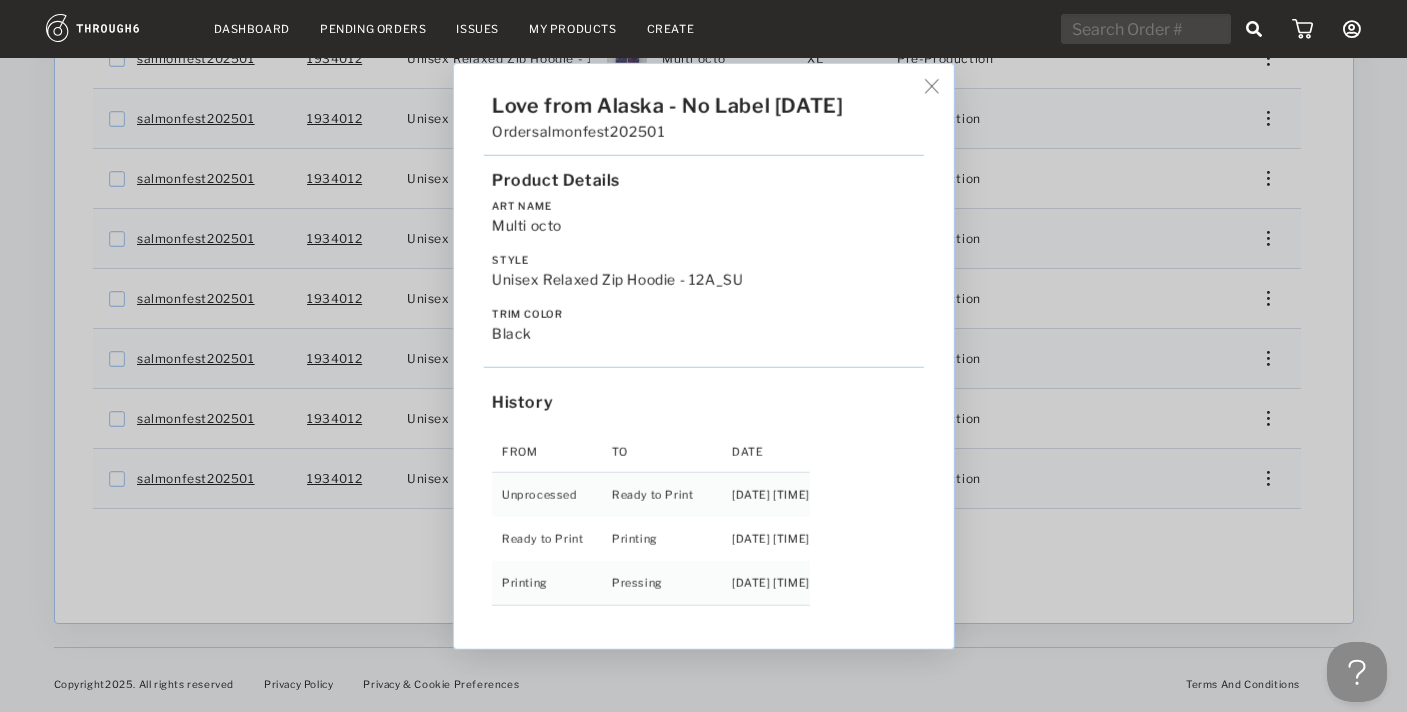 click on "Love from Alaska - No Label   06/19/25 Order  salmonfest202501 Product Details Art Name Multi octo Style Unisex Relaxed Zip Hoodie - 12A_SU Trim Color black History From To Date Unprocessed Ready to Print 6/19/25 10:29:22 PM Ready to Print Printing 6/27/25 10:05:58 AM Printing Pressing 6/30/25 8:25:43 AM" at bounding box center (703, 356) 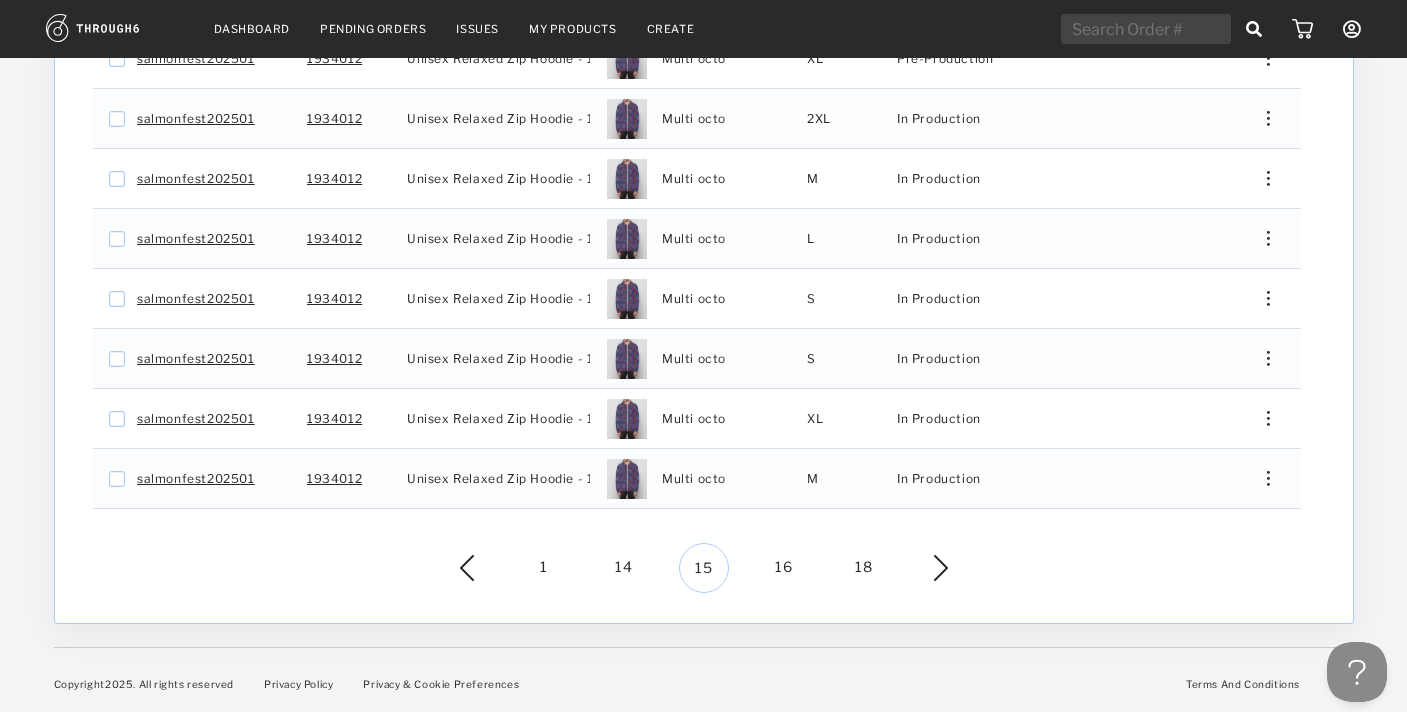 click on "1 14 15 16 18" at bounding box center (704, 568) 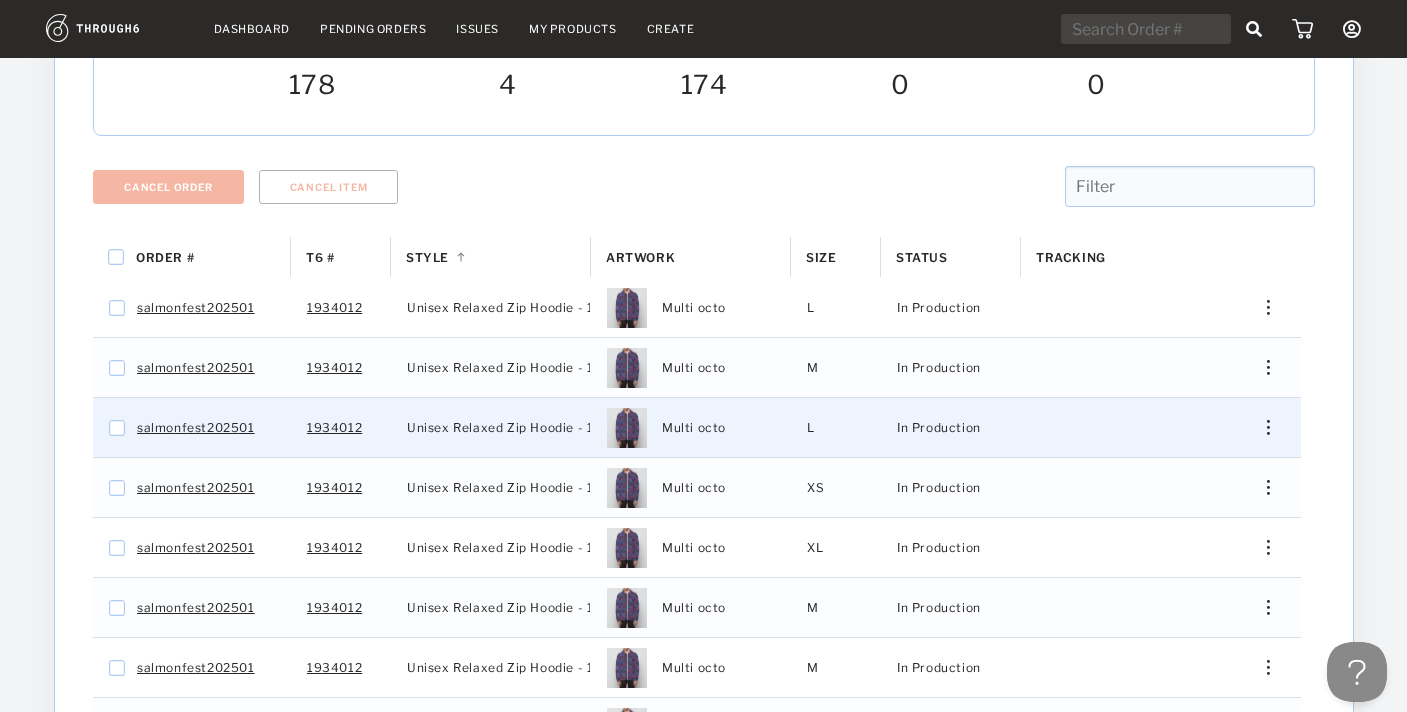 scroll, scrollTop: 531, scrollLeft: 0, axis: vertical 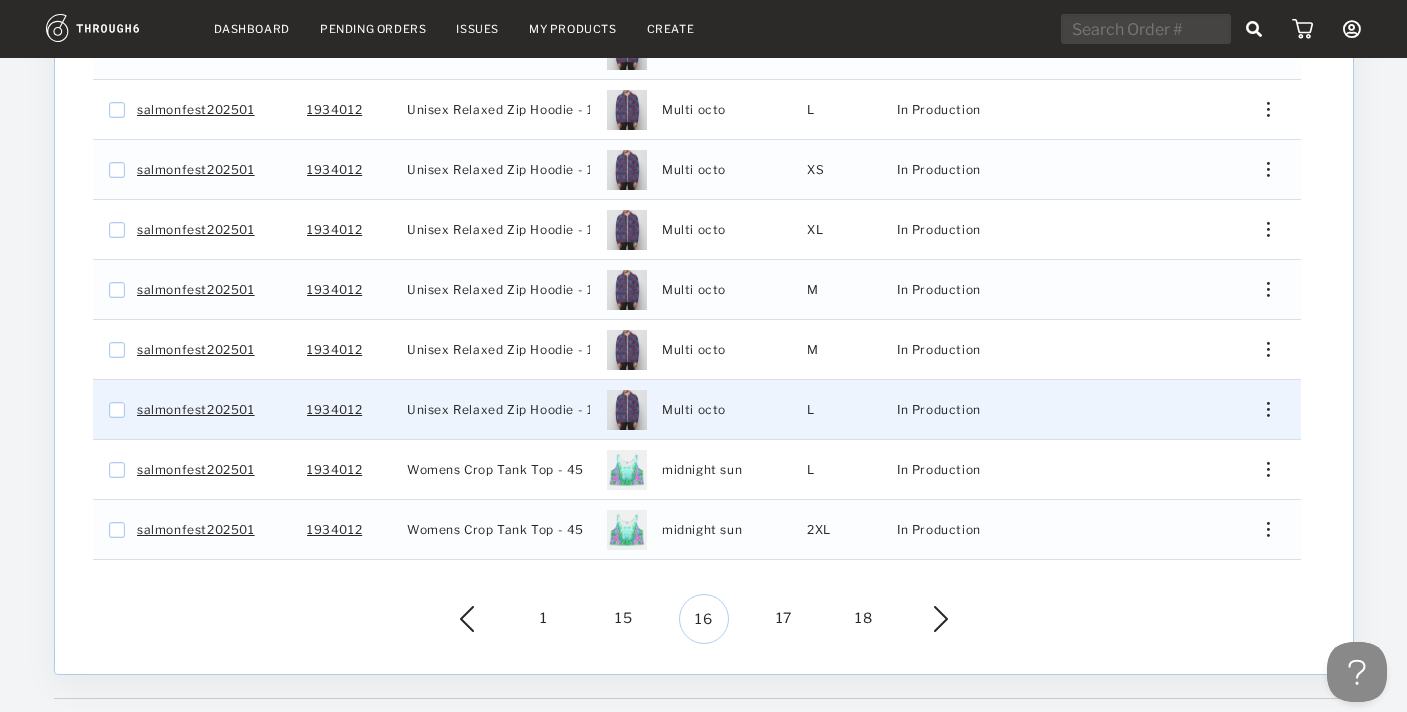 click on "Edit Shipping Edit Size Reorder View History View Product" at bounding box center (1261, 409) 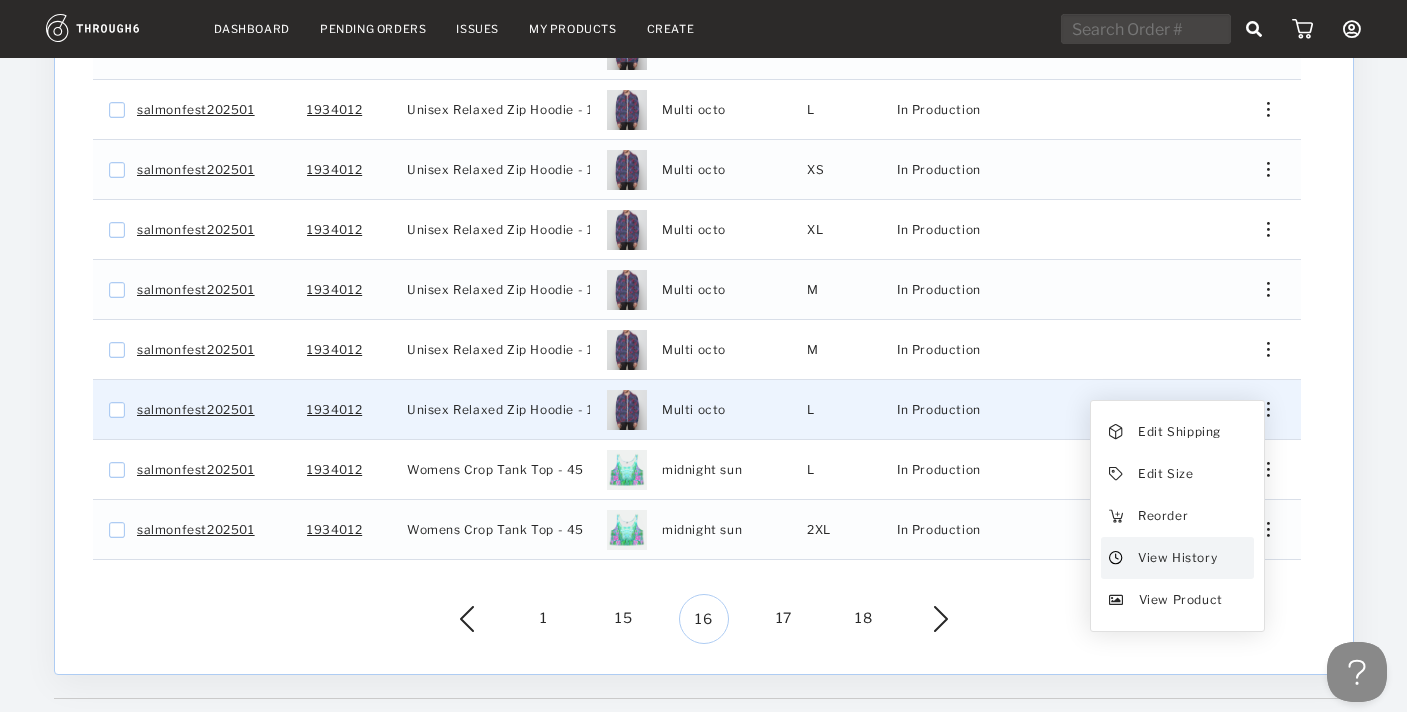 click on "View History" at bounding box center [1176, 558] 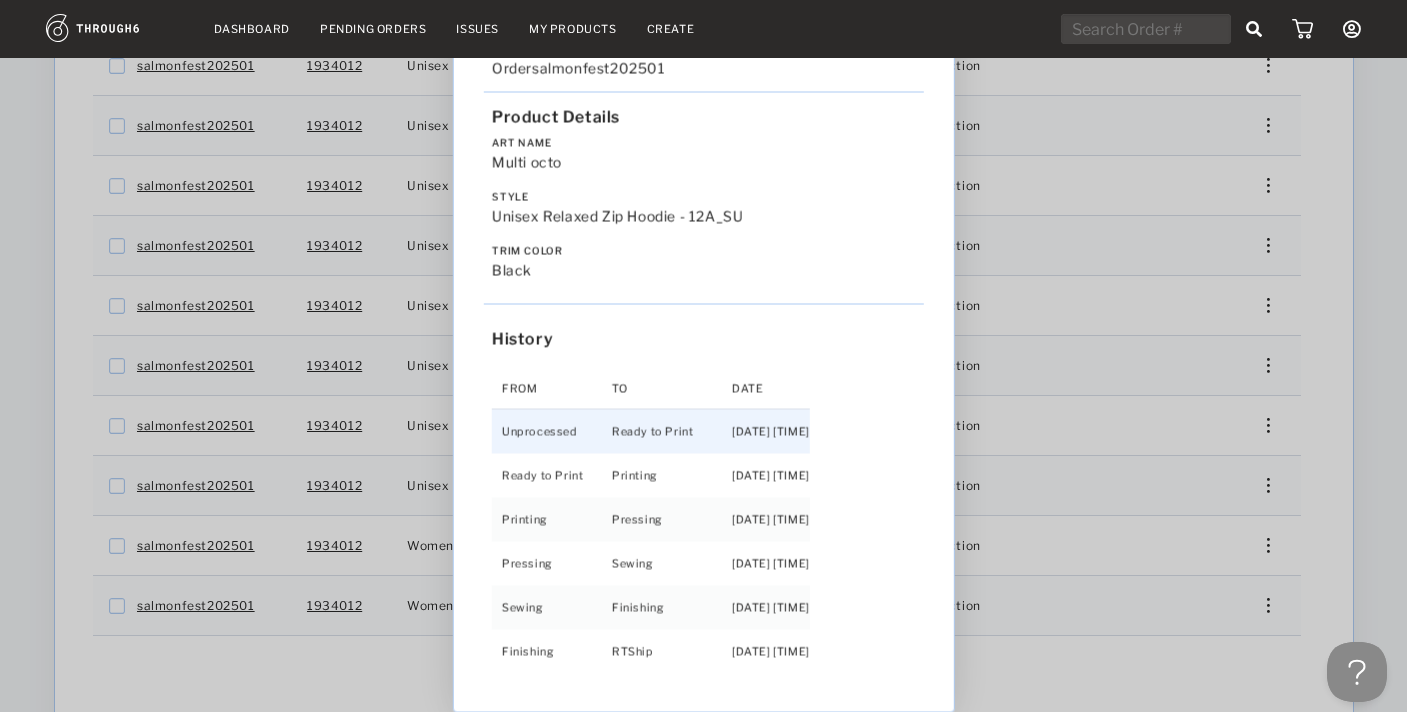 scroll, scrollTop: 352, scrollLeft: 0, axis: vertical 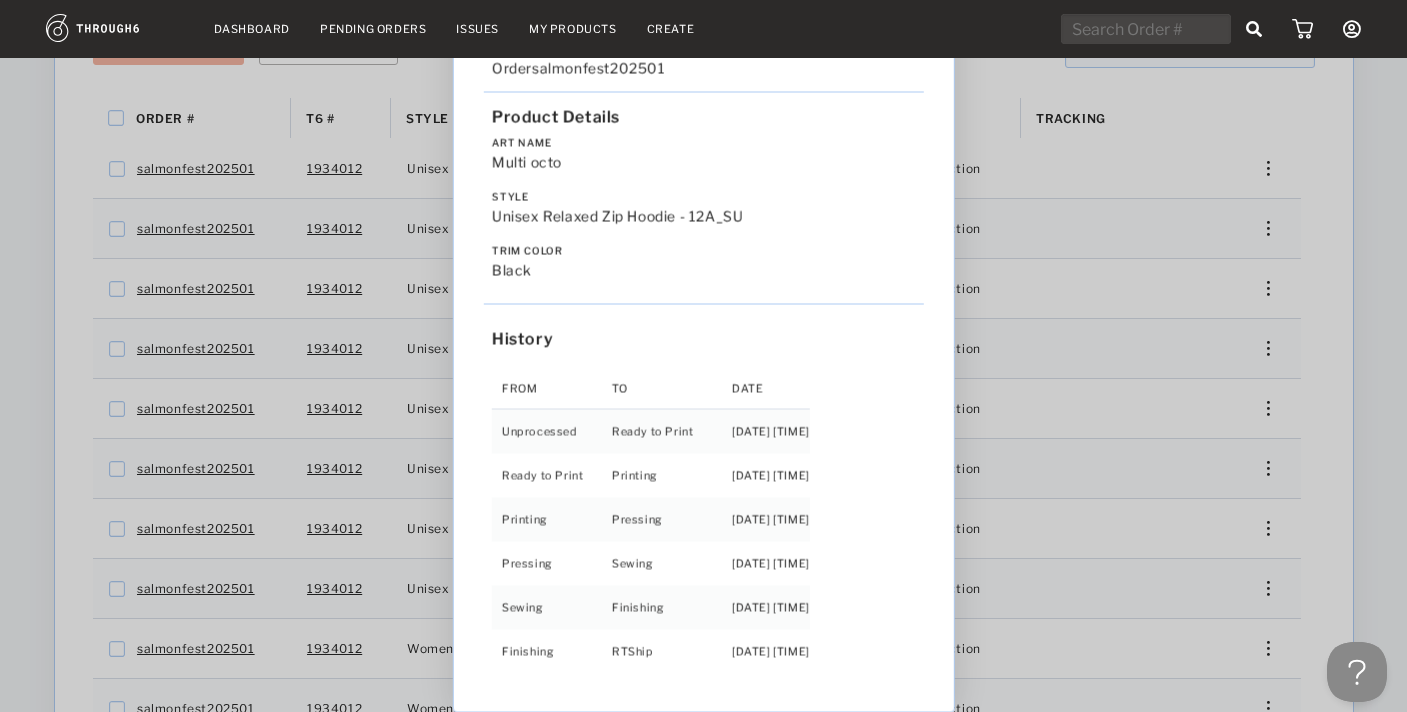 click on "Love from Alaska - No Label   06/19/25 Order  salmonfest202501 Product Details Art Name Multi octo Style Unisex Relaxed Zip Hoodie - 12A_SU Trim Color black History From To Date Unprocessed Ready to Print 6/19/25 10:29:21 PM Ready to Print Printing 6/27/25 9:56:00 AM Printing Pressing 7/01/25 1:35:43 AM Pressing Sewing 7/01/25 5:25:41 PM Sewing Finishing 7/03/25 8:45:34 AM Finishing RTShip 7/03/25 4:05:43 PM" at bounding box center (703, 356) 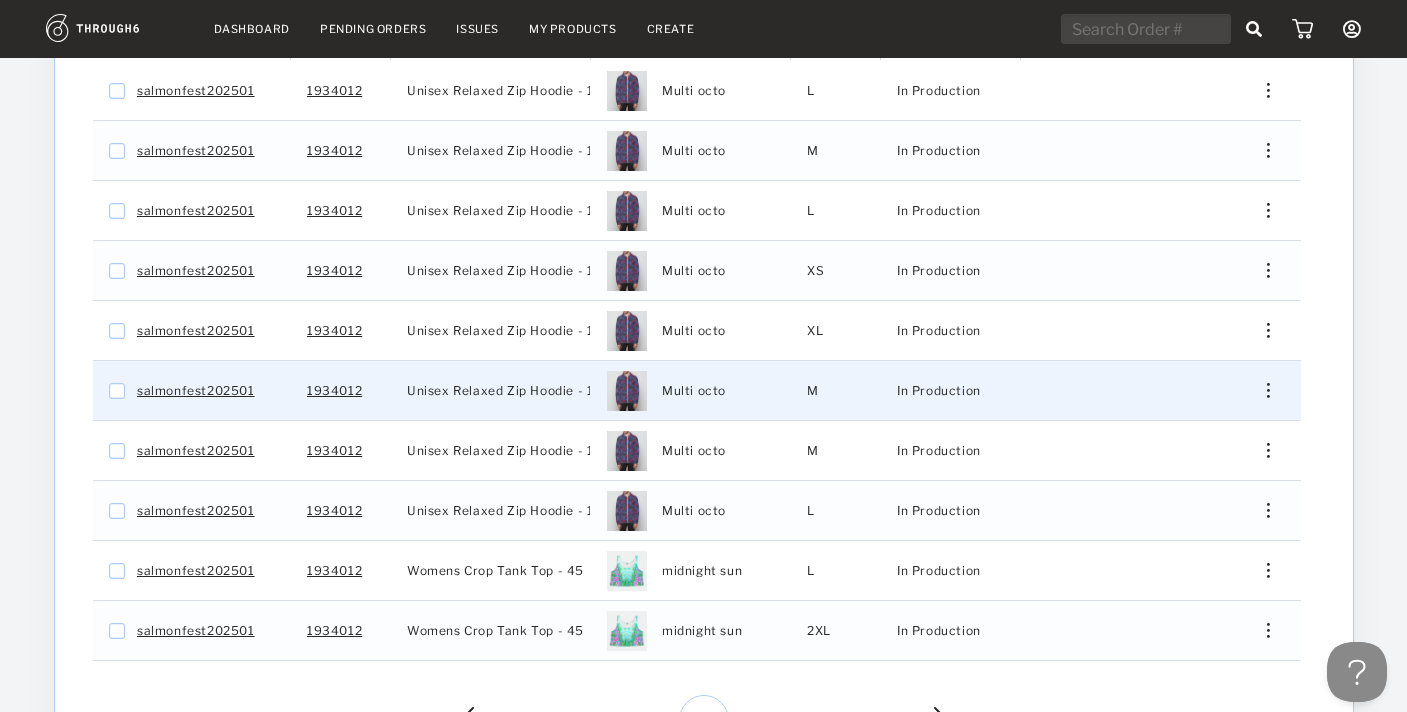 scroll, scrollTop: 438, scrollLeft: 0, axis: vertical 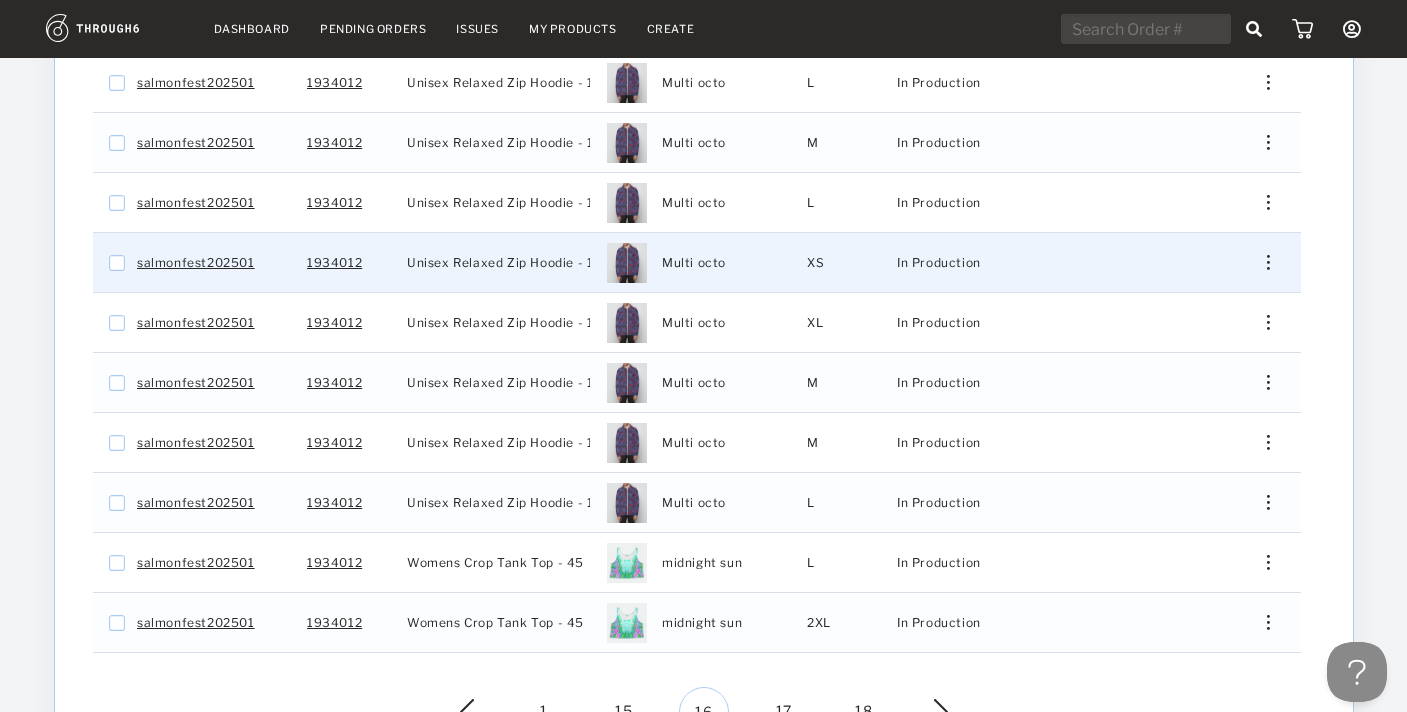 click at bounding box center (1267, 262) 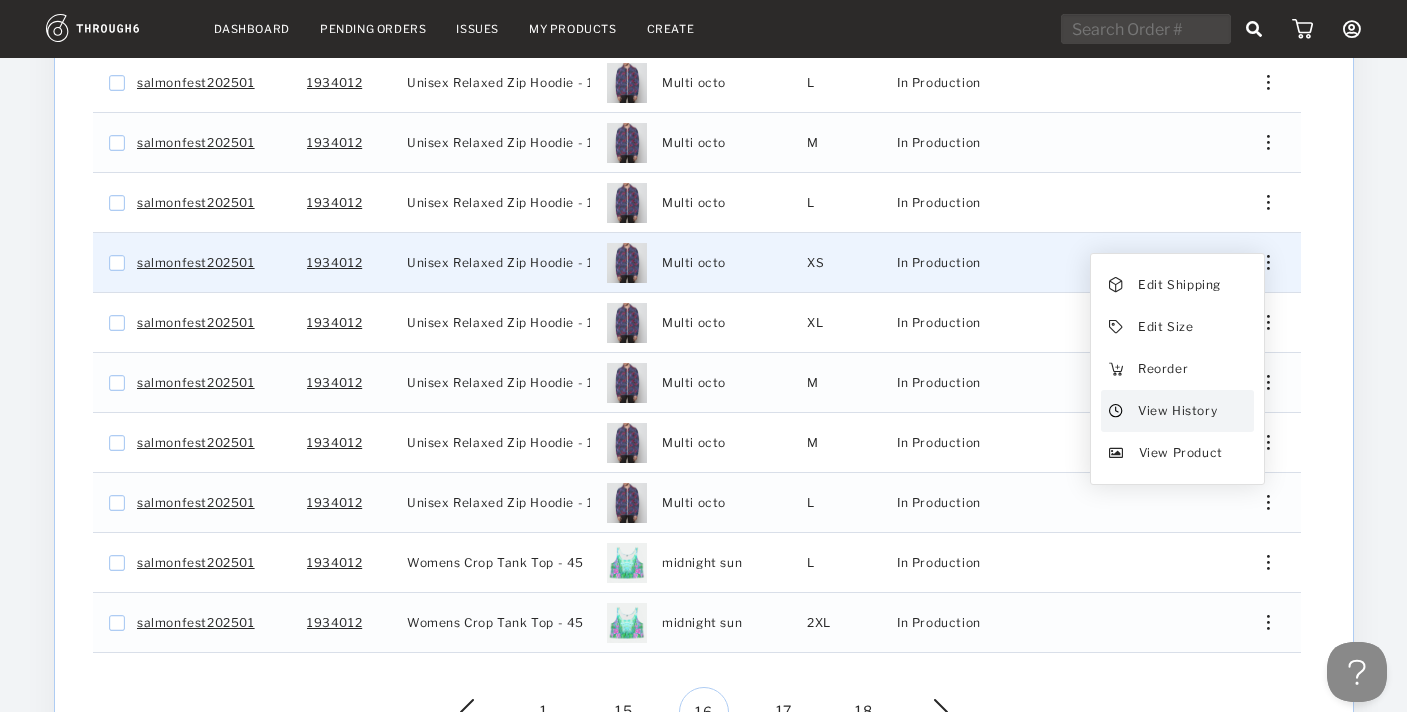 click on "View History" at bounding box center (1176, 411) 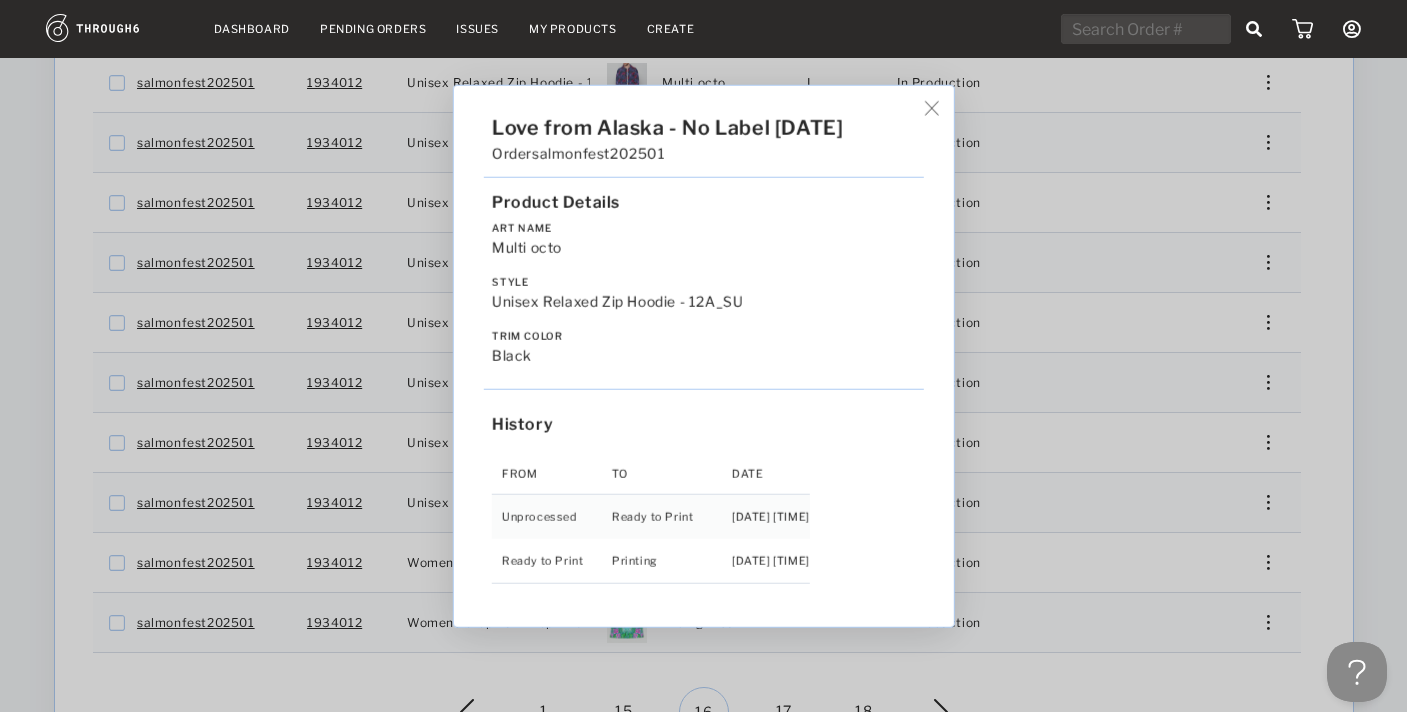 click on "Love from Alaska - No Label   06/19/25 Order  salmonfest202501 Product Details Art Name Multi octo Style Unisex Relaxed Zip Hoodie - 12A_SU Trim Color black History From To Date Unprocessed Ready to Print 6/19/25 10:29:19 PM Ready to Print Printing 6/27/25 9:55:59 AM" at bounding box center (703, 356) 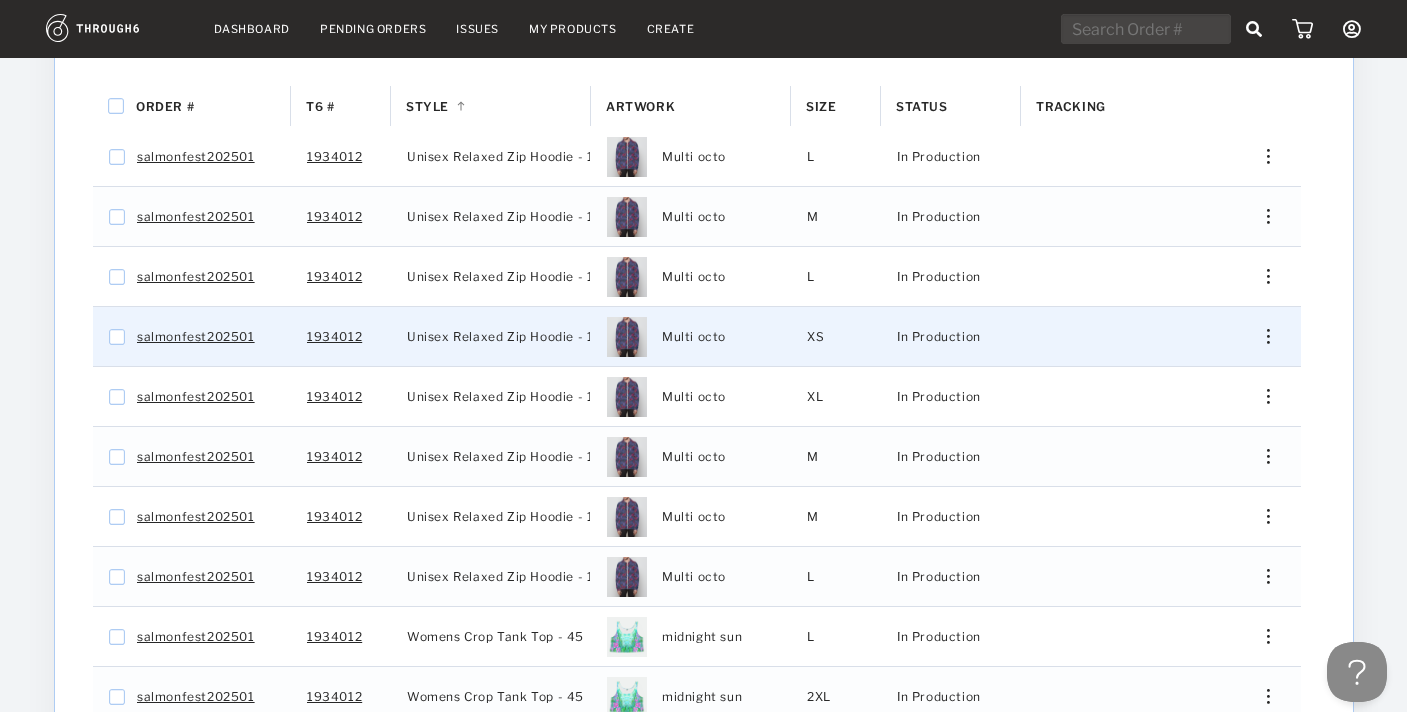 scroll, scrollTop: 342, scrollLeft: 0, axis: vertical 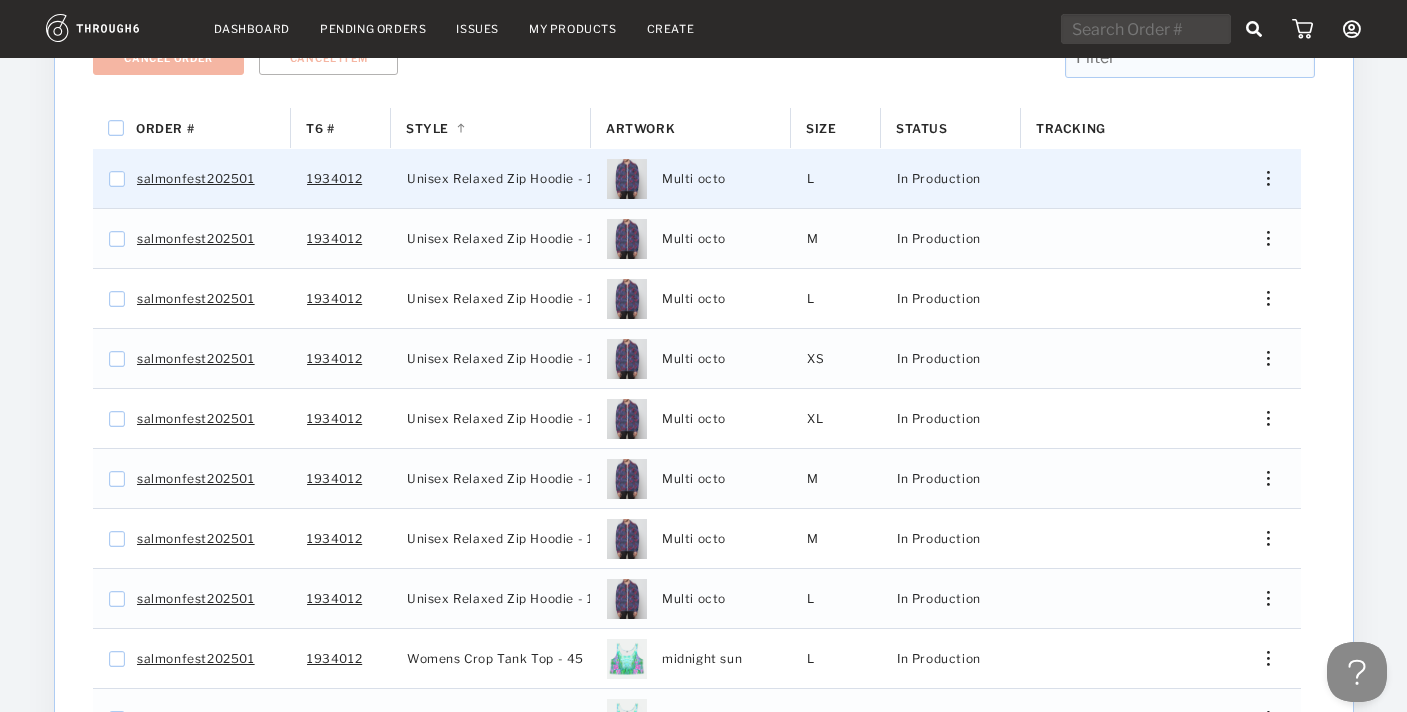 click at bounding box center (1260, 178) 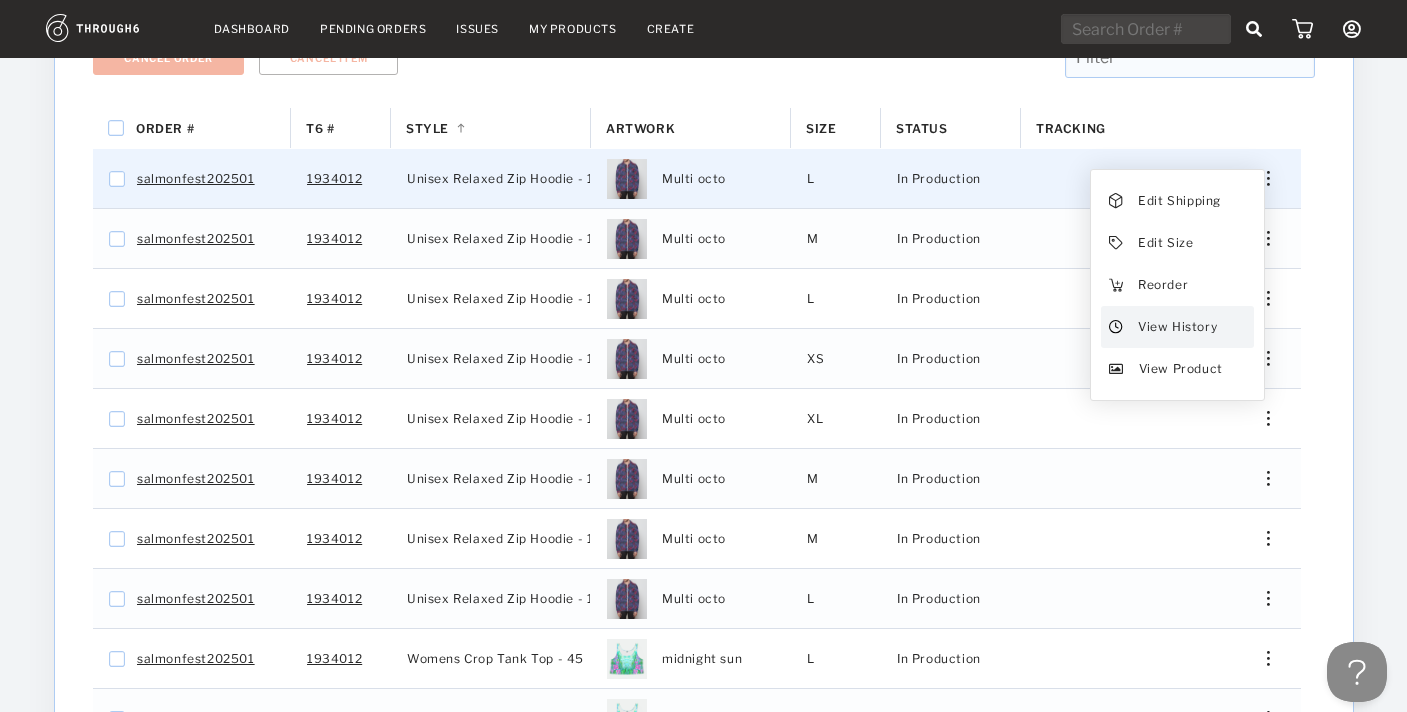 click on "View History" at bounding box center (1176, 327) 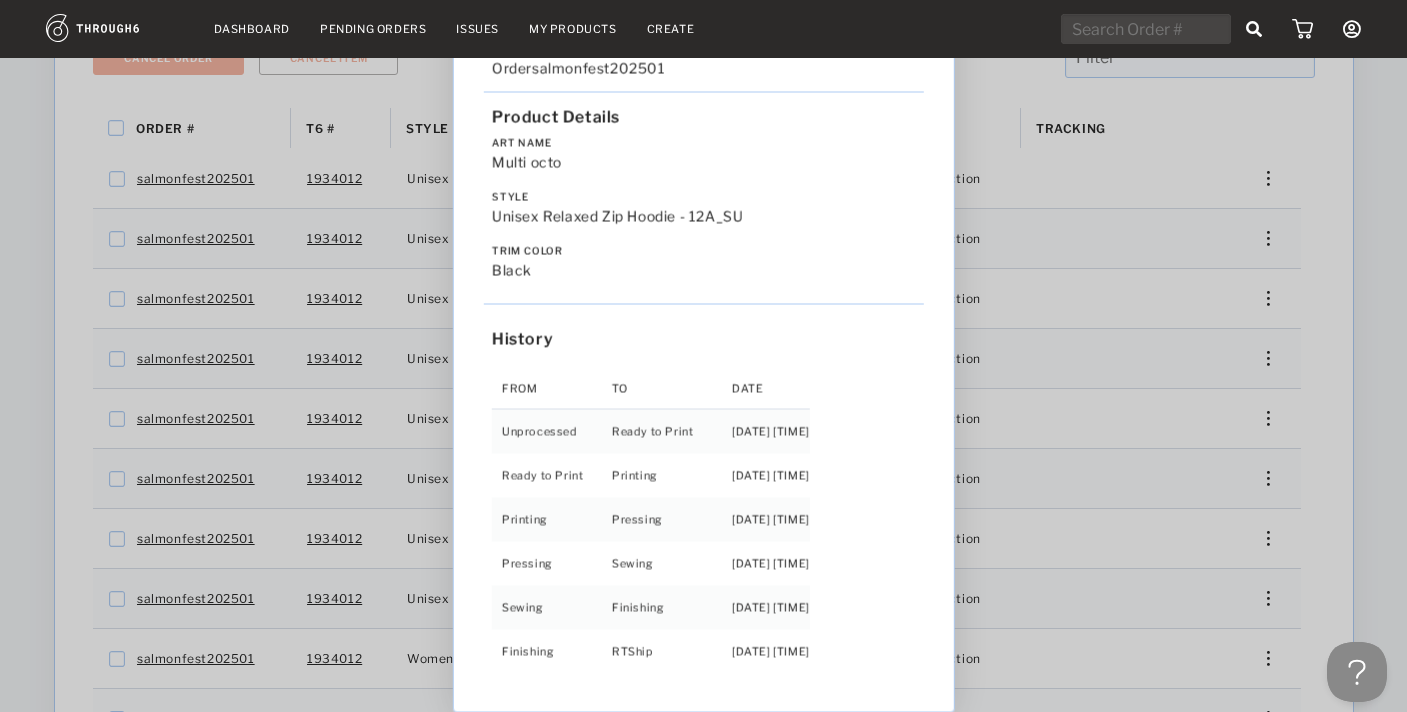 click on "Love from Alaska - No Label   06/19/25 Order  salmonfest202501 Product Details Art Name Multi octo Style Unisex Relaxed Zip Hoodie - 12A_SU Trim Color black History From To Date Unprocessed Ready to Print 6/19/25 10:29:21 PM Ready to Print Printing 6/27/25 9:56:00 AM Printing Pressing 7/01/25 1:35:43 AM Pressing Sewing 7/01/25 5:25:41 PM Sewing Finishing 7/03/25 8:45:34 AM Finishing RTShip 7/03/25 3:15:32 PM" at bounding box center (703, 356) 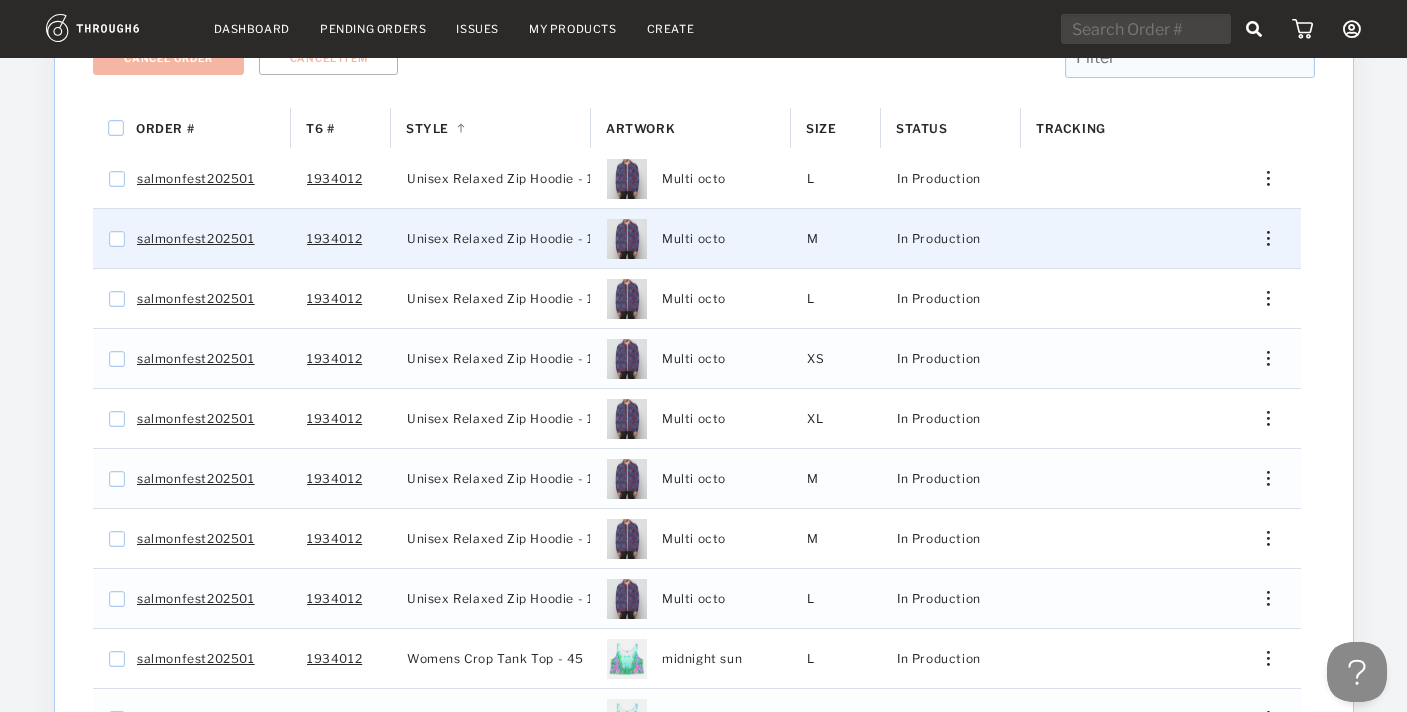 click at bounding box center [1260, 238] 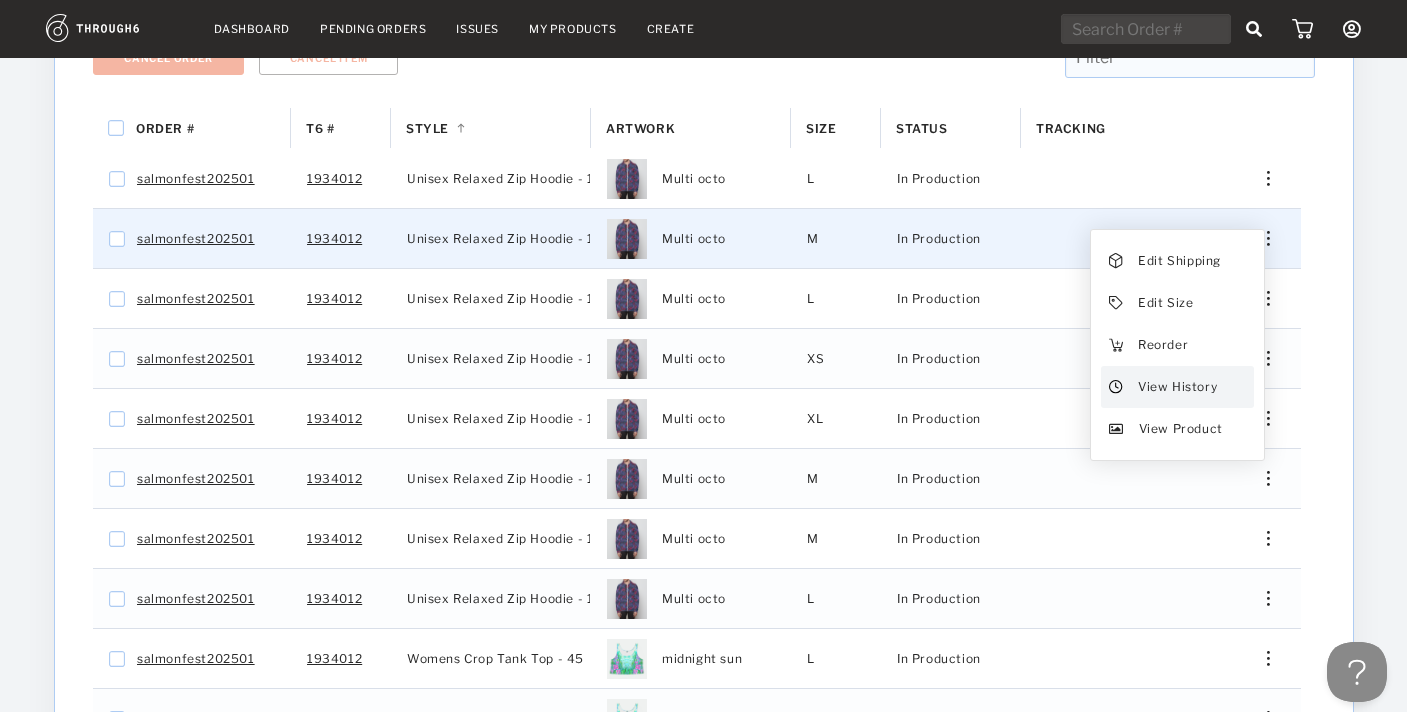 click on "View History" at bounding box center [1176, 387] 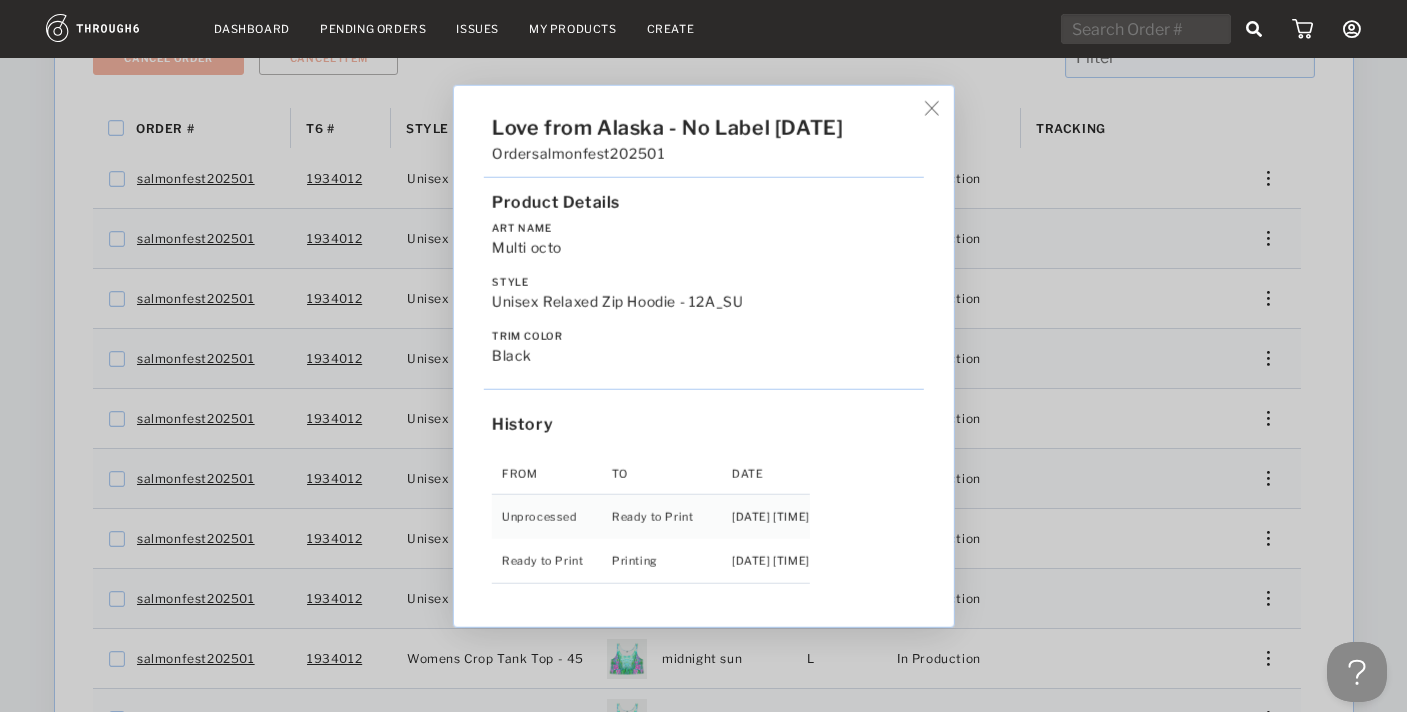 click on "Love from Alaska - No Label   06/19/25 Order  salmonfest202501 Product Details Art Name Multi octo Style Unisex Relaxed Zip Hoodie - 12A_SU Trim Color black History From To Date Unprocessed Ready to Print 6/19/25 10:29:21 PM Ready to Print Printing 6/27/25 9:56:00 AM" at bounding box center [703, 356] 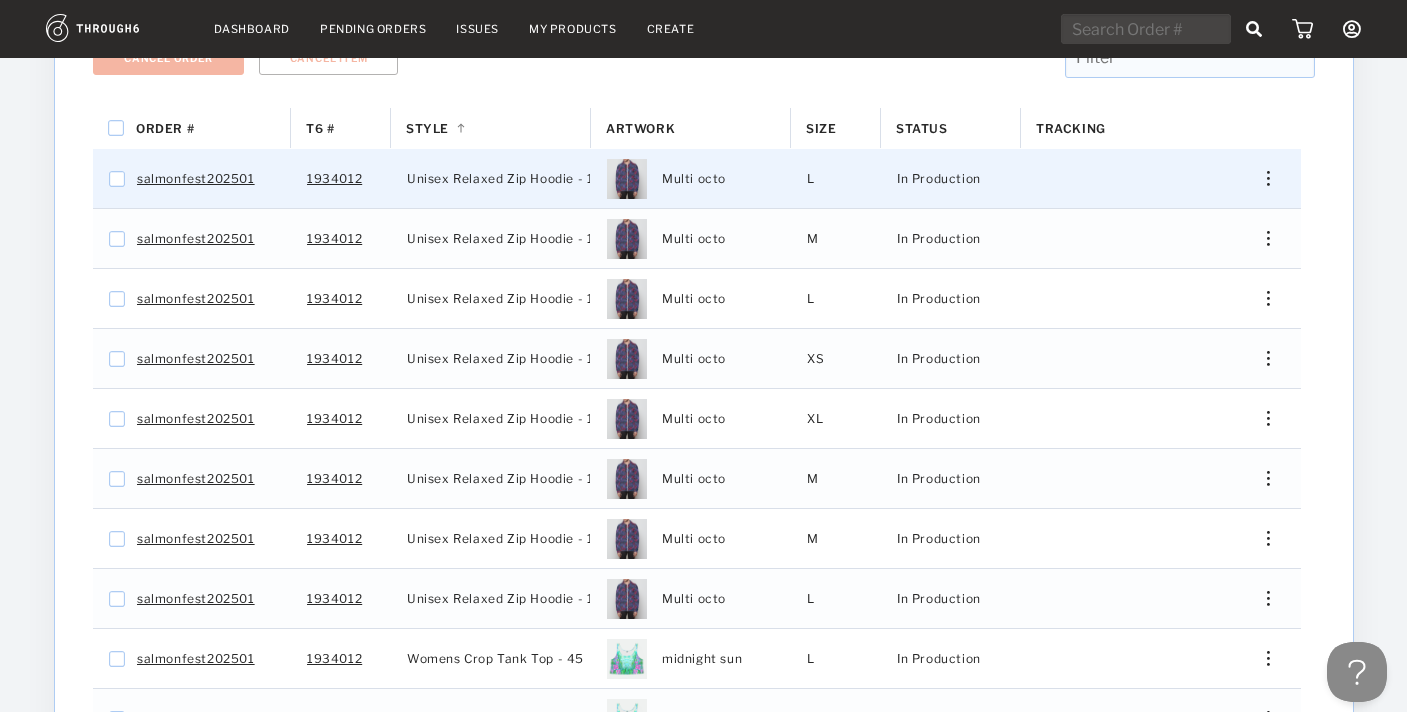 click on "Edit Shipping Edit Size Reorder View History View Product" at bounding box center (1261, 178) 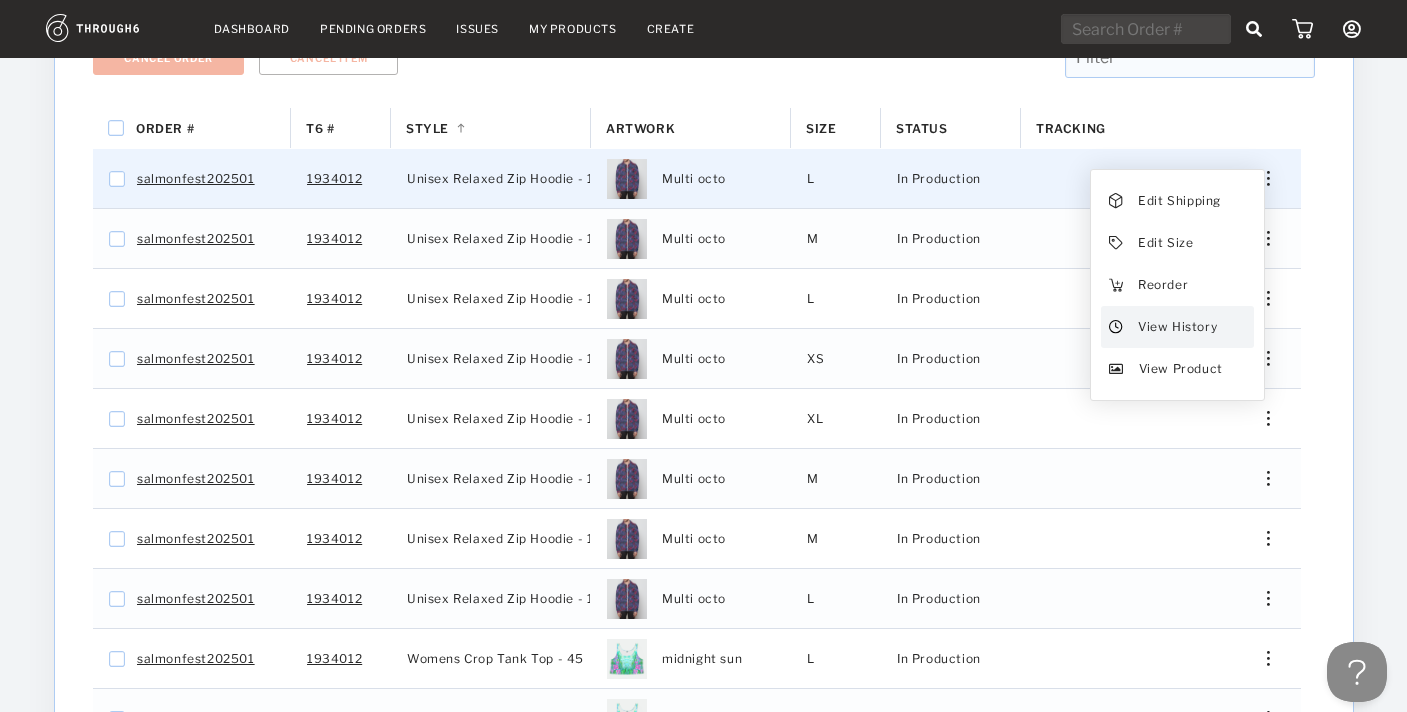 click on "View History" at bounding box center (1176, 327) 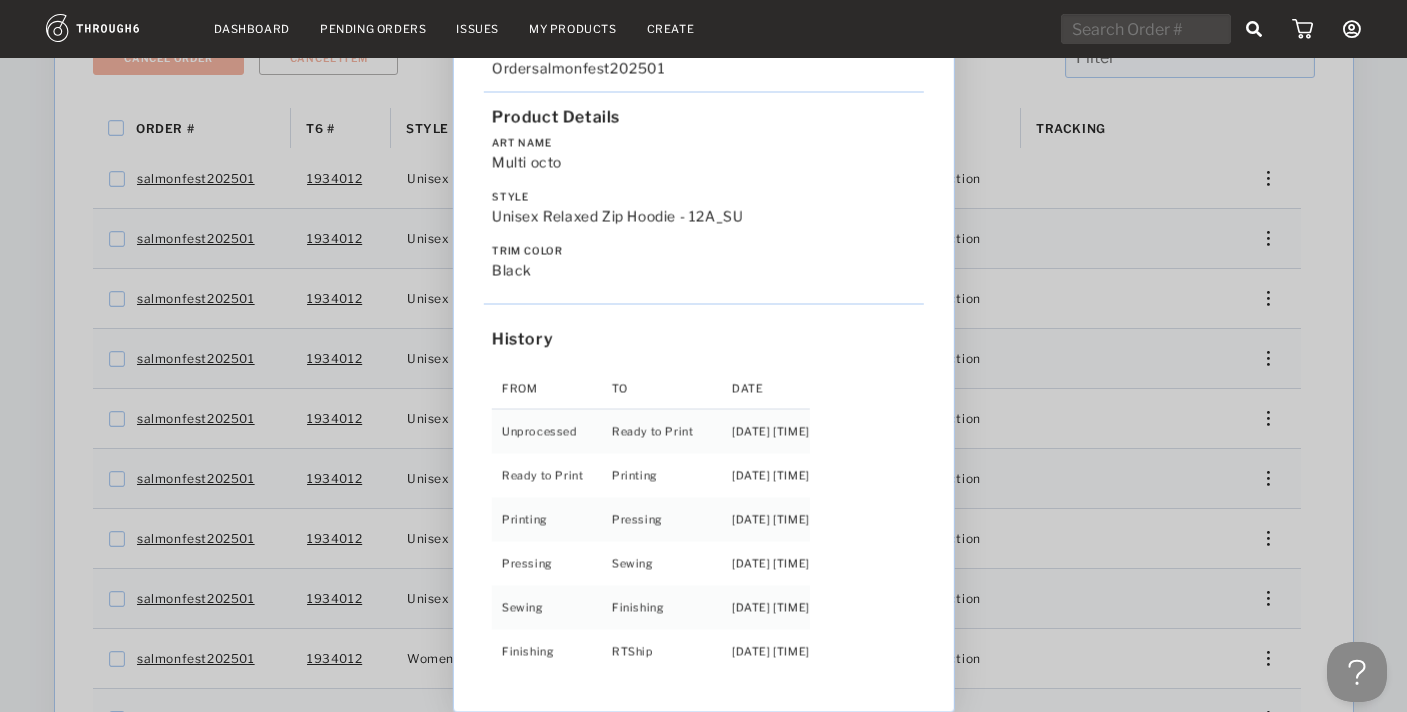 click on "Love from Alaska - No Label   06/19/25 Order  salmonfest202501 Product Details Art Name Multi octo Style Unisex Relaxed Zip Hoodie - 12A_SU Trim Color black History From To Date Unprocessed Ready to Print 6/19/25 10:29:21 PM Ready to Print Printing 6/27/25 9:56:00 AM Printing Pressing 7/01/25 1:35:43 AM Pressing Sewing 7/01/25 5:25:41 PM Sewing Finishing 7/03/25 8:45:34 AM Finishing RTShip 7/03/25 3:15:32 PM" at bounding box center (703, 356) 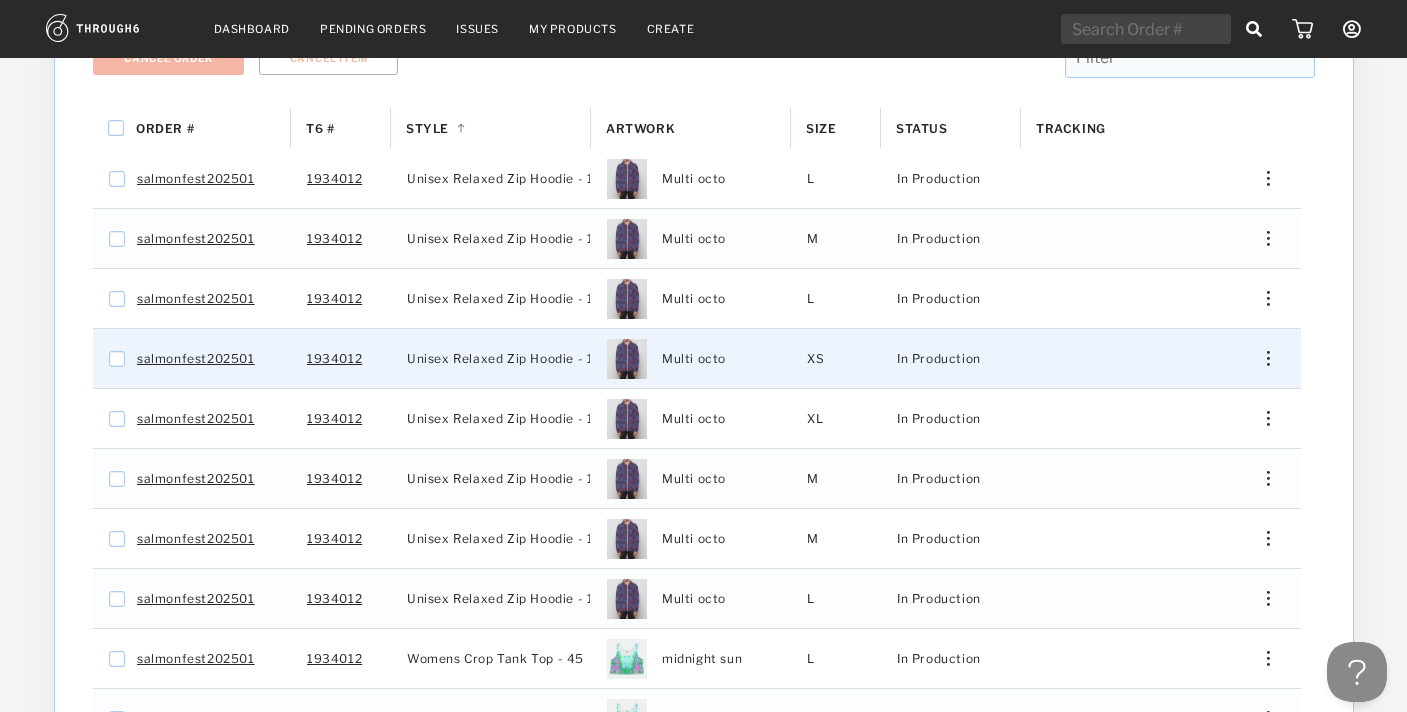 click at bounding box center [1260, 358] 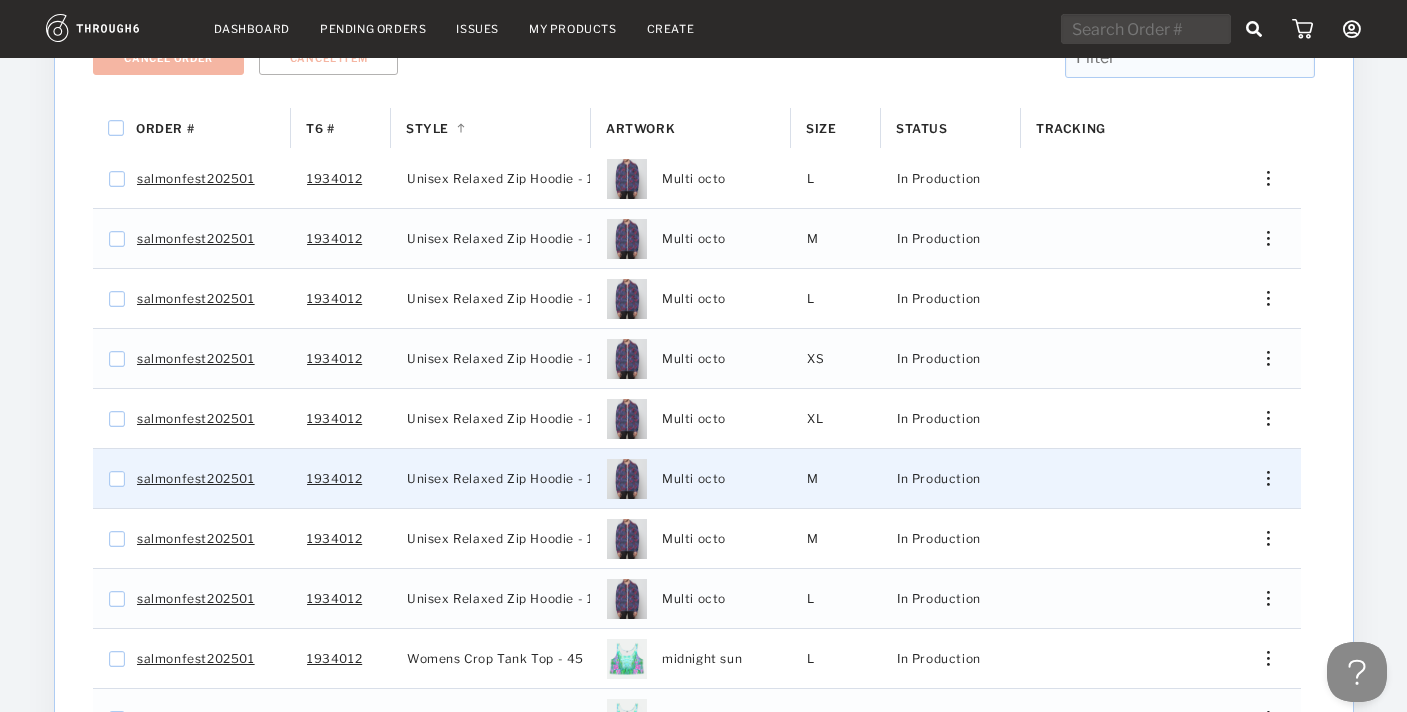 click at bounding box center [1260, 478] 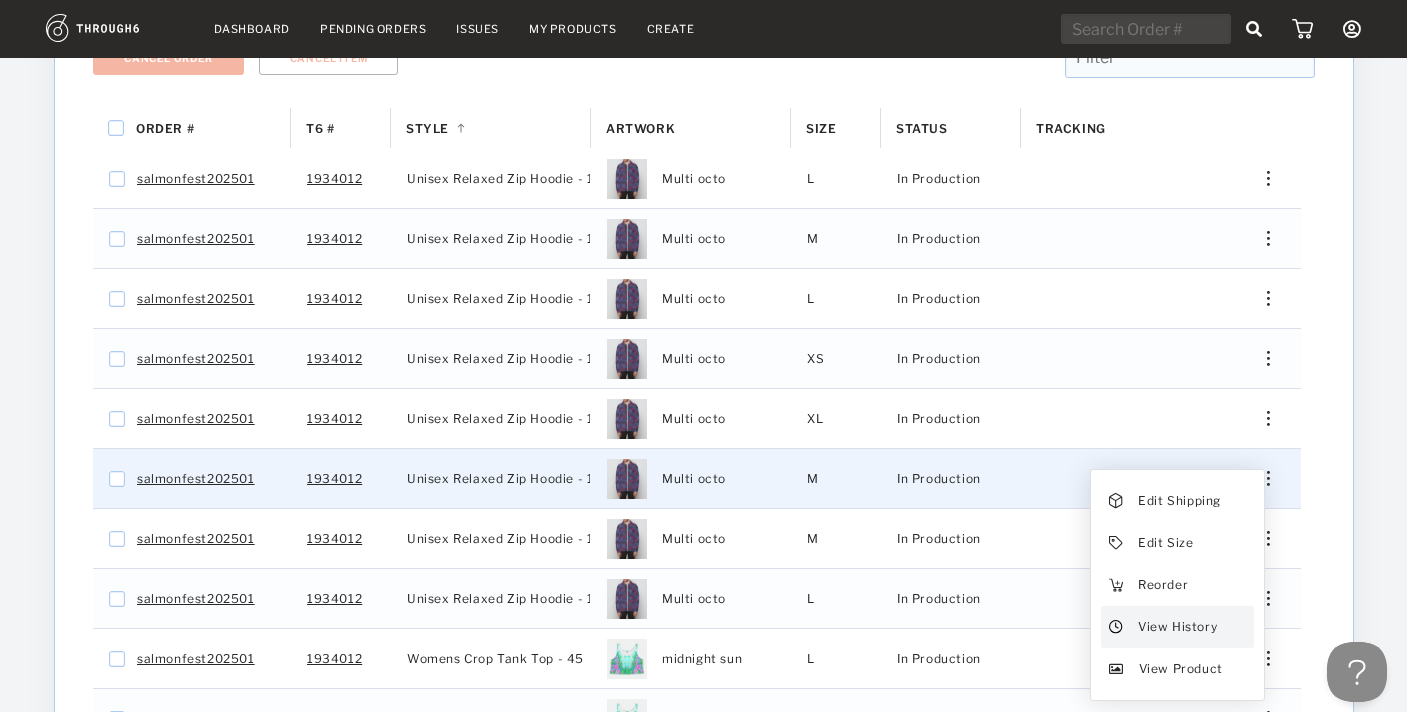 click on "View History" at bounding box center (1176, 627) 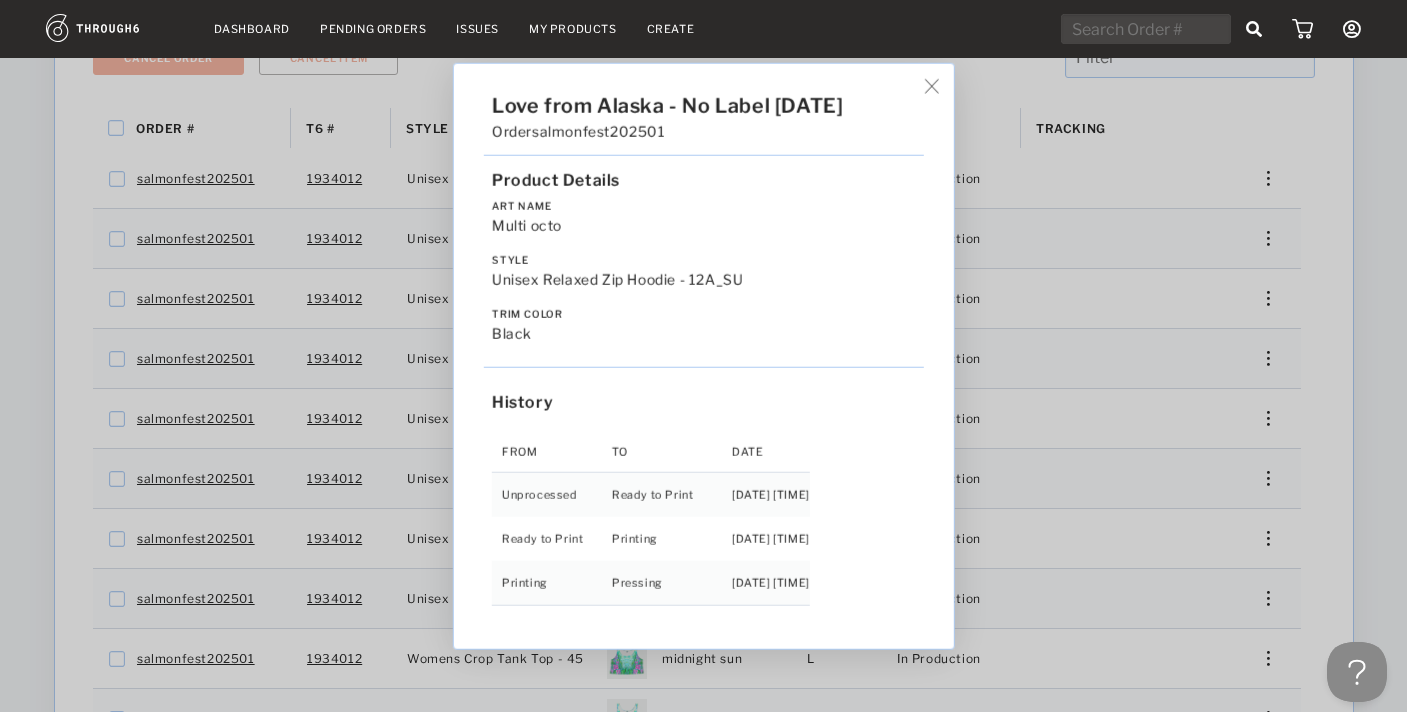 click on "Love from Alaska - No Label   06/19/25 Order  salmonfest202501 Product Details Art Name Multi octo Style Unisex Relaxed Zip Hoodie - 12A_SU Trim Color black History From To Date Unprocessed Ready to Print 6/19/25 10:29:20 PM Ready to Print Printing 6/27/25 9:55:59 AM Printing Pressing 6/30/25 7:55:44 AM" at bounding box center [703, 356] 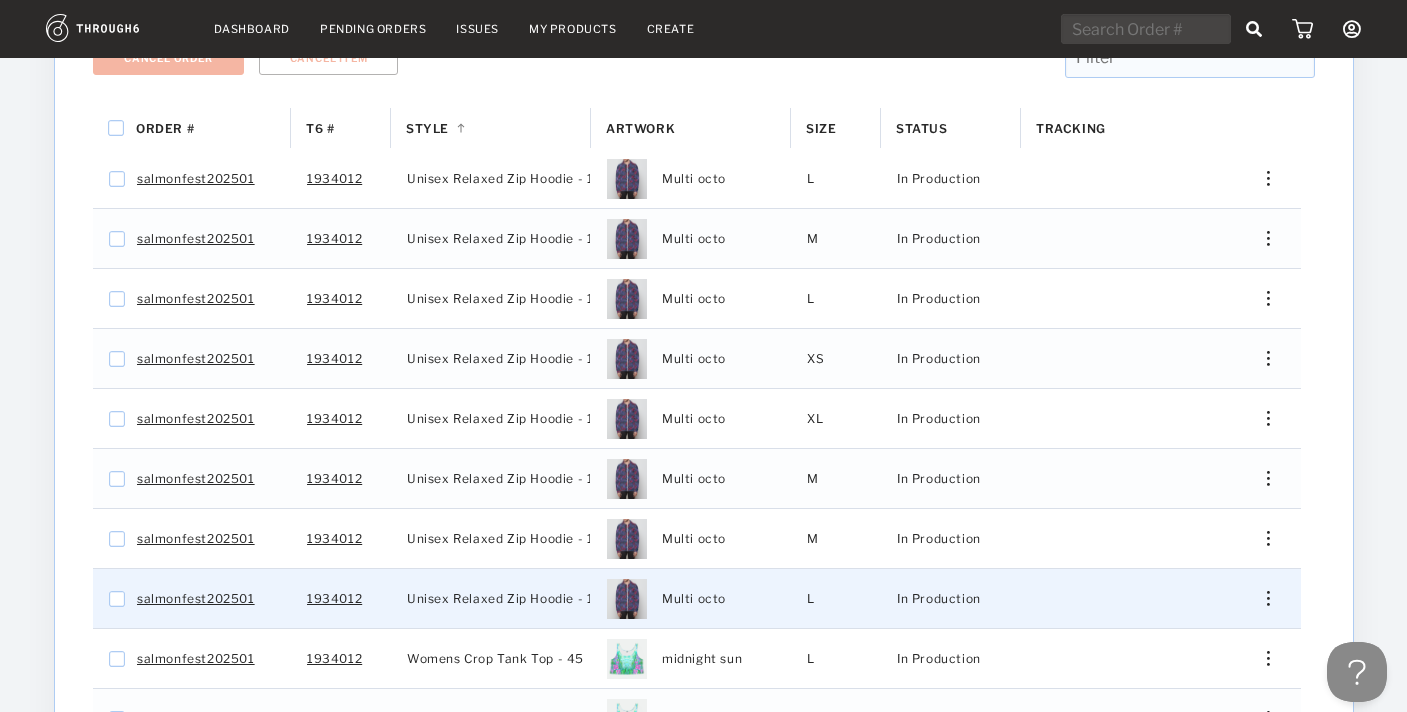 click at bounding box center [1267, 598] 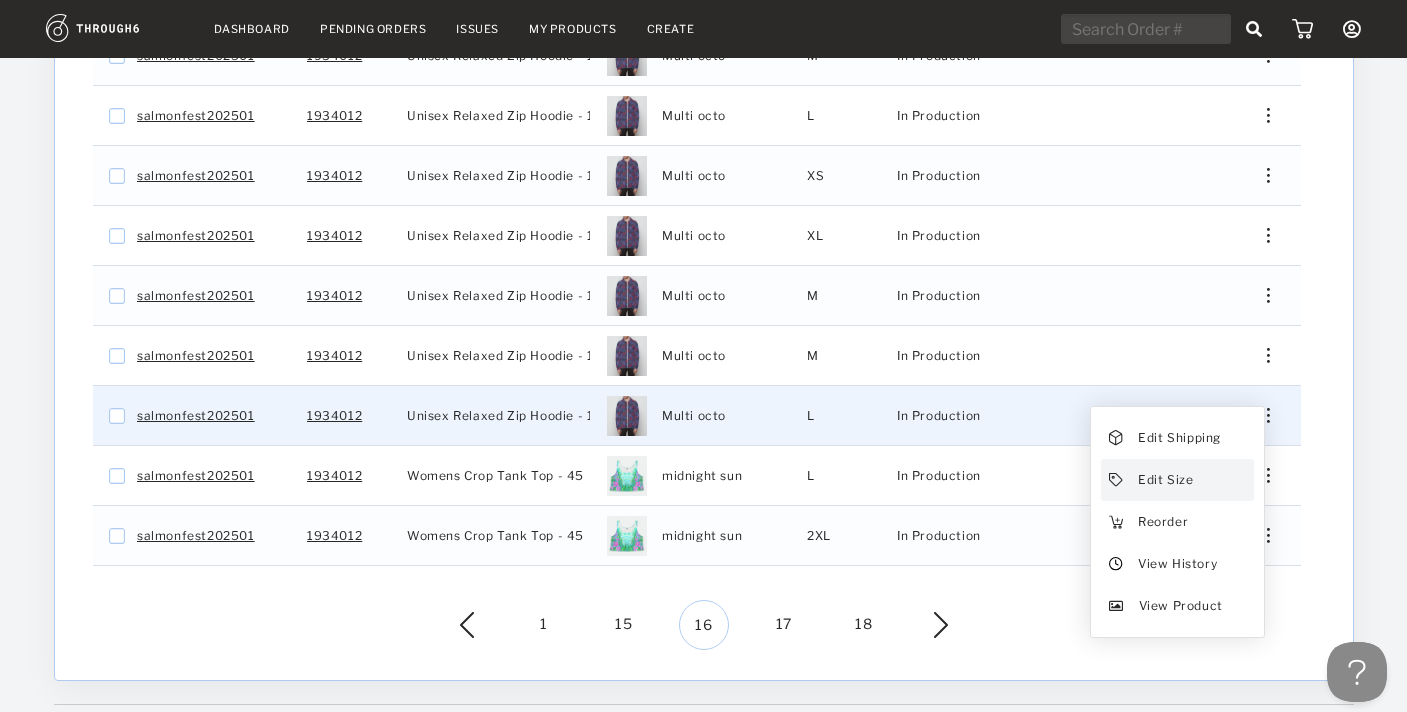 scroll, scrollTop: 557, scrollLeft: 0, axis: vertical 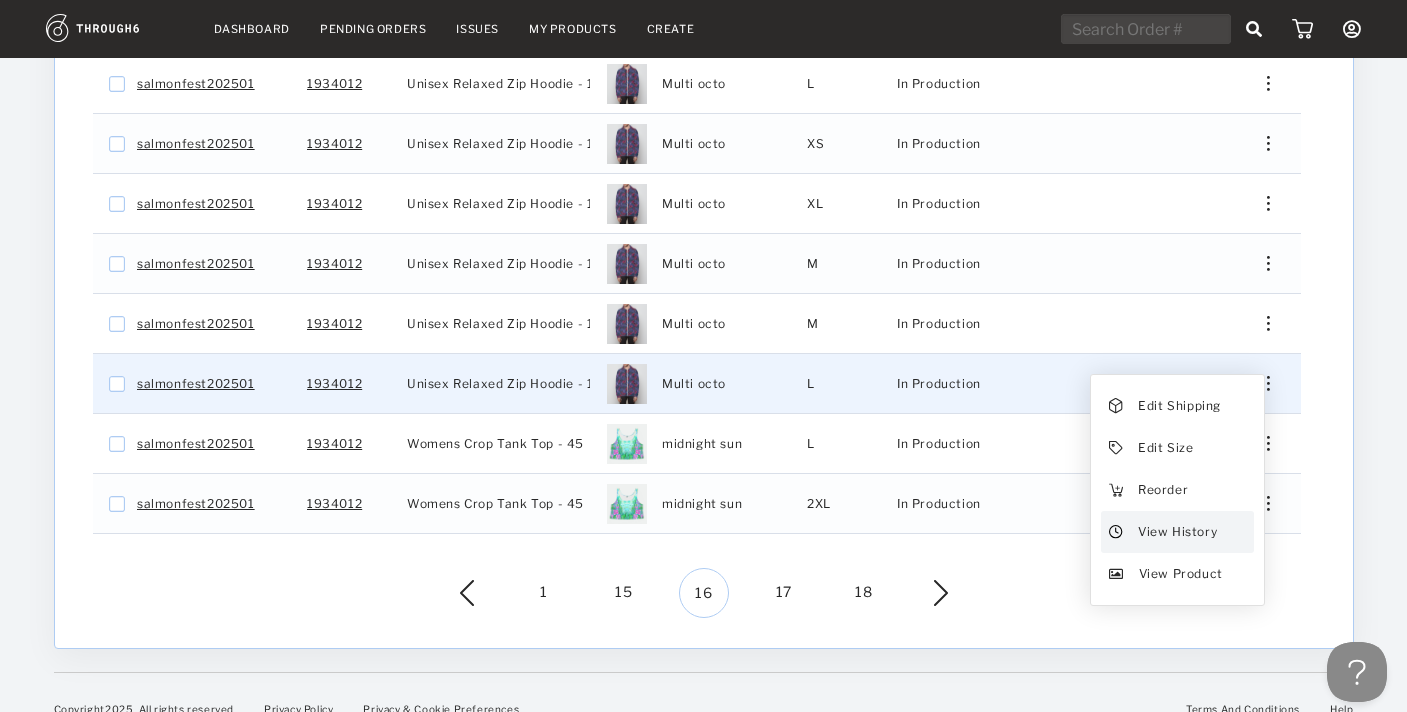 click on "View History" at bounding box center [1176, 532] 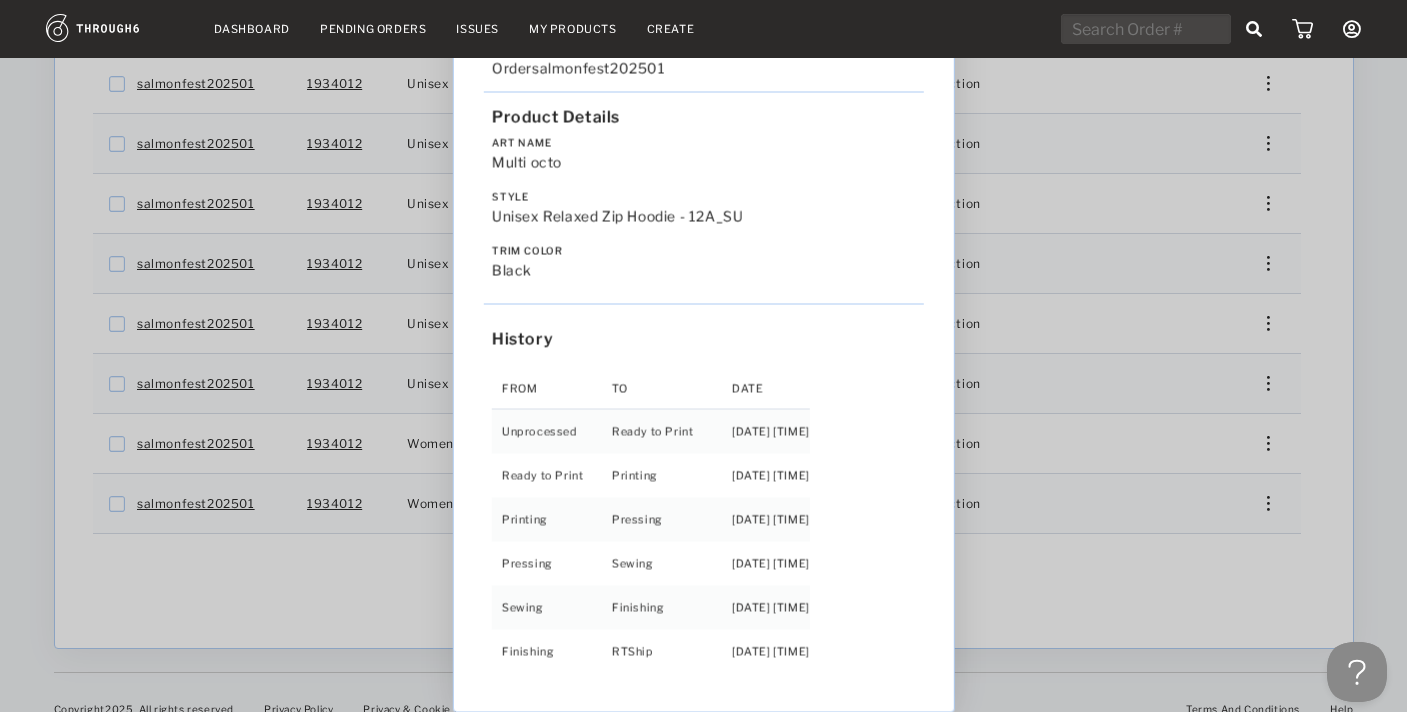 click on "Love from Alaska - No Label   06/19/25 Order  salmonfest202501 Product Details Art Name Multi octo Style Unisex Relaxed Zip Hoodie - 12A_SU Trim Color black History From To Date Unprocessed Ready to Print 6/19/25 10:29:21 PM Ready to Print Printing 6/27/25 9:56:00 AM Printing Pressing 7/01/25 1:35:43 AM Pressing Sewing 7/01/25 5:25:41 PM Sewing Finishing 7/03/25 8:45:34 AM Finishing RTShip 7/03/25 4:05:43 PM" at bounding box center [703, 356] 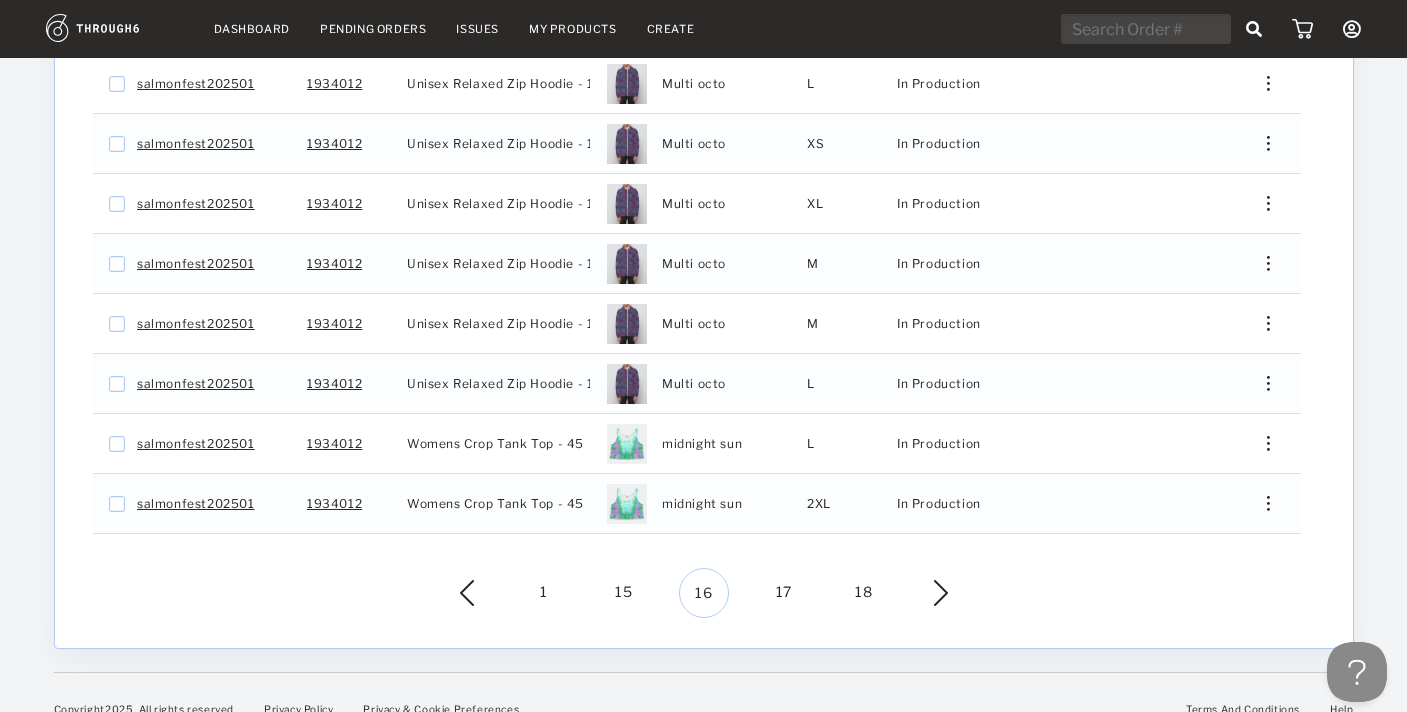 click on "15" at bounding box center (624, 593) 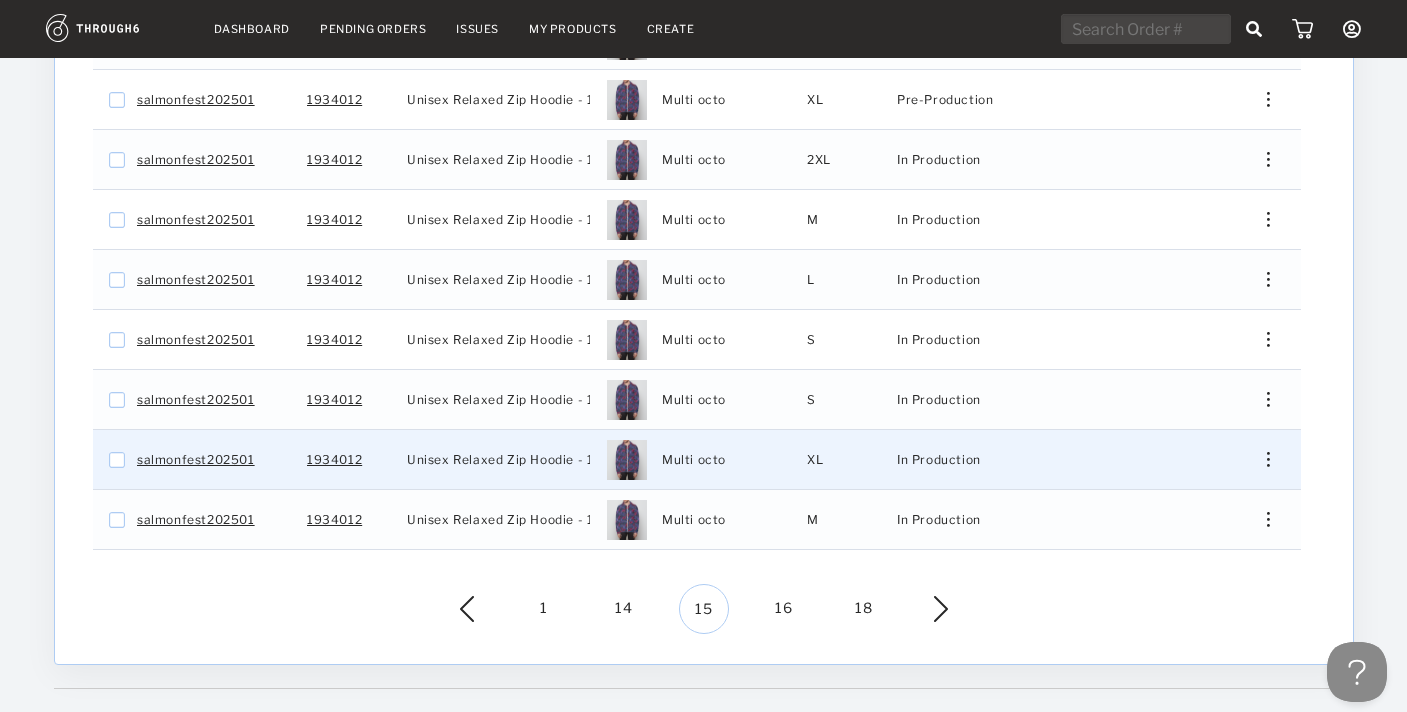scroll, scrollTop: 529, scrollLeft: 0, axis: vertical 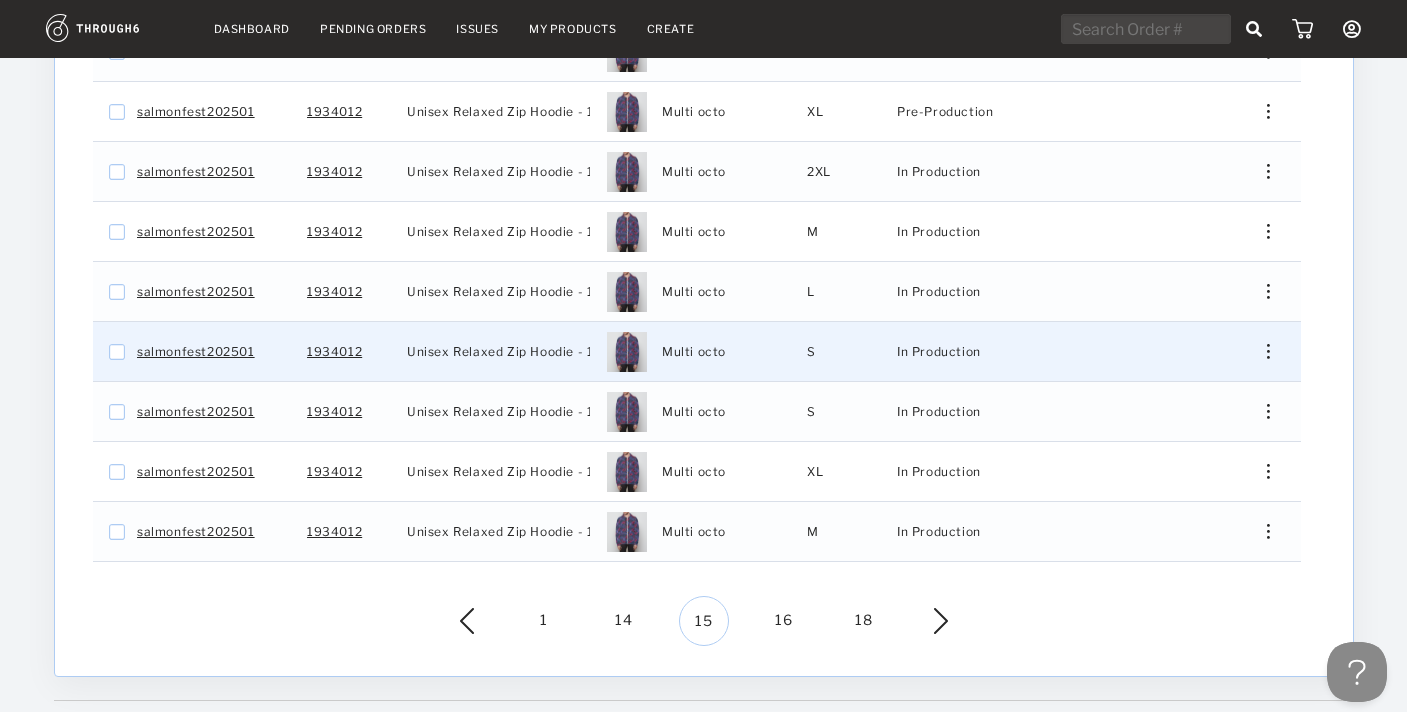 click at bounding box center (1260, 351) 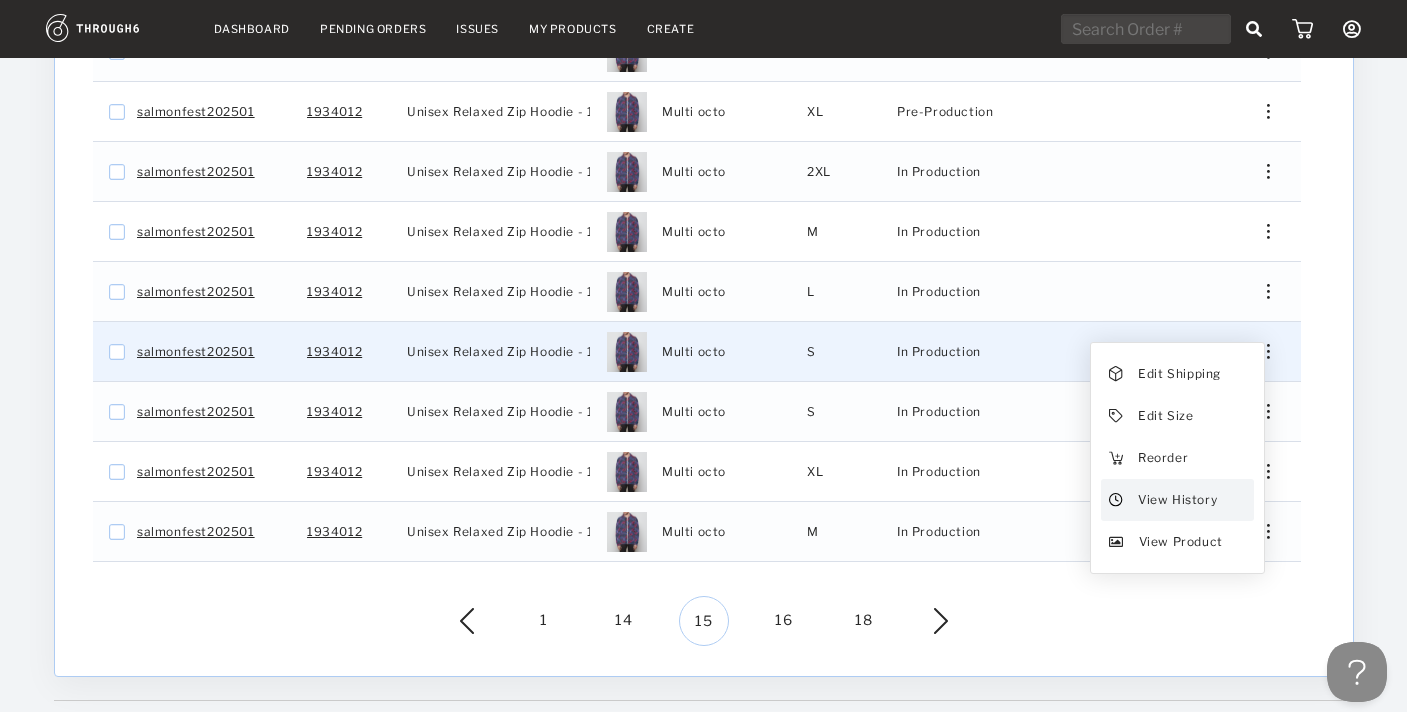 click on "View History" at bounding box center (1176, 500) 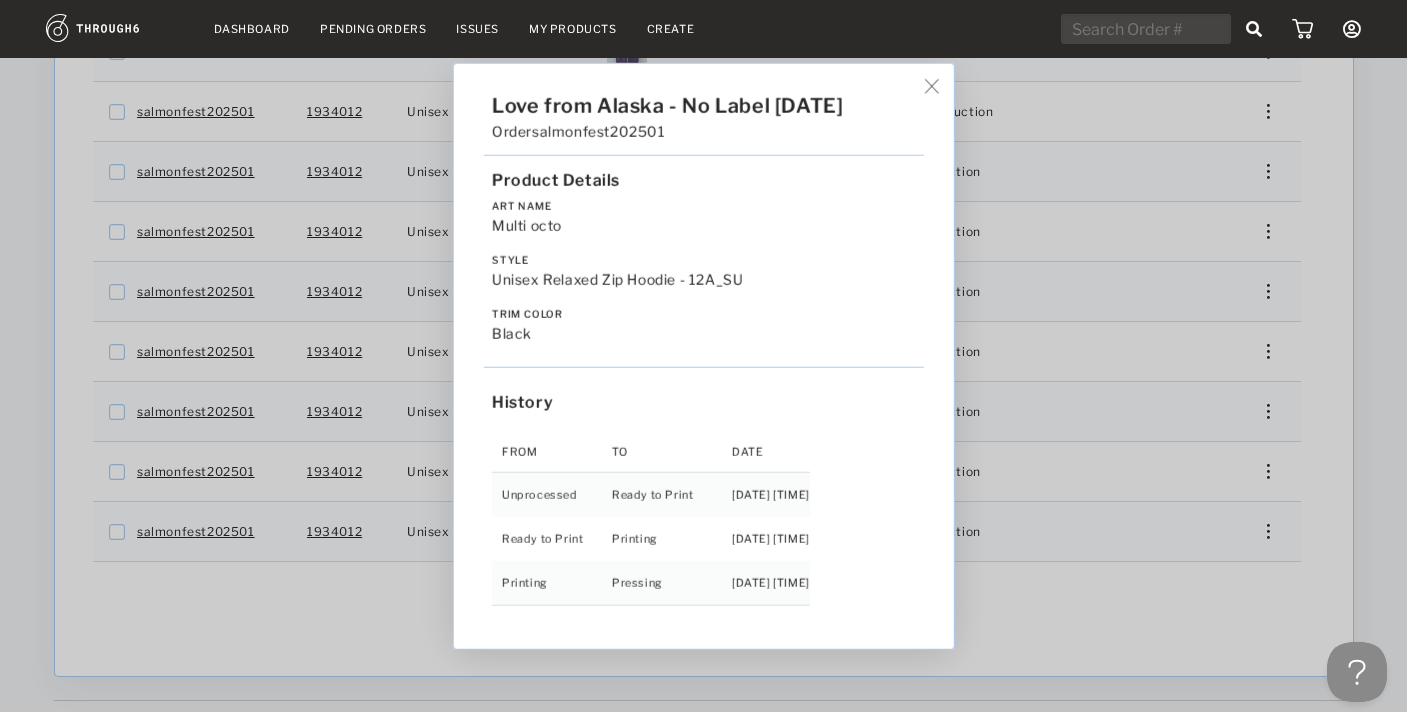 click on "Love from Alaska - No Label   06/19/25 Order  salmonfest202501 Product Details Art Name Multi octo Style Unisex Relaxed Zip Hoodie - 12A_SU Trim Color black History From To Date Unprocessed Ready to Print 6/19/25 10:29:20 PM Ready to Print Printing 6/27/25 9:55:59 AM Printing Pressing 6/30/25 7:36:01 AM" at bounding box center (703, 356) 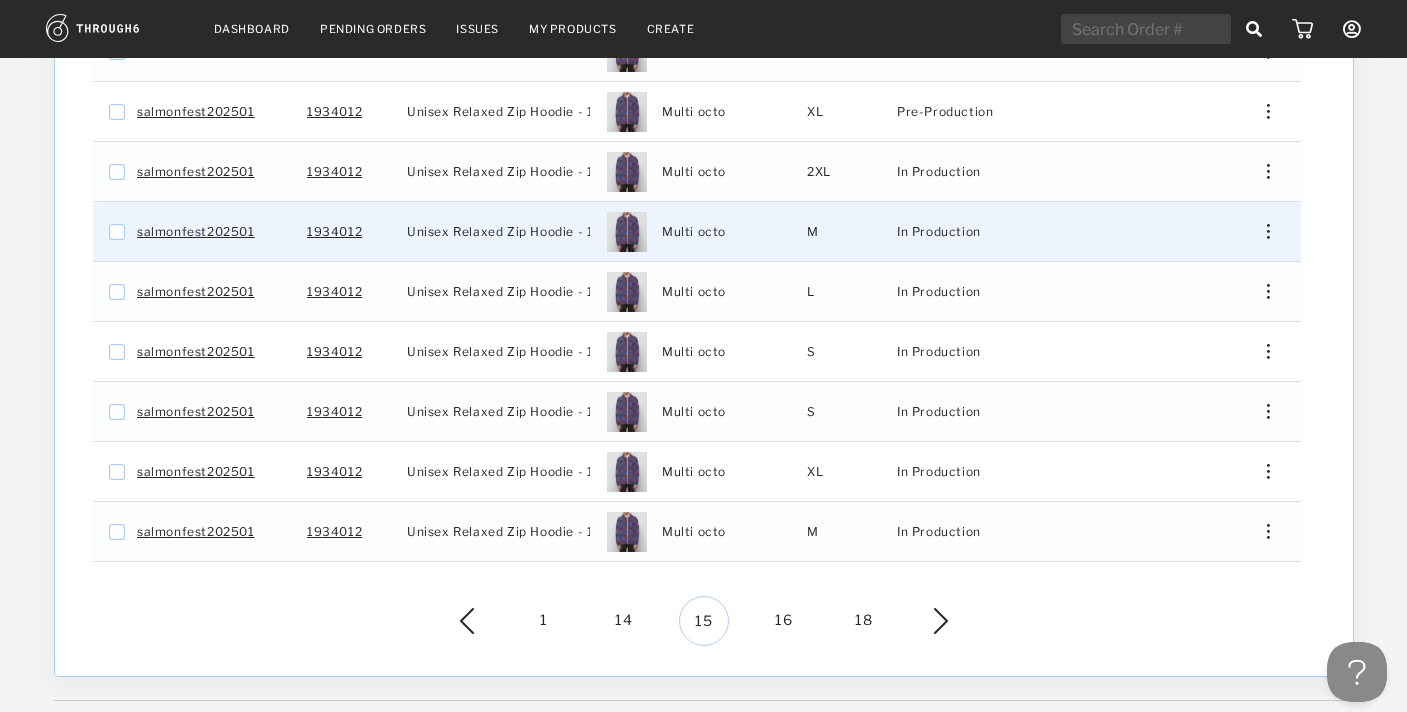 click at bounding box center [1260, 231] 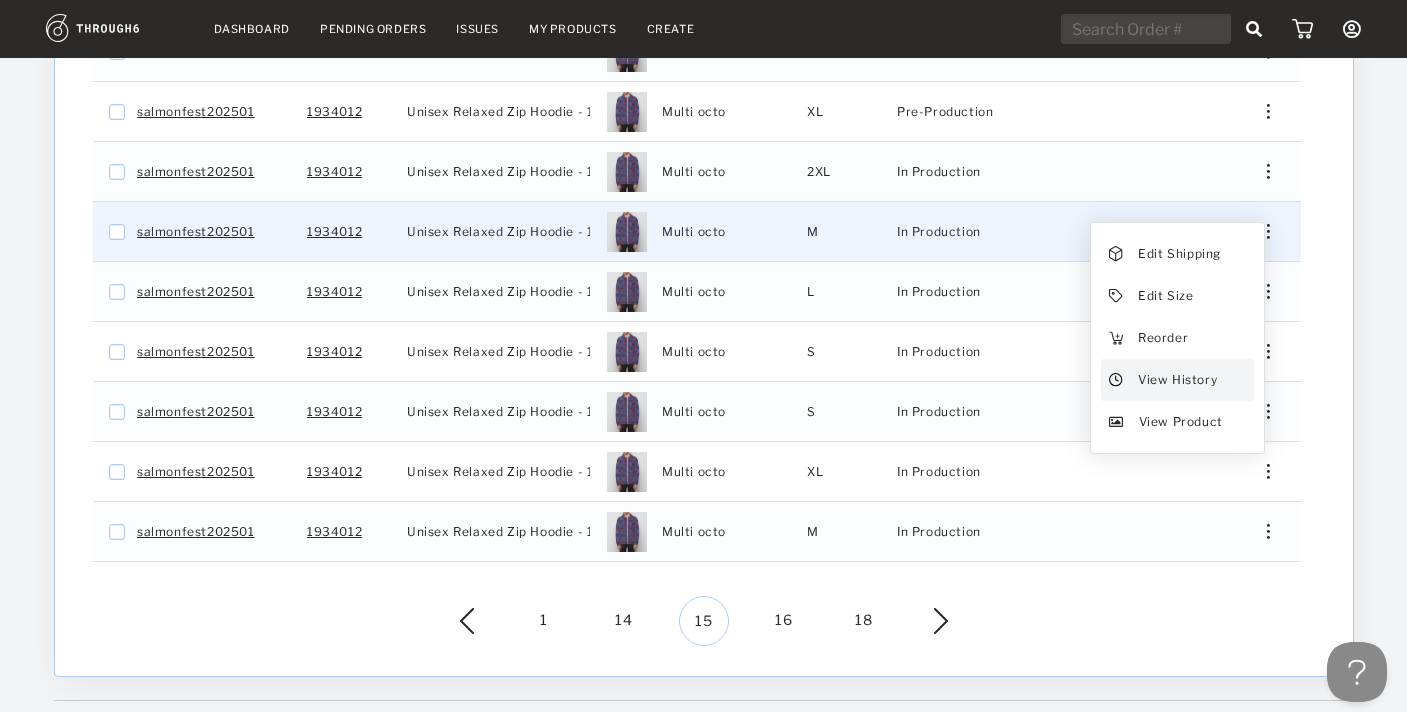 click on "View History" at bounding box center [1176, 380] 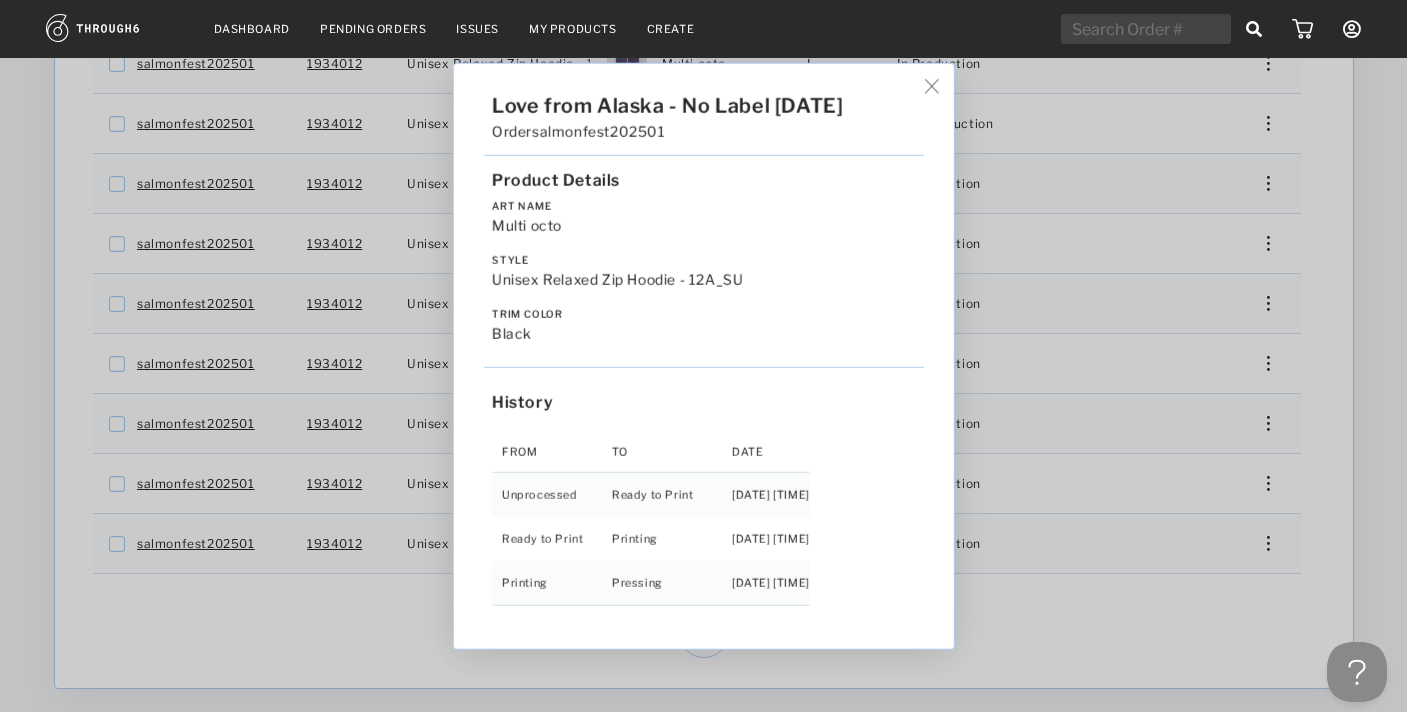 scroll, scrollTop: 516, scrollLeft: 0, axis: vertical 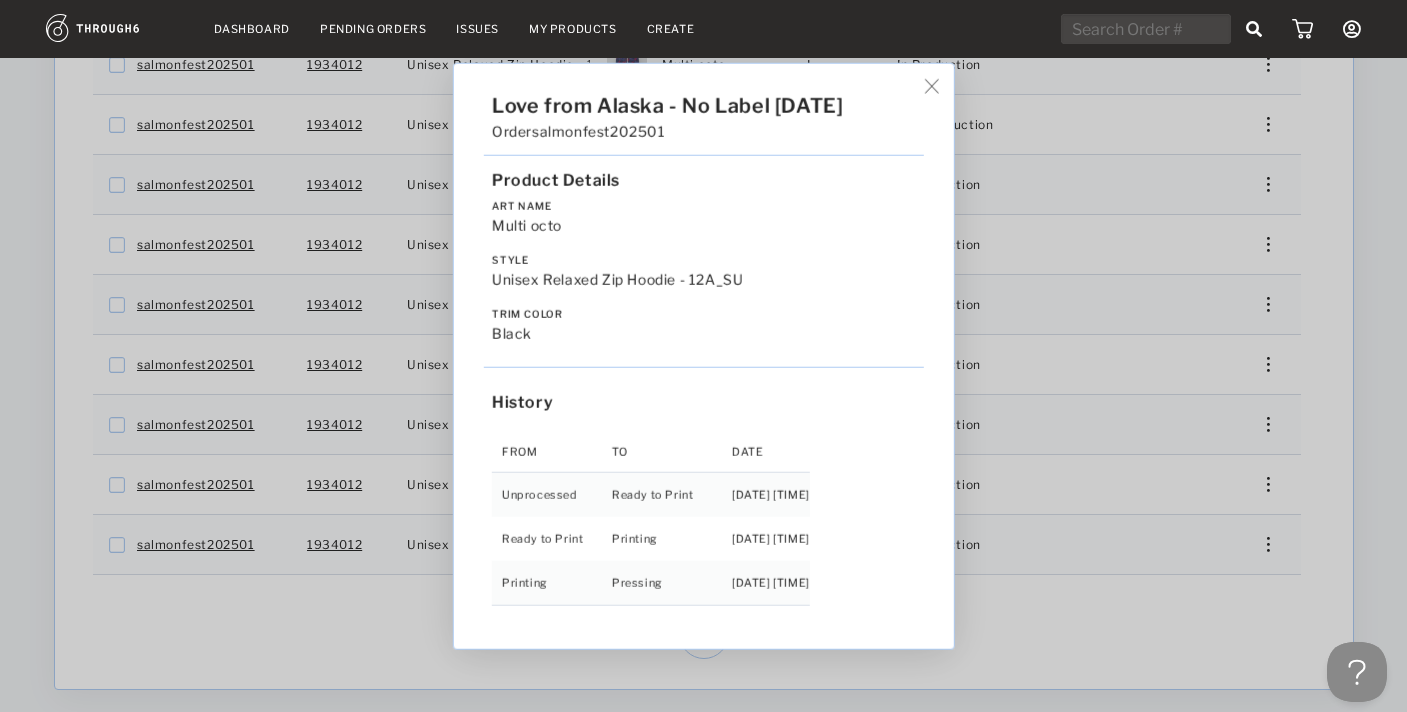 click on "Love from Alaska - No Label   06/19/25 Order  salmonfest202501 Product Details Art Name Multi octo Style Unisex Relaxed Zip Hoodie - 12A_SU Trim Color black History From To Date Unprocessed Ready to Print 6/19/25 10:29:20 PM Ready to Print Printing 6/27/25 9:55:59 AM Printing Pressing 6/30/25 7:45:44 AM" at bounding box center (703, 356) 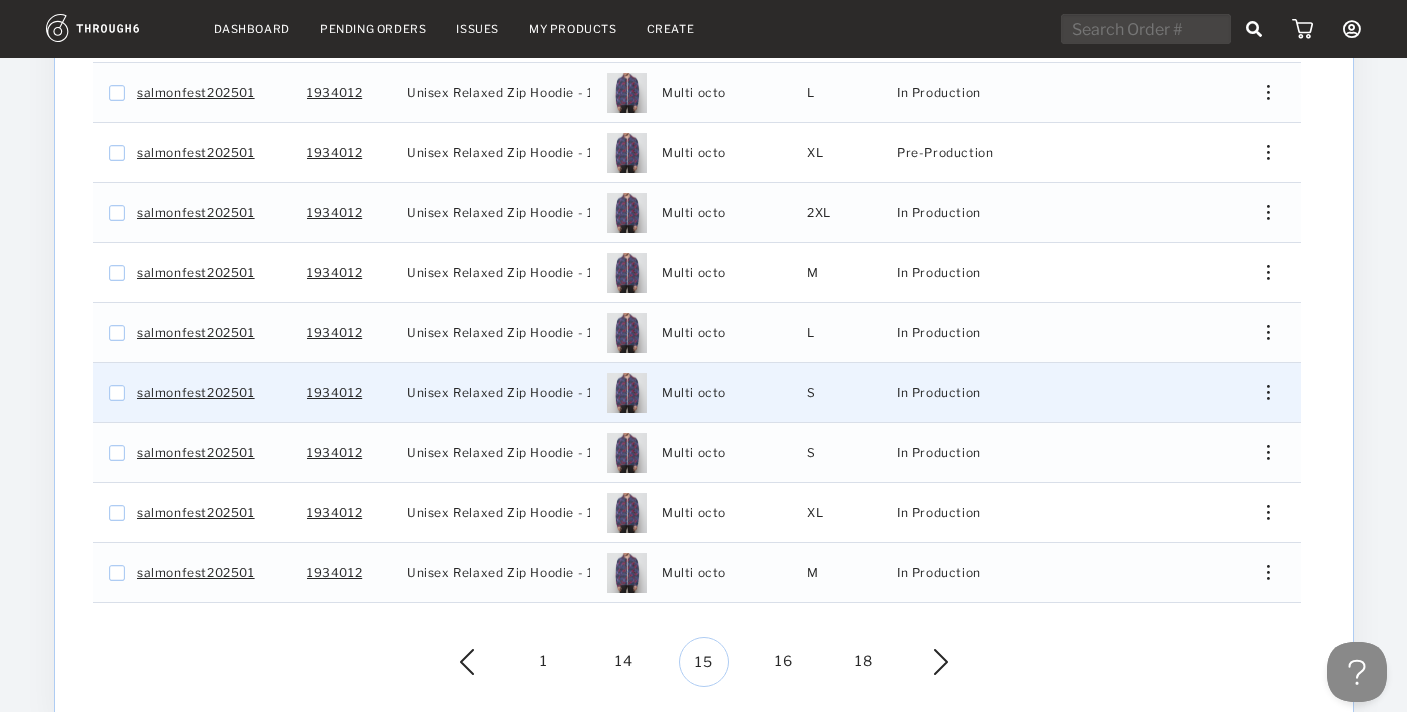scroll, scrollTop: 582, scrollLeft: 0, axis: vertical 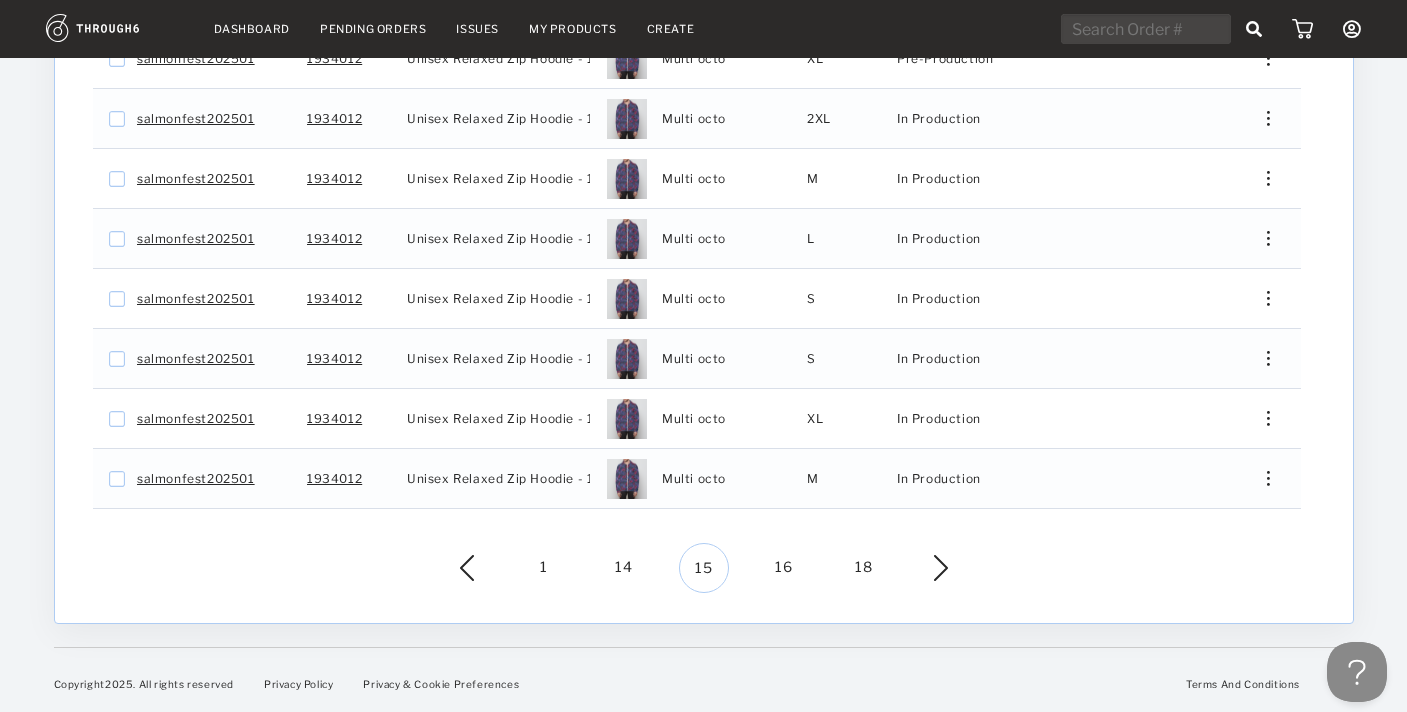 click on "14" at bounding box center (624, 568) 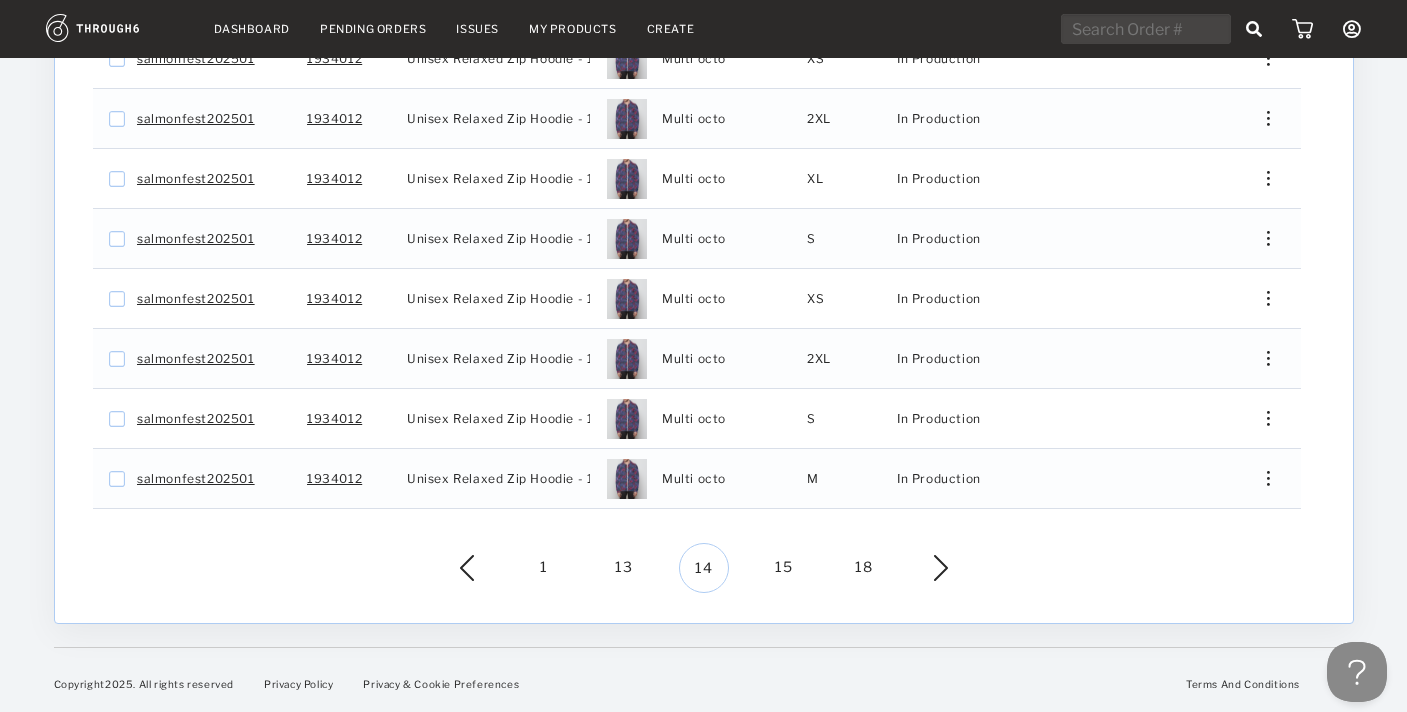 click on "15" at bounding box center (784, 568) 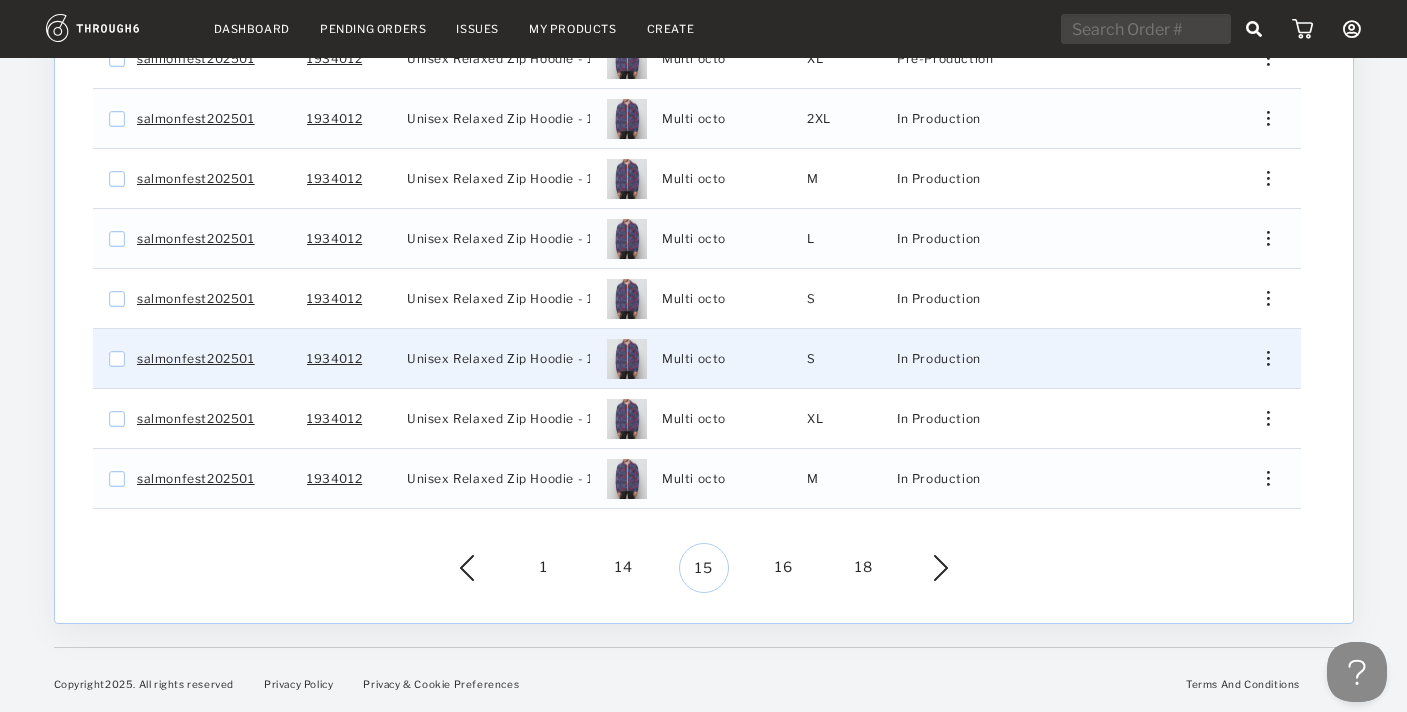 click at bounding box center (1260, 358) 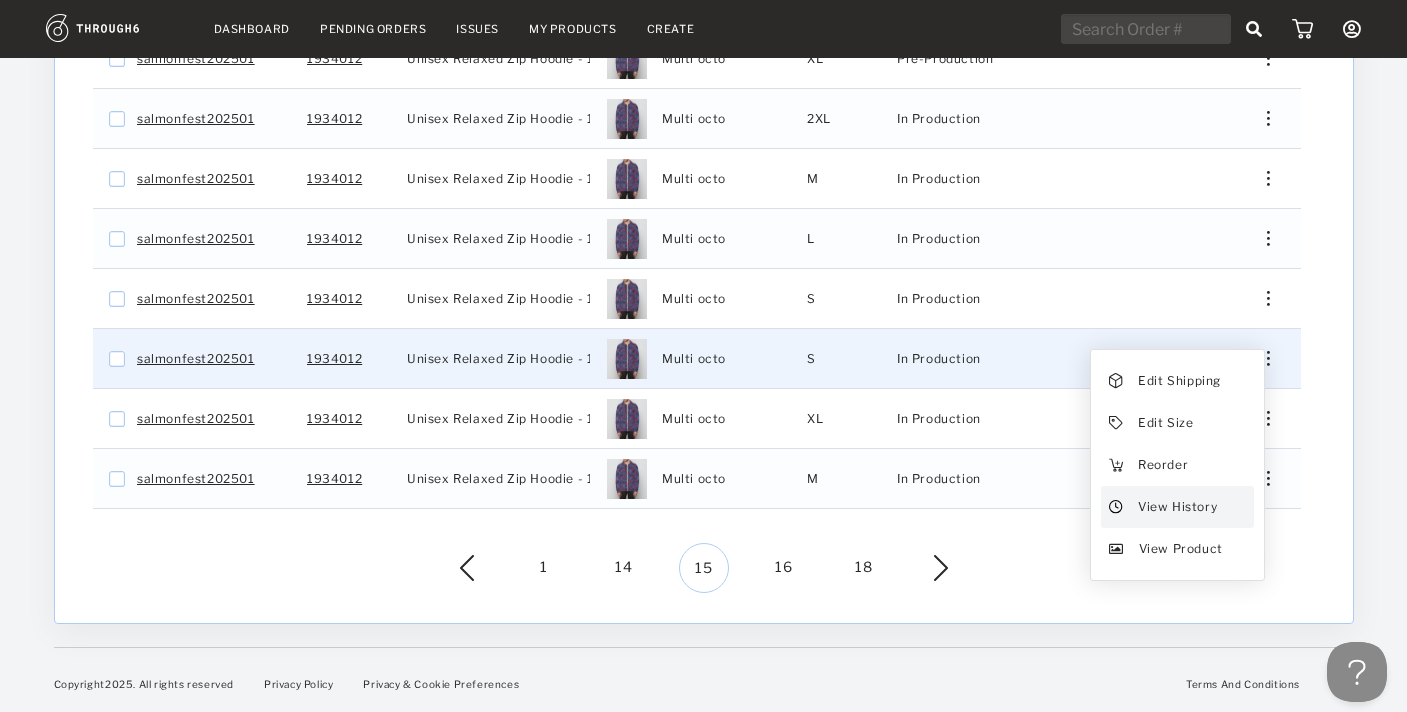 click on "View History" at bounding box center (1176, 507) 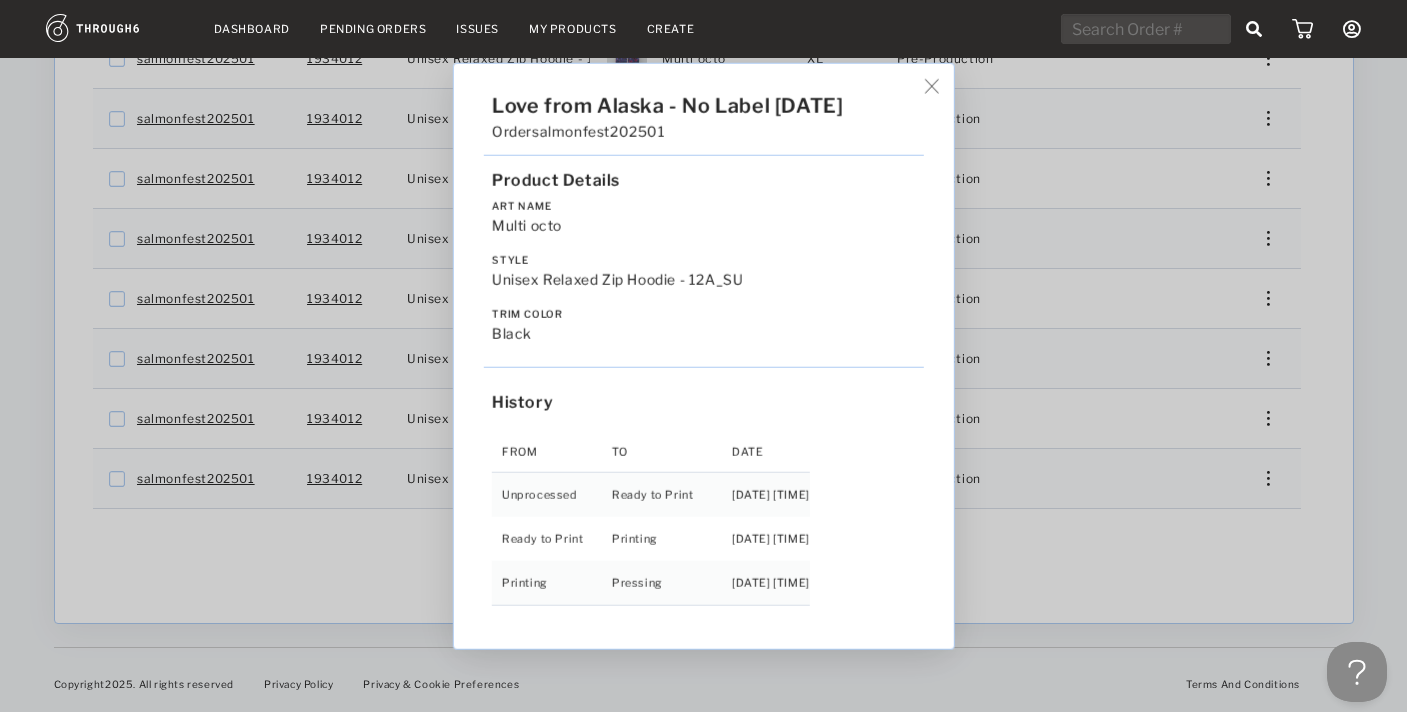 click on "Love from Alaska - No Label   06/19/25 Order  salmonfest202501 Product Details Art Name Multi octo Style Unisex Relaxed Zip Hoodie - 12A_SU Trim Color black History From To Date Unprocessed Ready to Print 6/19/25 10:29:19 PM Ready to Print Printing 6/27/25 10:05:58 AM Printing Pressing 6/30/25 7:55:44 AM" at bounding box center (703, 356) 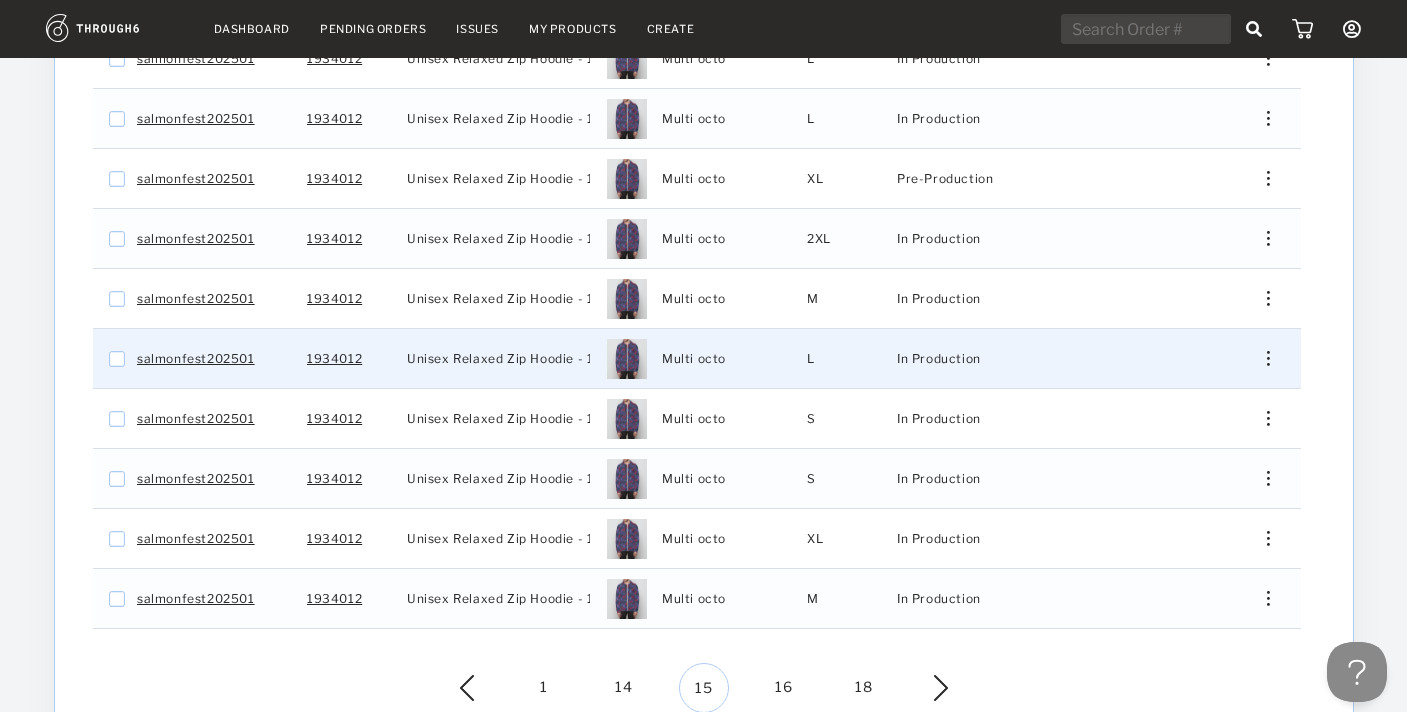 scroll, scrollTop: 460, scrollLeft: 0, axis: vertical 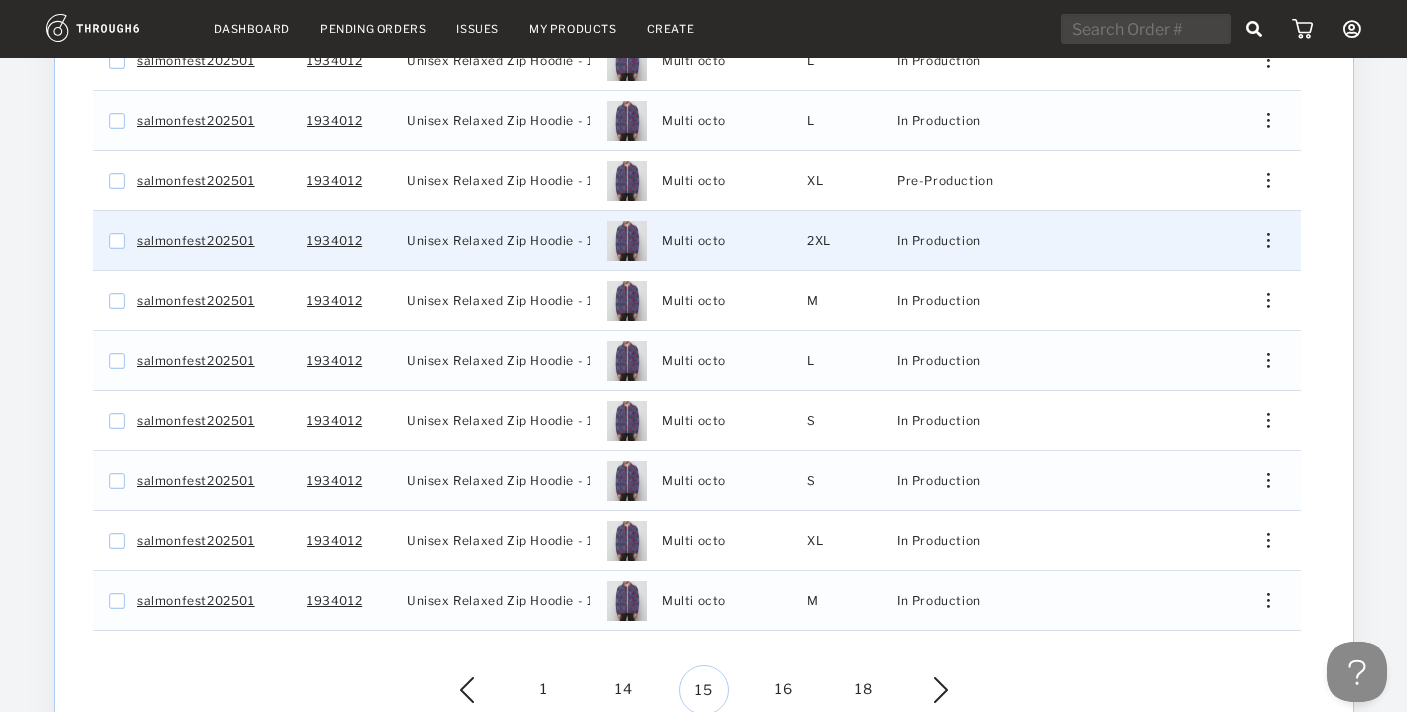 click on "Edit Shipping Edit Size Reorder View History View Product" at bounding box center [1261, 240] 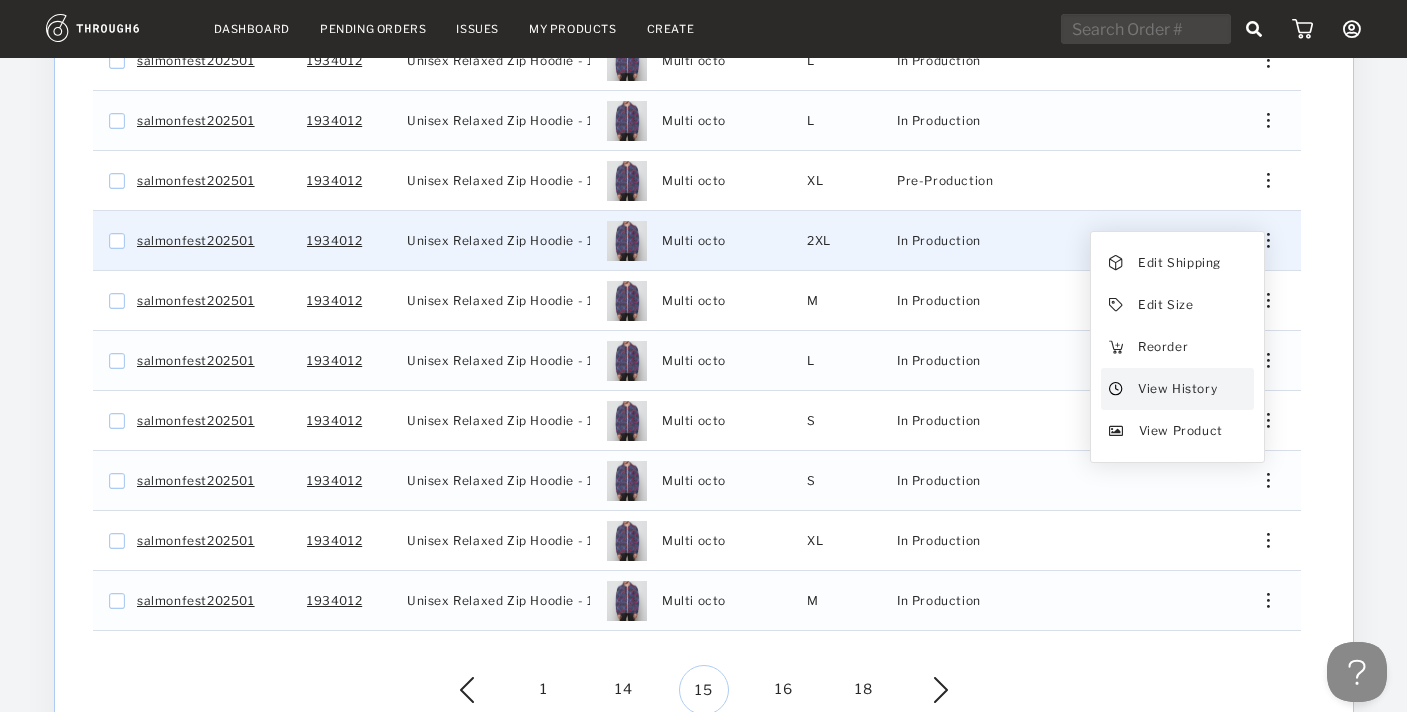 click on "View History" at bounding box center [1176, 389] 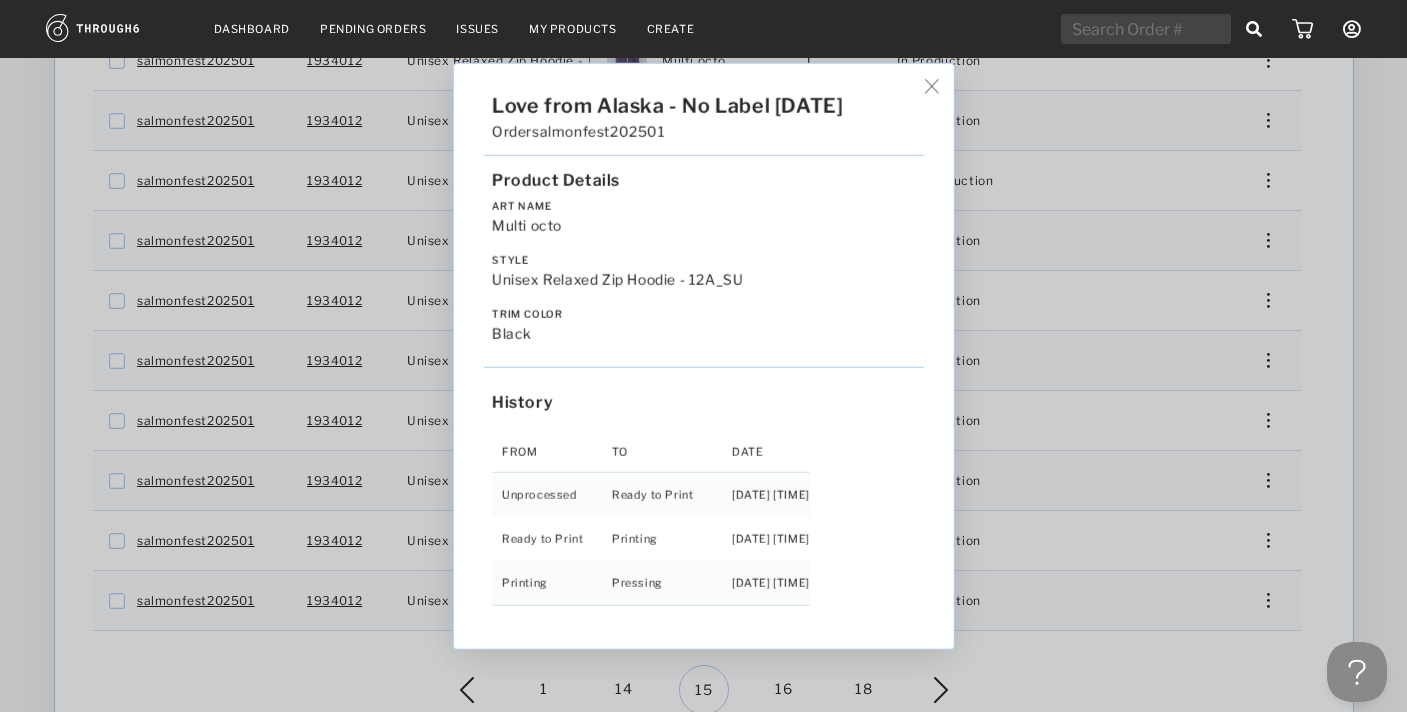 click on "Love from Alaska - No Label   06/19/25 Order  salmonfest202501 Product Details Art Name Multi octo Style Unisex Relaxed Zip Hoodie - 12A_SU Trim Color black History From To Date Unprocessed Ready to Print 6/19/25 10:29:23 PM Ready to Print Printing 6/27/25 9:56:00 AM Printing Pressing 7/01/25 3:05:43 AM" at bounding box center (703, 356) 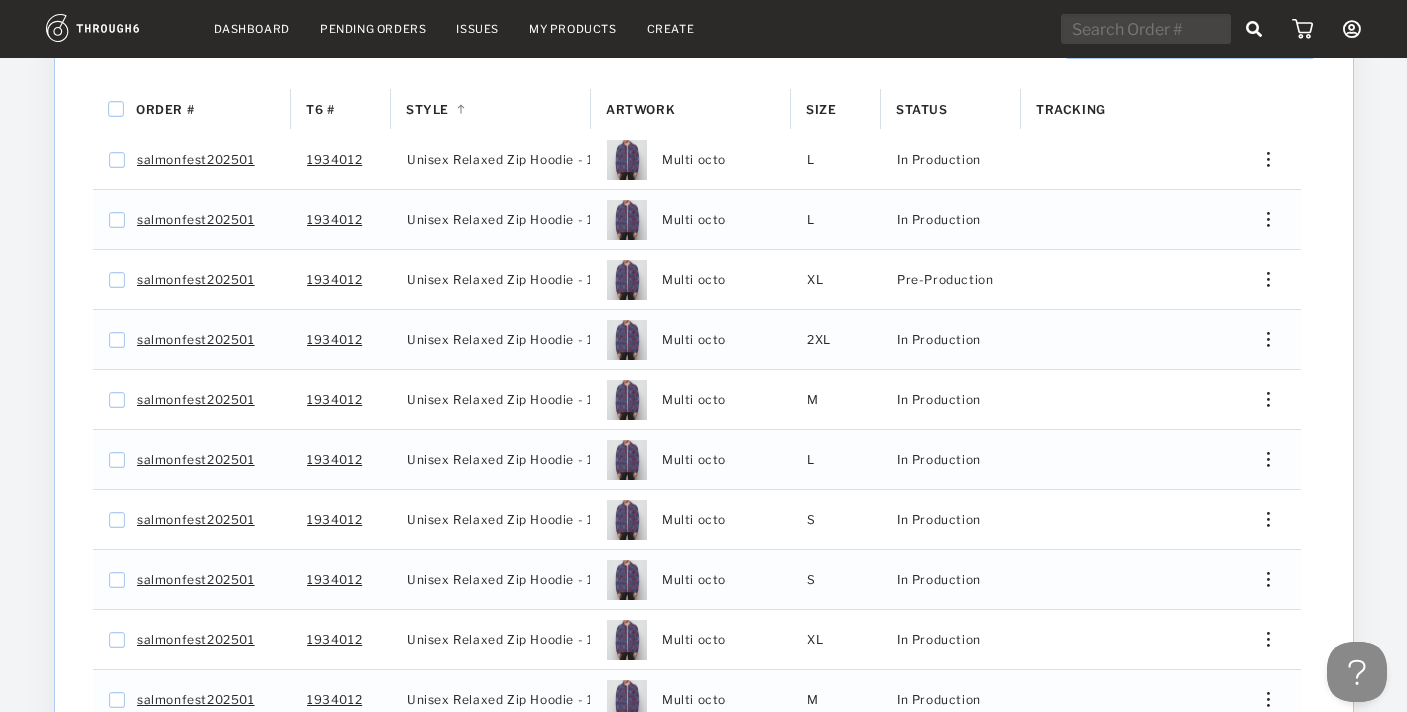 scroll, scrollTop: 318, scrollLeft: 0, axis: vertical 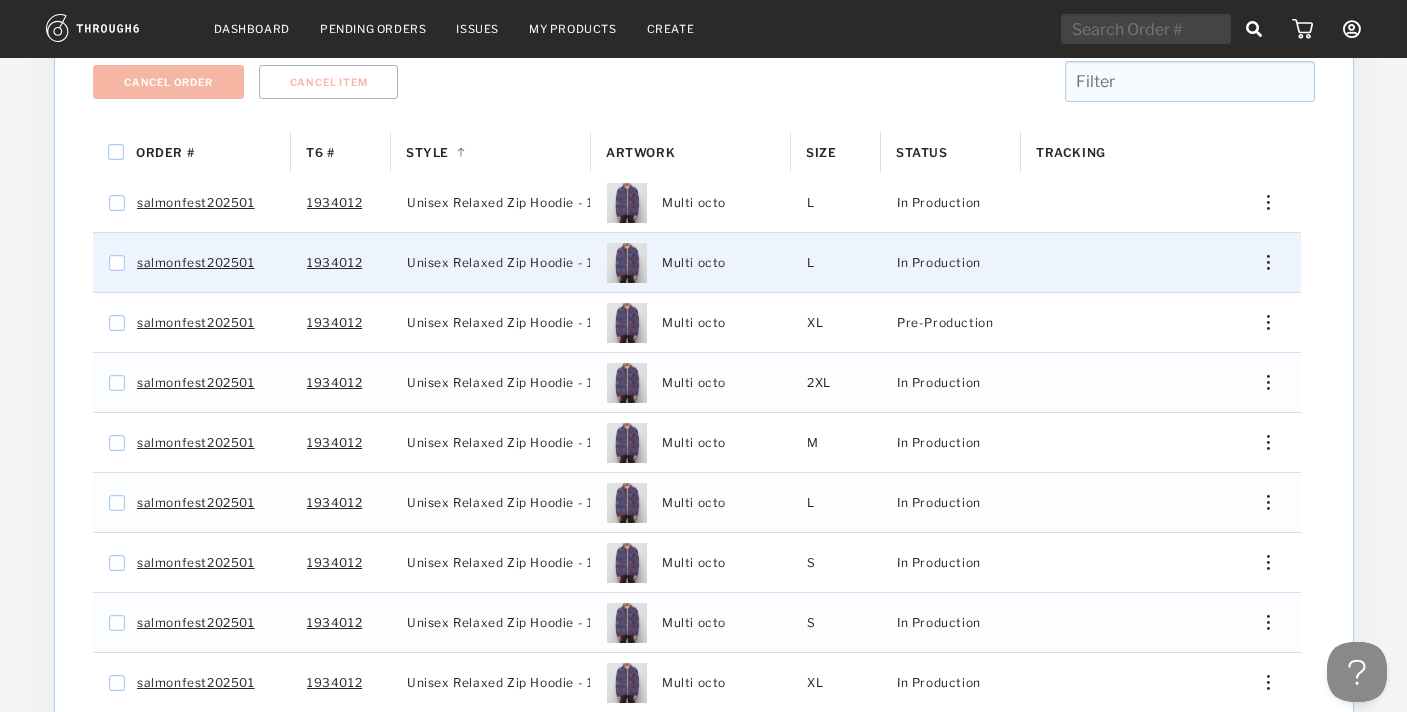 click at bounding box center [1260, 262] 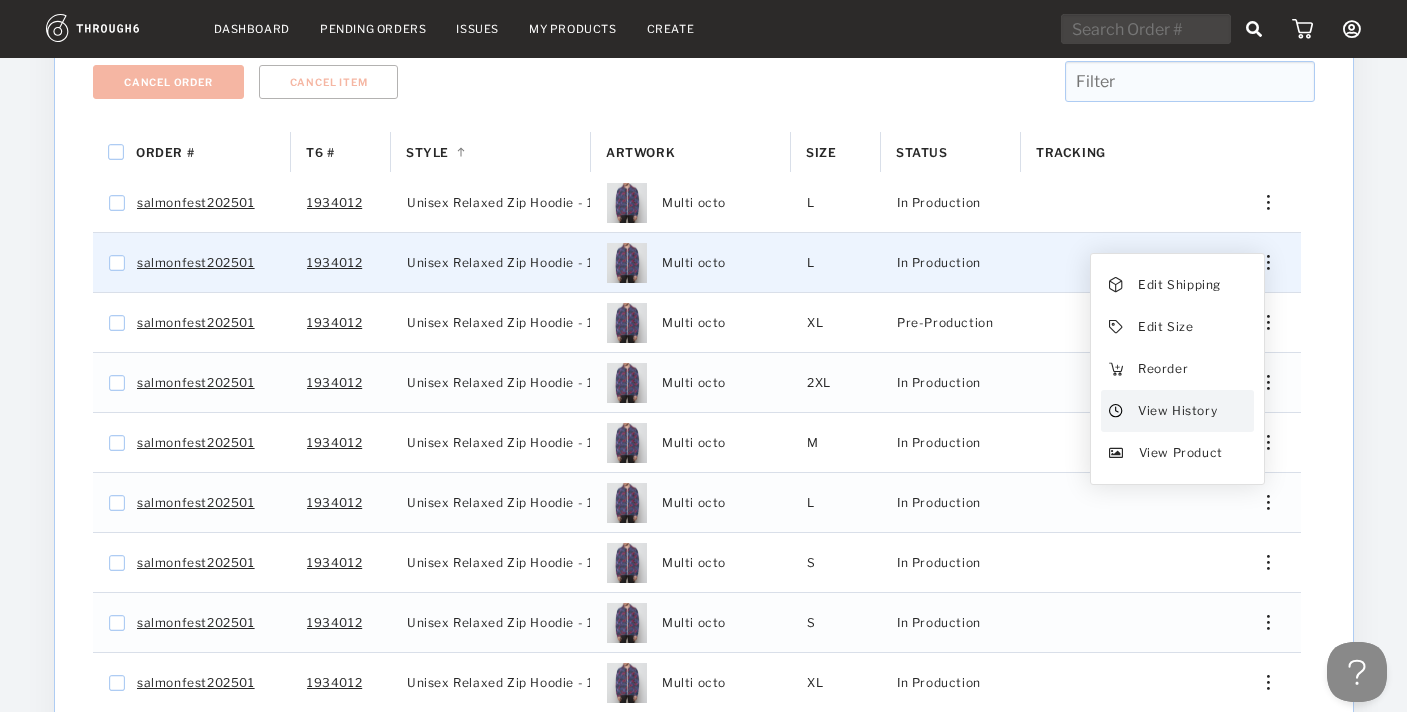click on "View History" at bounding box center [1176, 411] 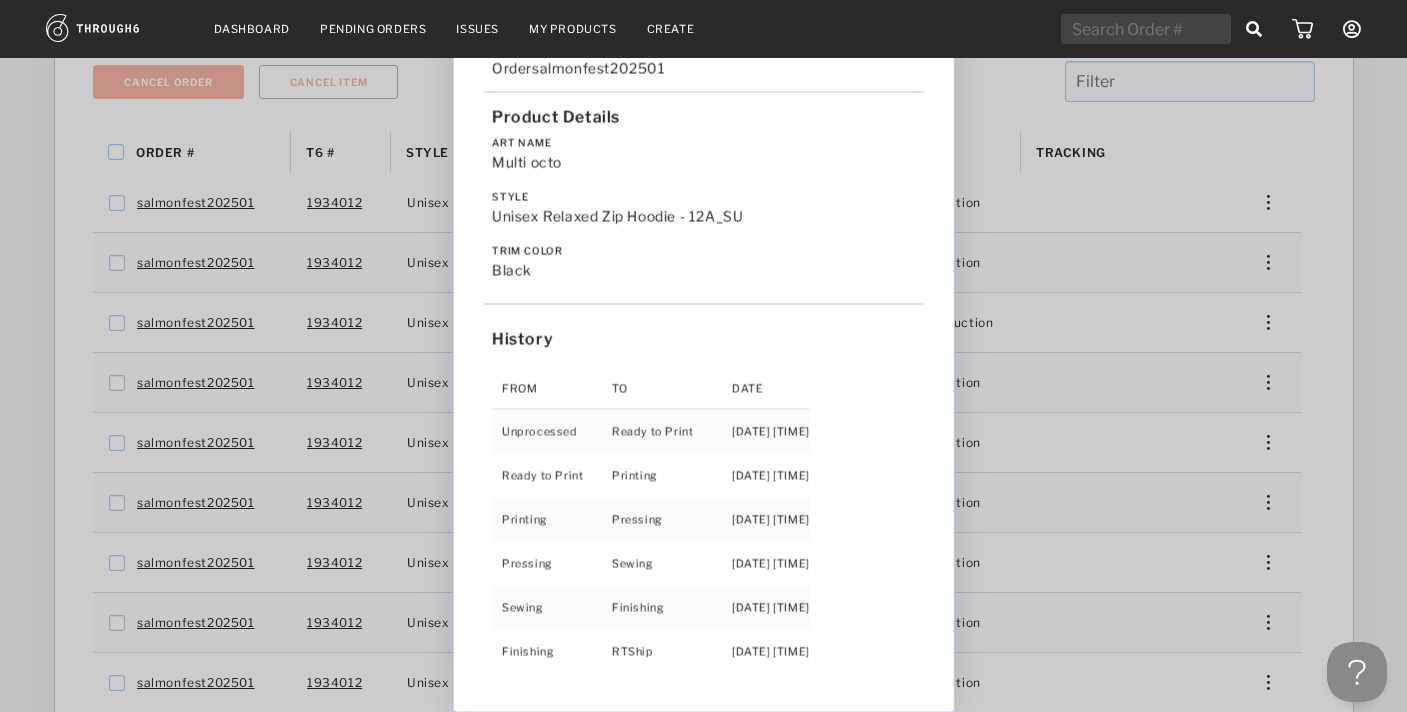 click on "Love from Alaska - No Label   06/19/25 Order  salmonfest202501 Product Details Art Name Multi octo Style Unisex Relaxed Zip Hoodie - 12A_SU Trim Color black History From To Date Unprocessed Ready to Print 6/19/25 10:29:21 PM Ready to Print Printing 6/27/25 9:56:00 AM Printing Pressing 7/01/25 1:35:42 AM Pressing Sewing 7/01/25 5:25:41 PM Sewing Finishing 7/03/25 11:25:38 AM Finishing RTShip 7/04/25 9:15:31 AM" at bounding box center (703, 356) 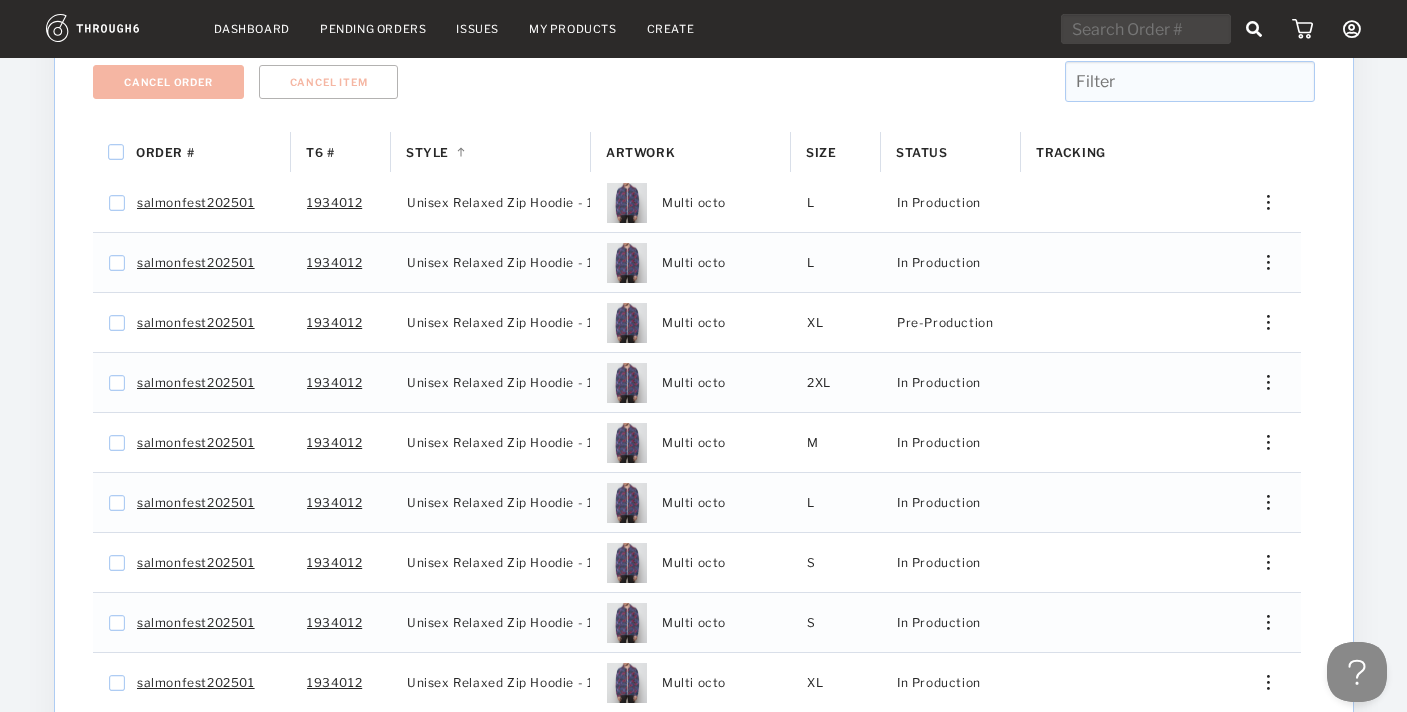 click on "Overall Progress Total Pre-Production Pre-Prod. In Production In Prod. Shipped Canceled 178 4 174 0 0 Cancel Order Cancel Item
Order #
T6 #
Style 1" at bounding box center [704, 359] 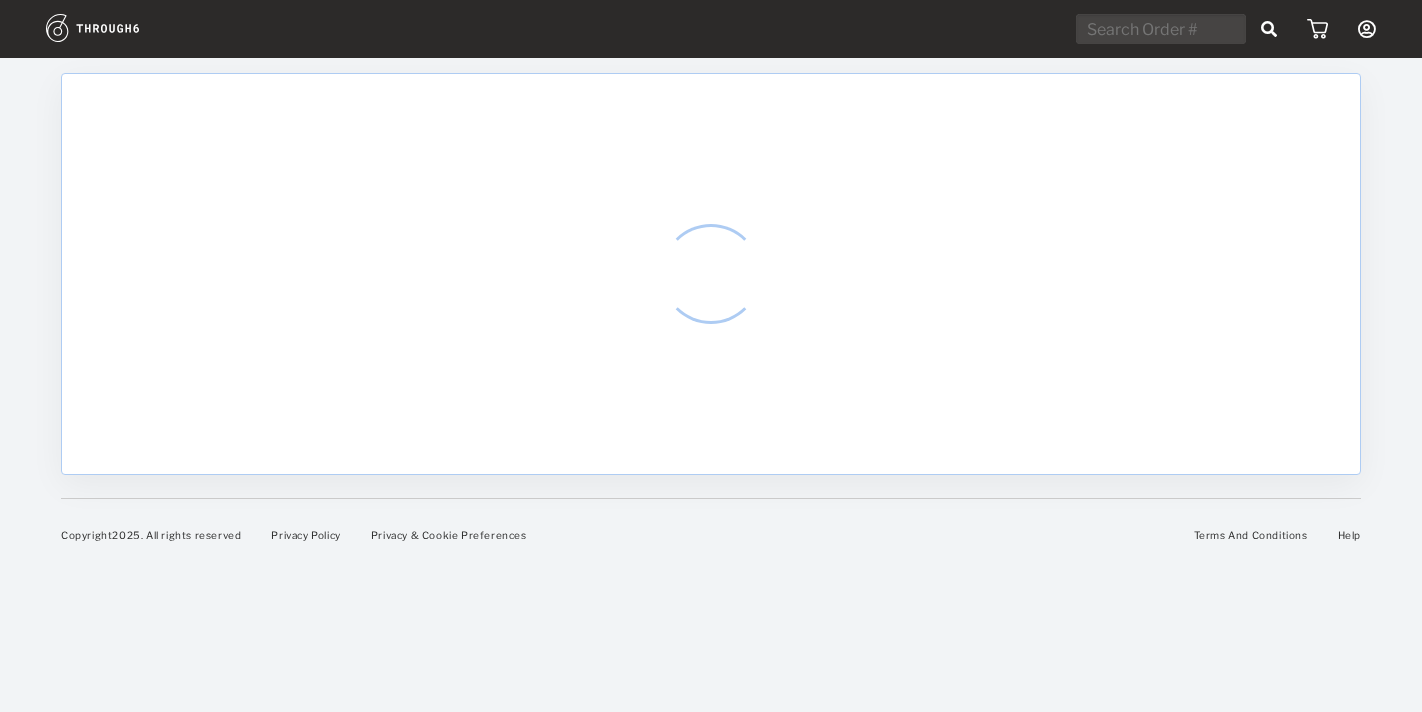 scroll, scrollTop: 0, scrollLeft: 0, axis: both 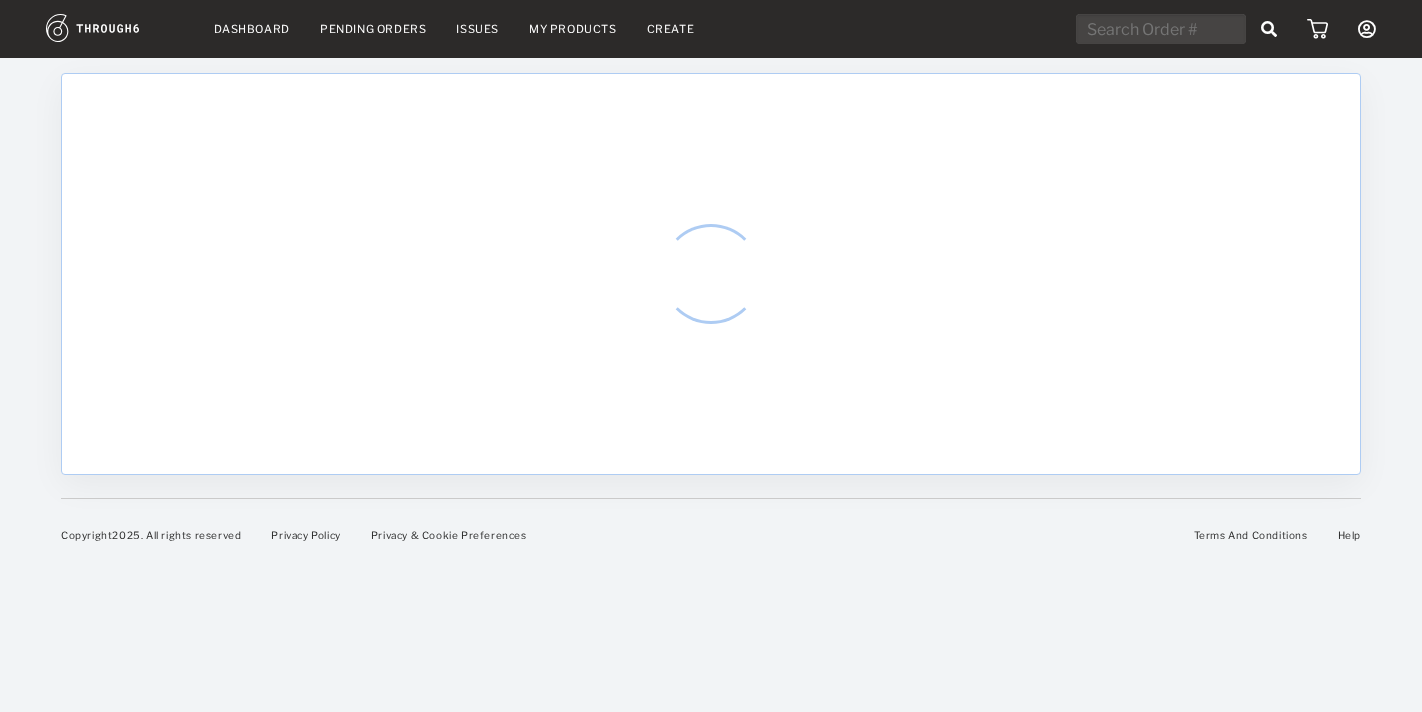 select on "7" 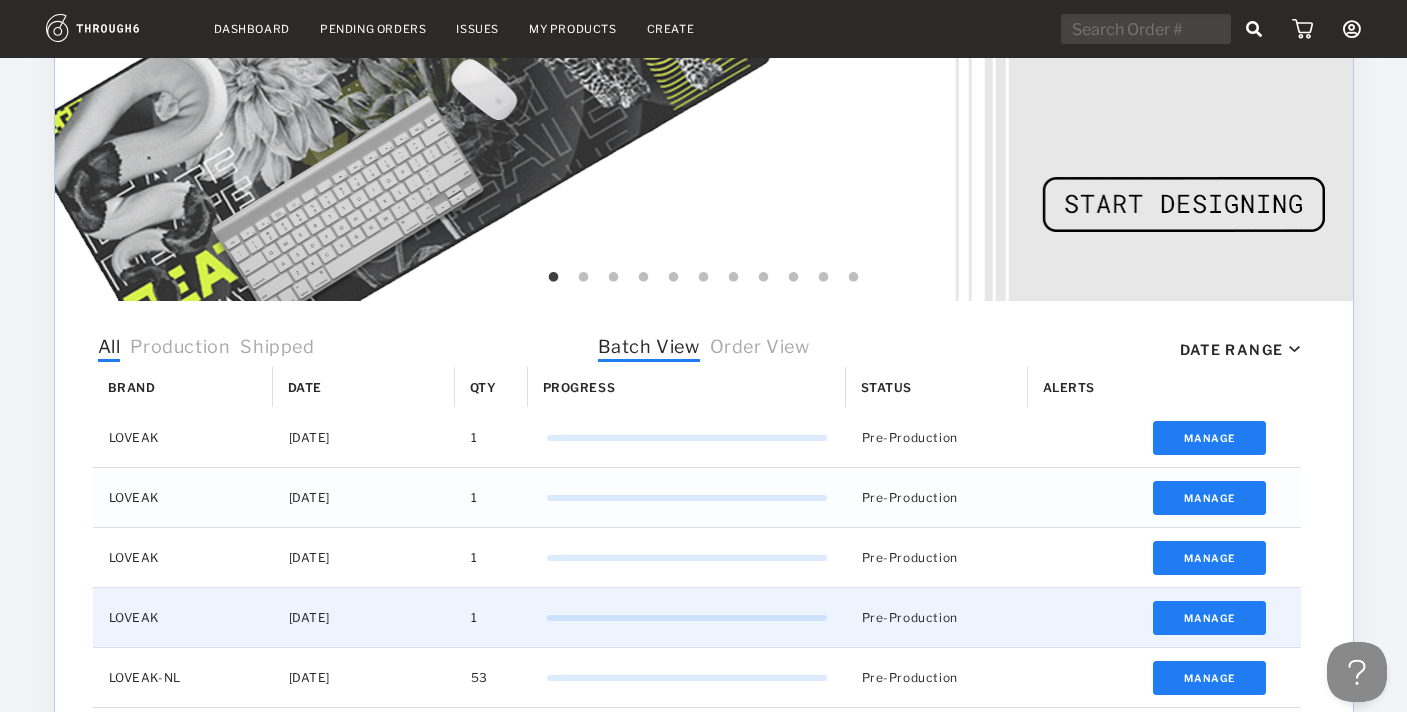 scroll, scrollTop: 277, scrollLeft: 0, axis: vertical 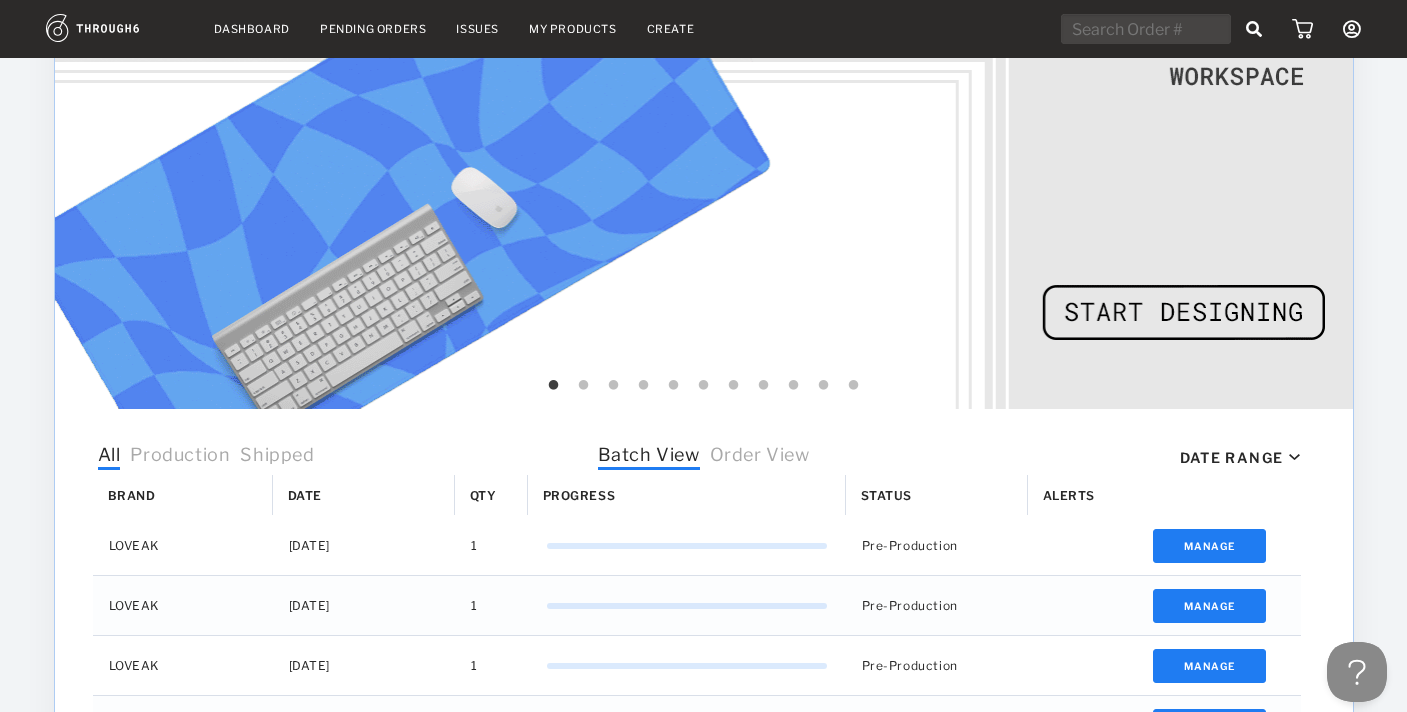 drag, startPoint x: 768, startPoint y: 315, endPoint x: 507, endPoint y: 317, distance: 261.00766 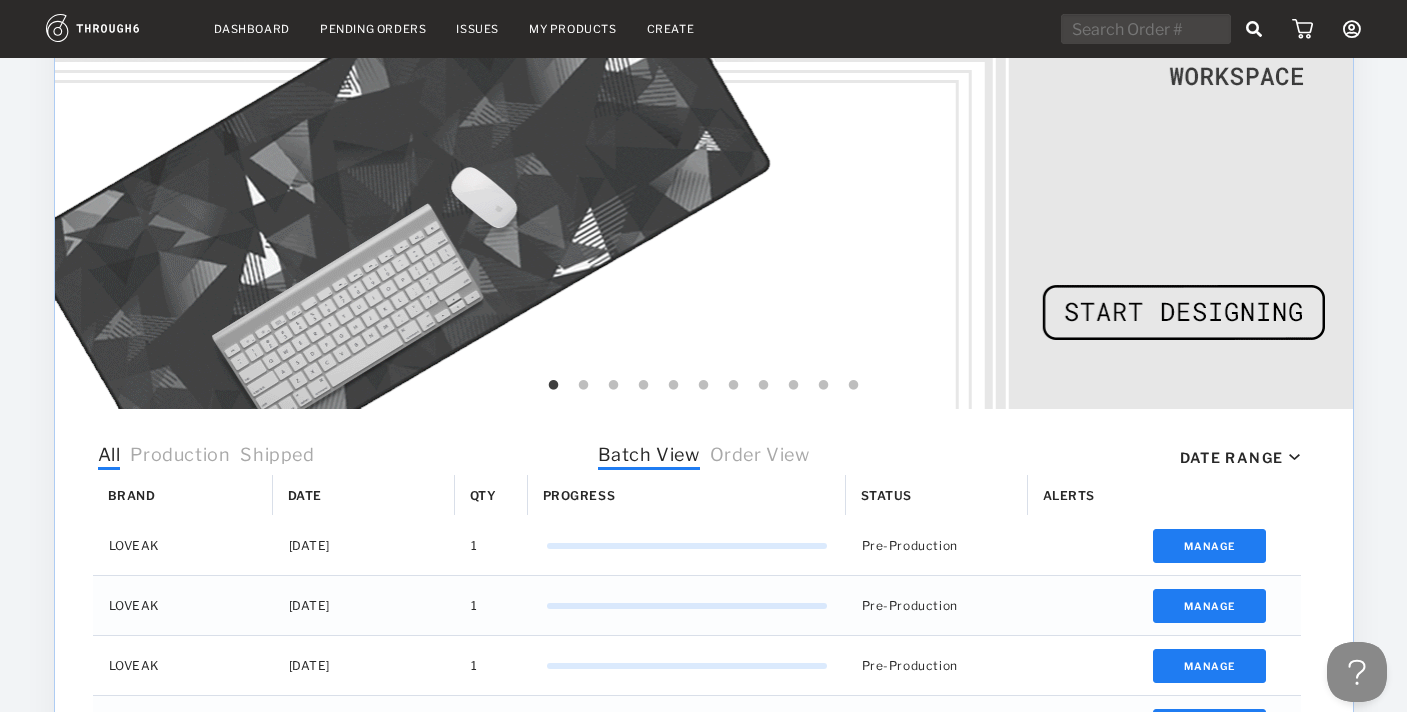 click at bounding box center (704, 159) 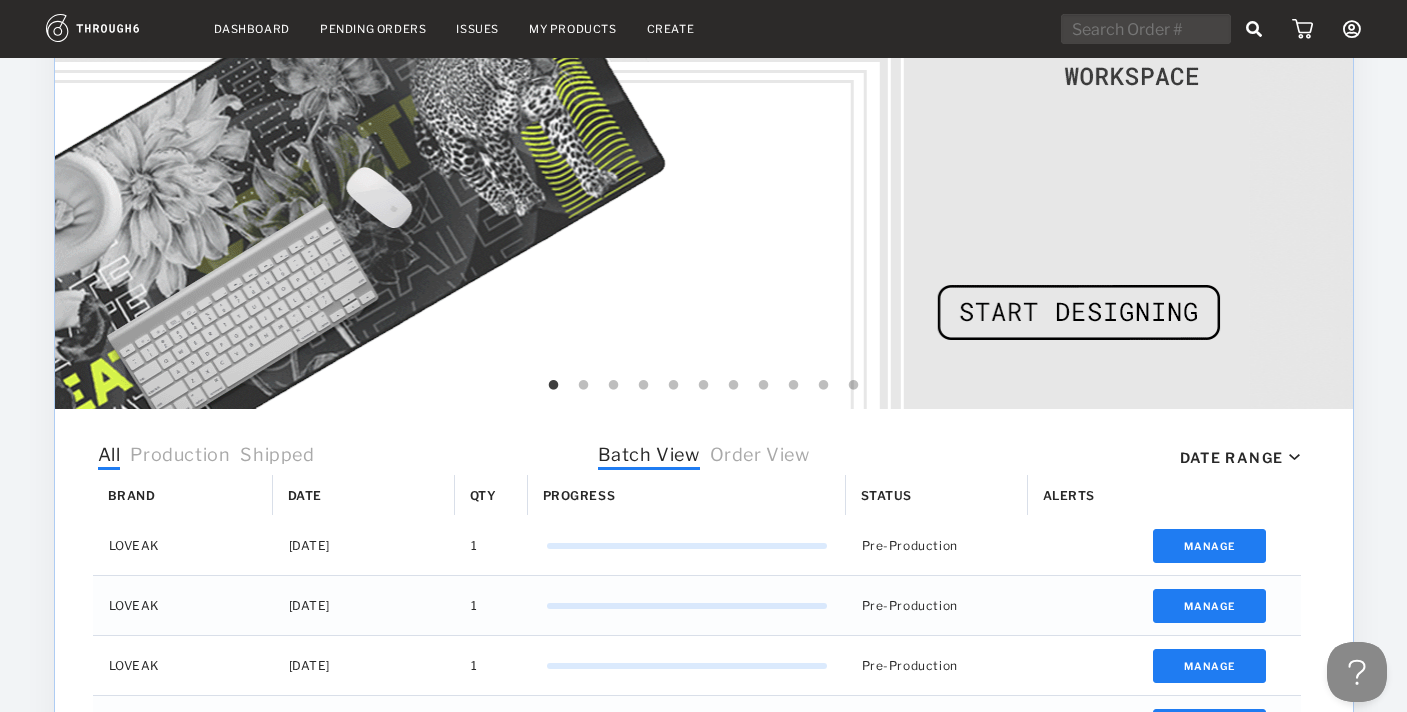 click at bounding box center (599, 159) 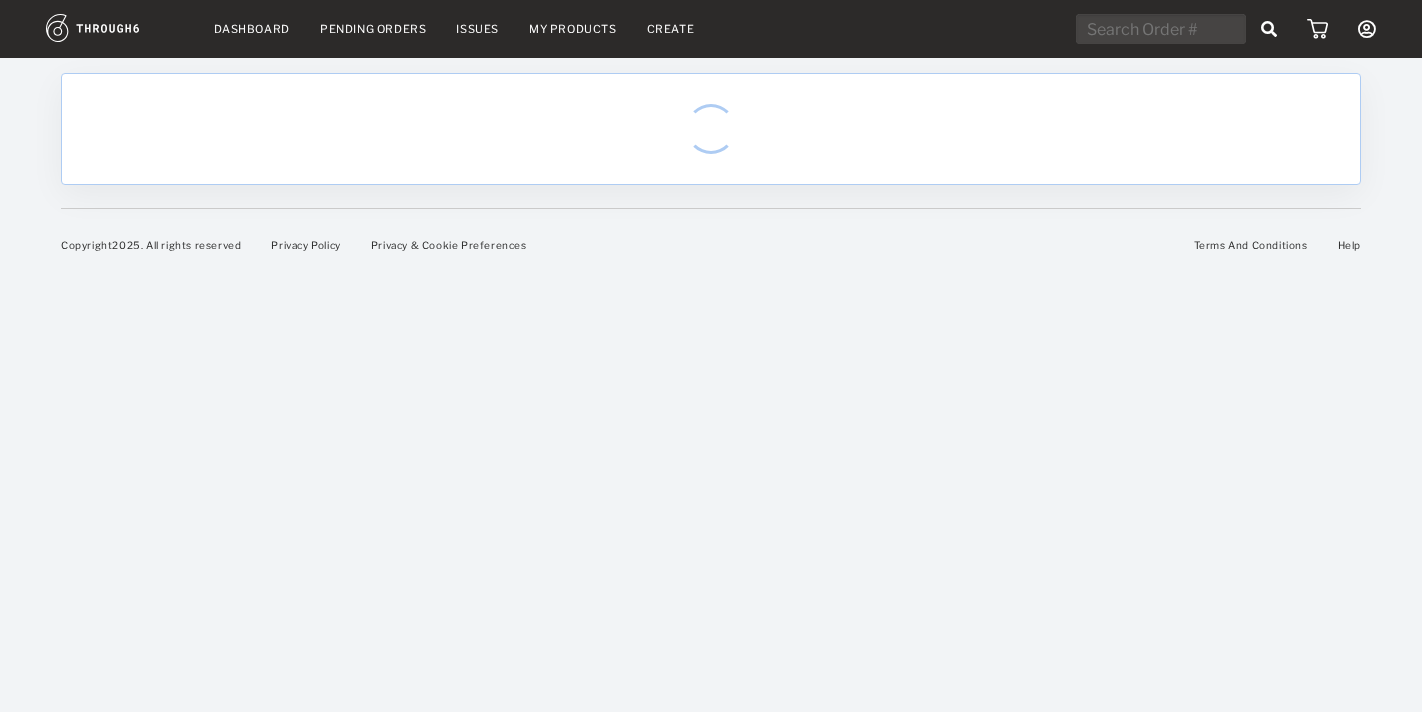 scroll, scrollTop: 0, scrollLeft: 0, axis: both 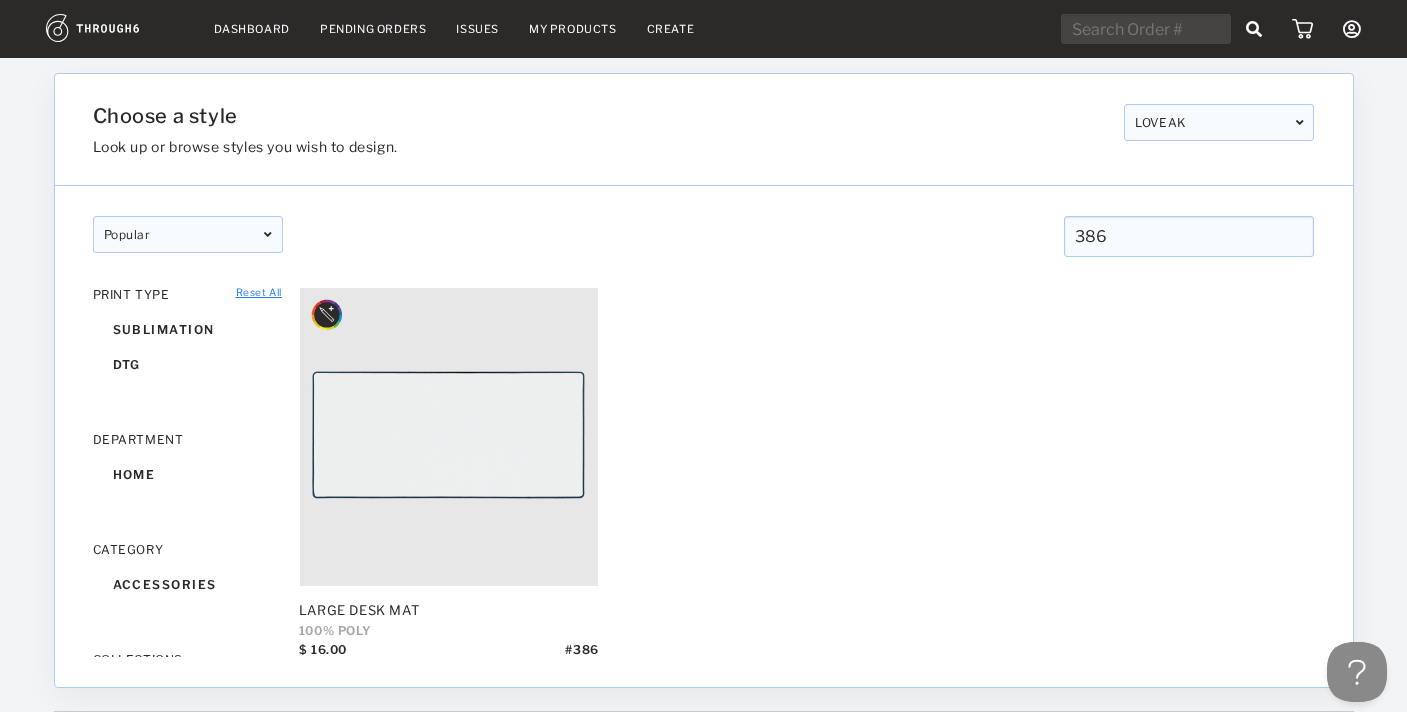 click on "Dashboard" at bounding box center (252, 29) 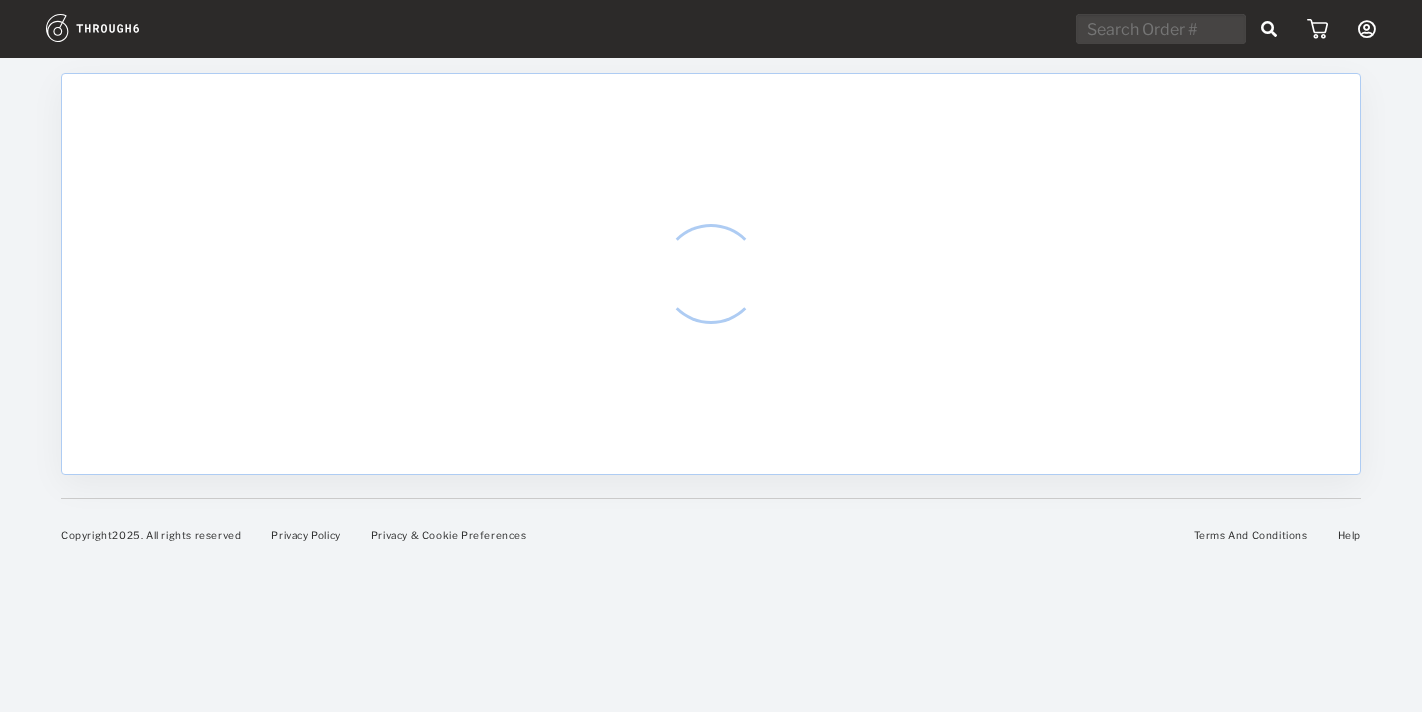 scroll, scrollTop: 0, scrollLeft: 0, axis: both 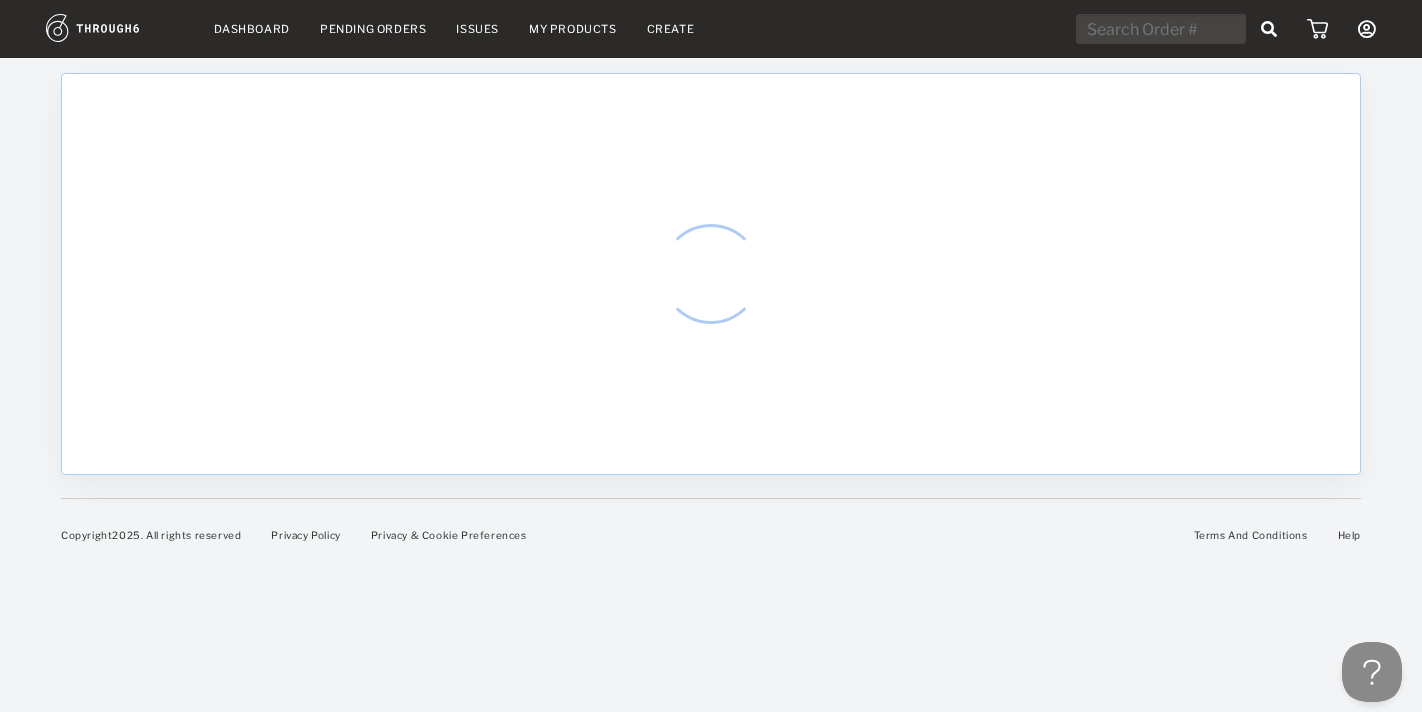 select on "7" 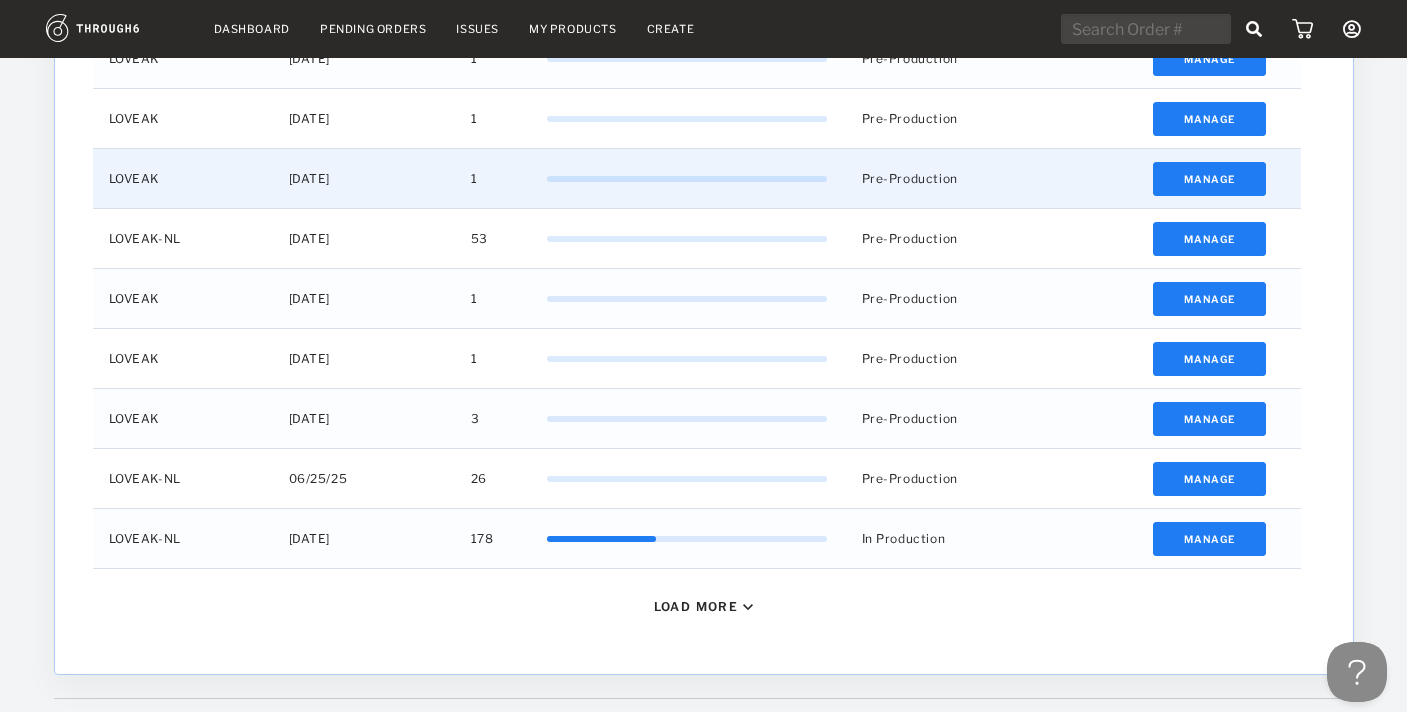 scroll, scrollTop: 874, scrollLeft: 0, axis: vertical 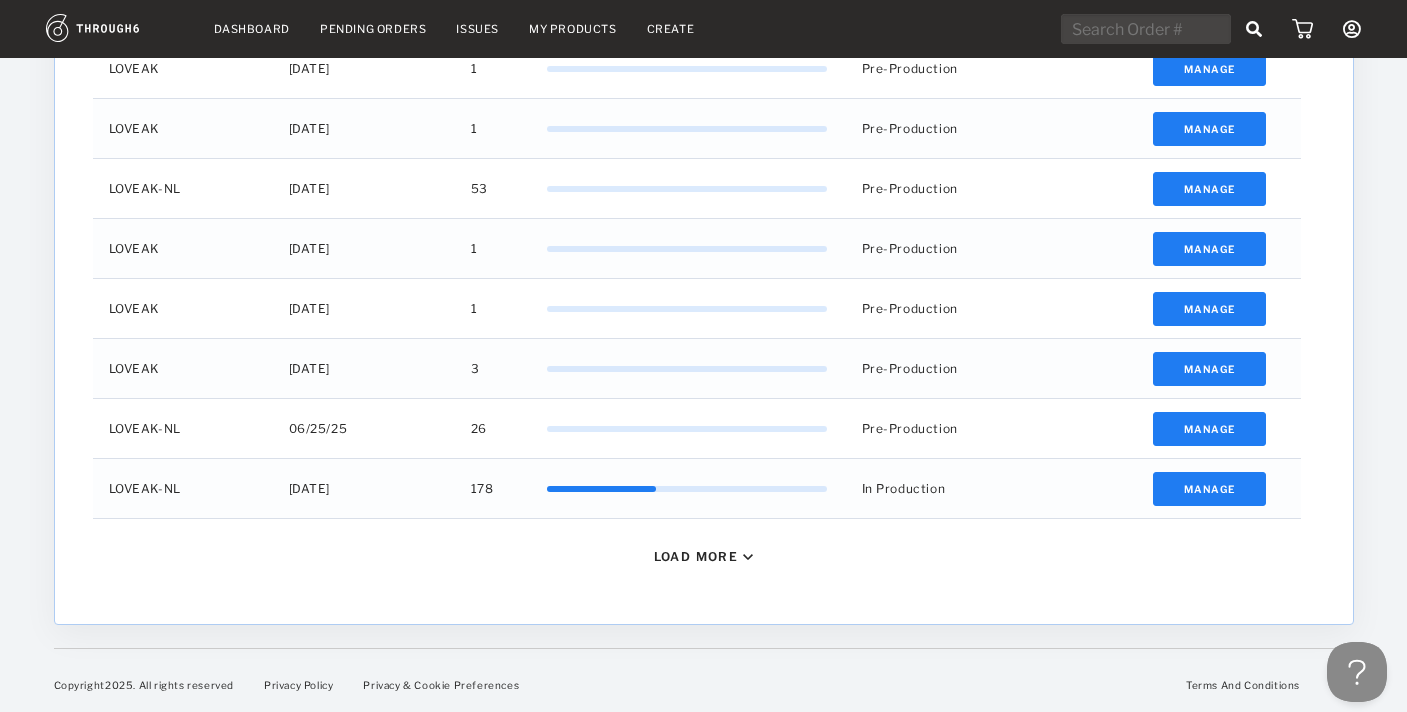 click on "Load More" at bounding box center [696, 556] 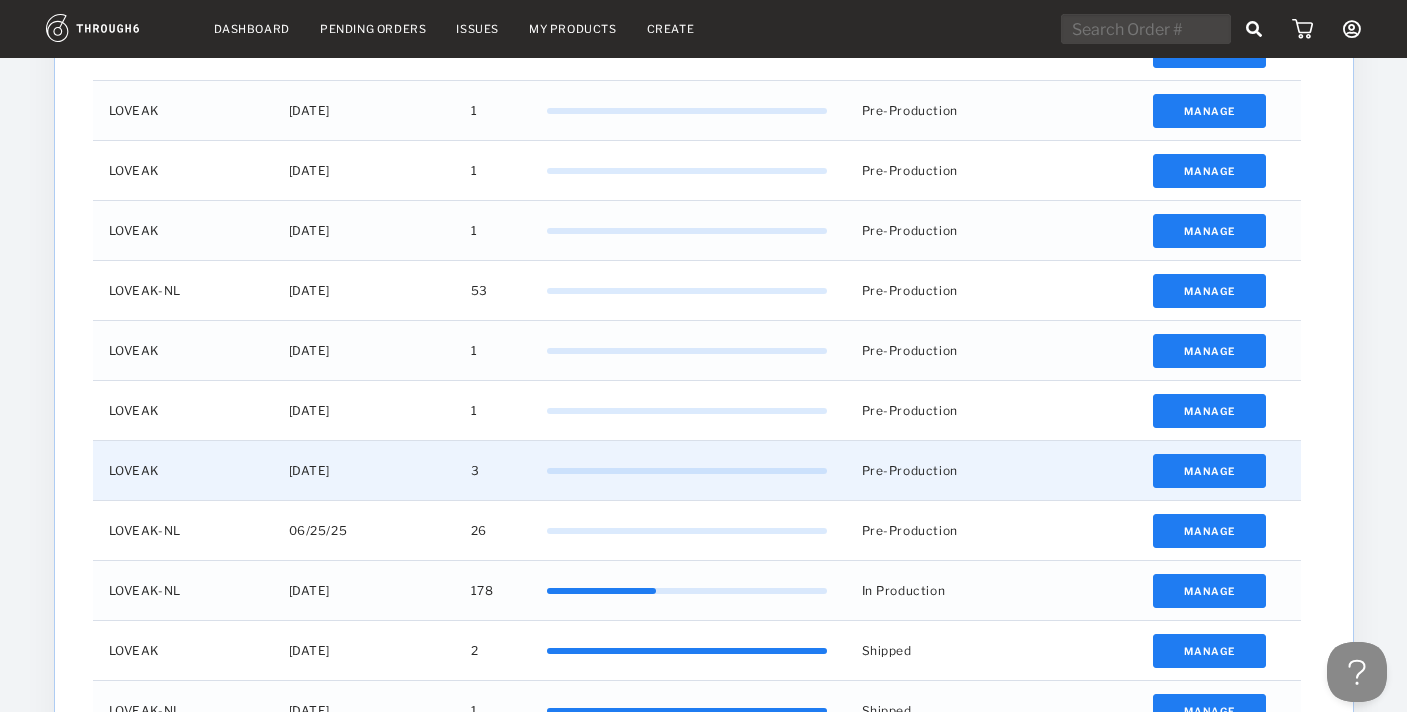 scroll, scrollTop: 782, scrollLeft: 0, axis: vertical 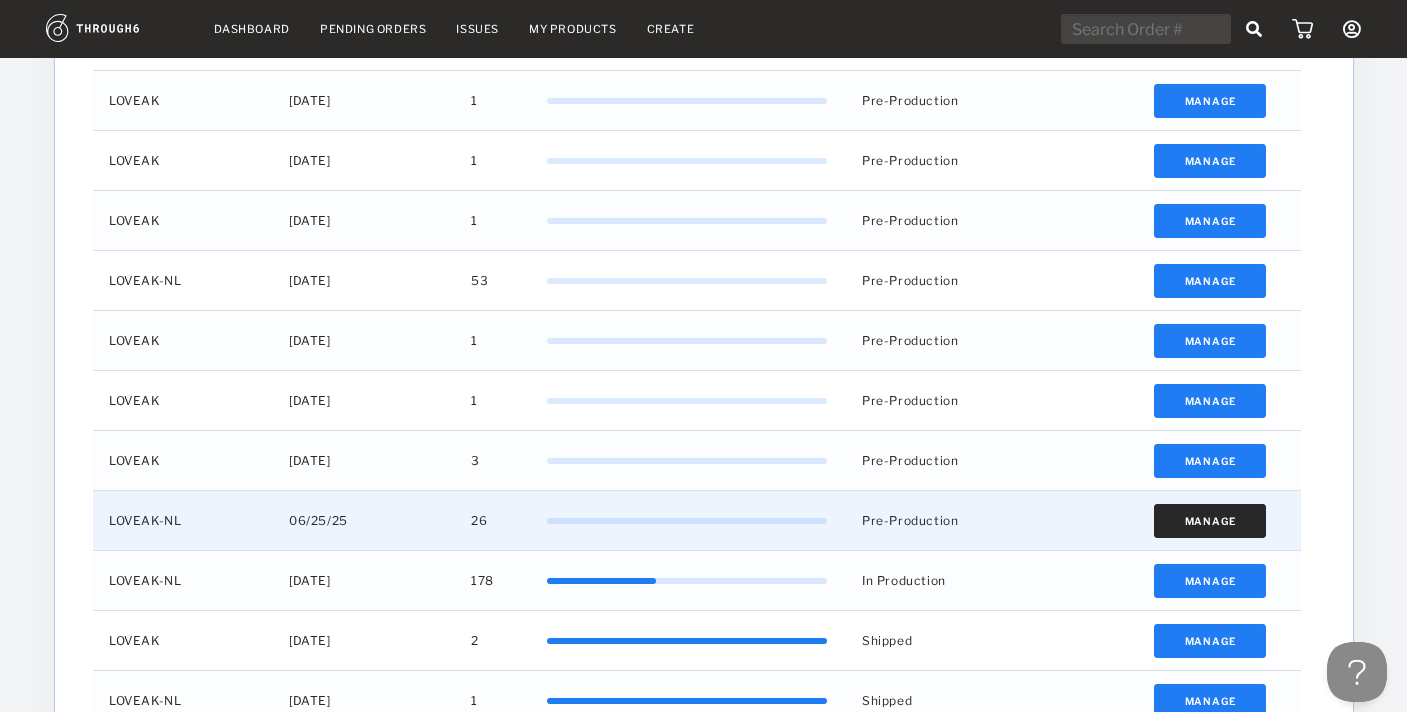 click on "Manage" at bounding box center (1209, 521) 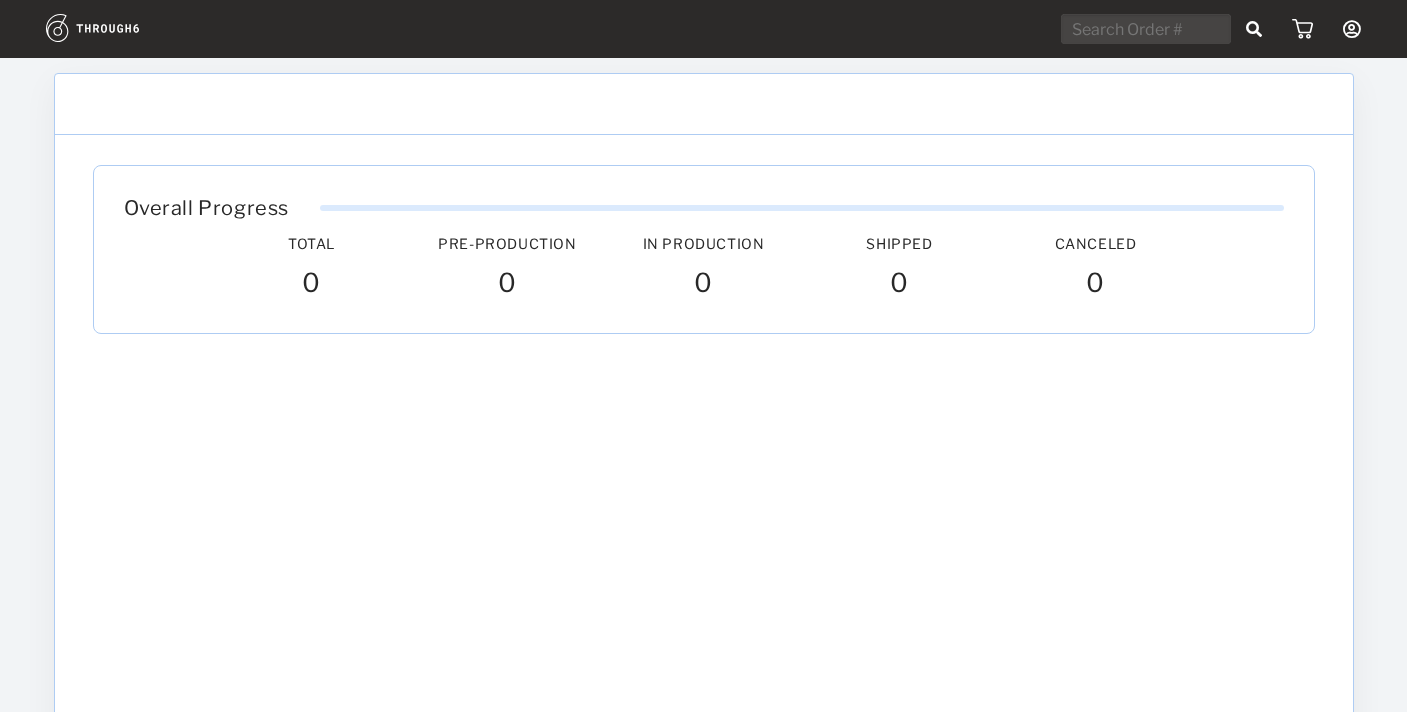 scroll, scrollTop: 0, scrollLeft: 0, axis: both 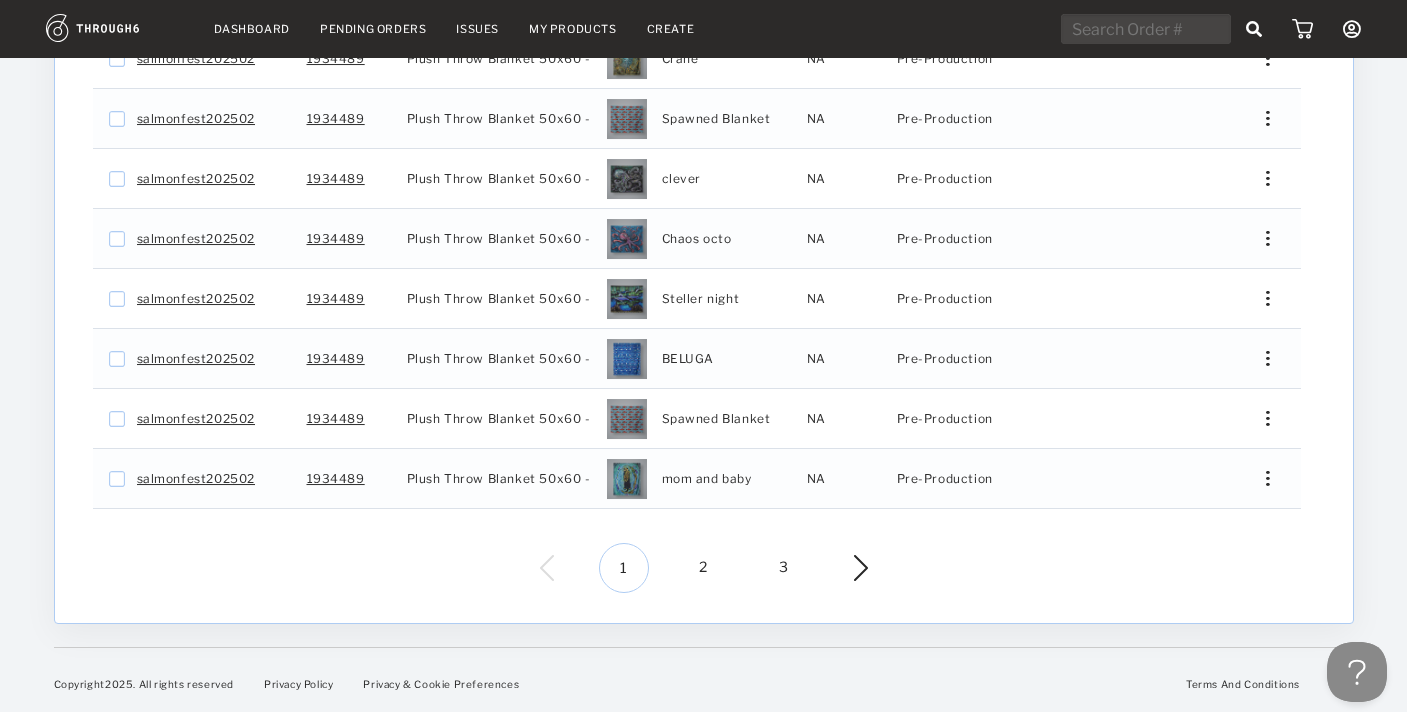 click on "1 2 3" at bounding box center (704, 568) 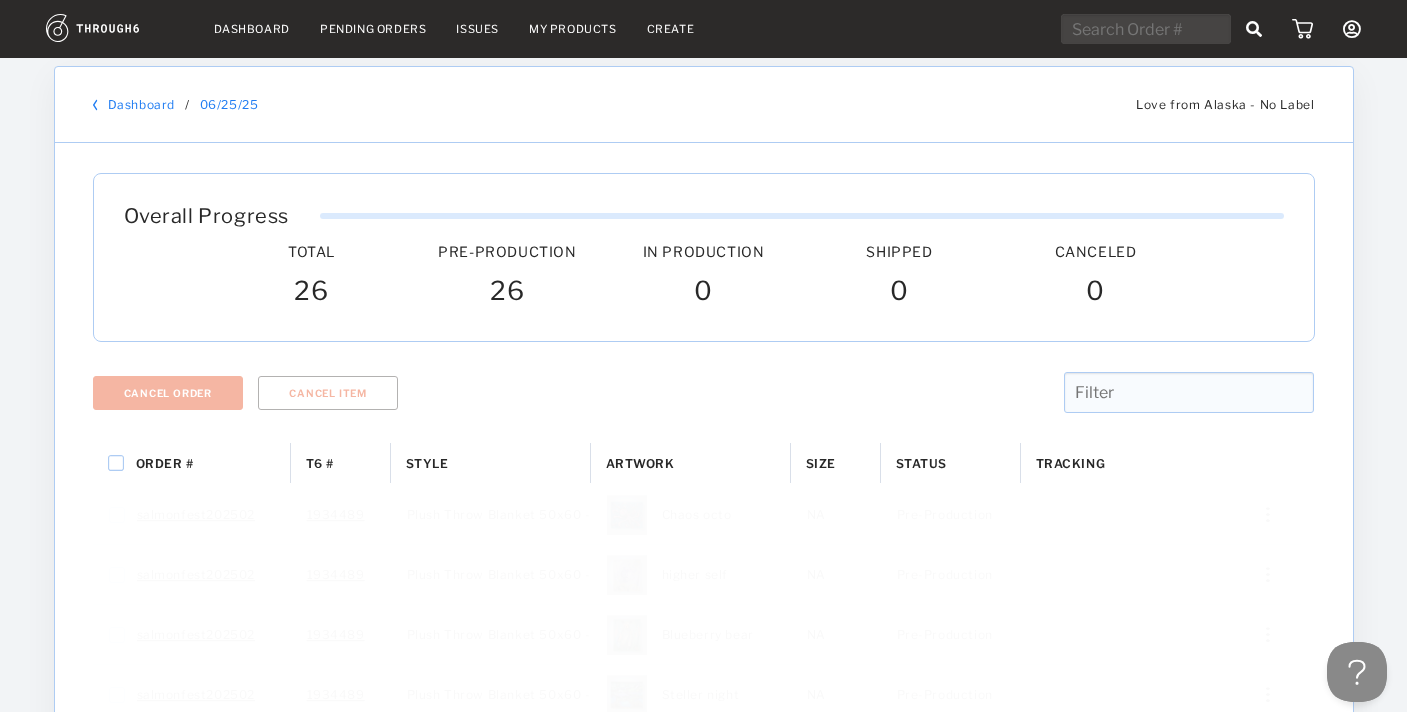 scroll, scrollTop: 0, scrollLeft: 0, axis: both 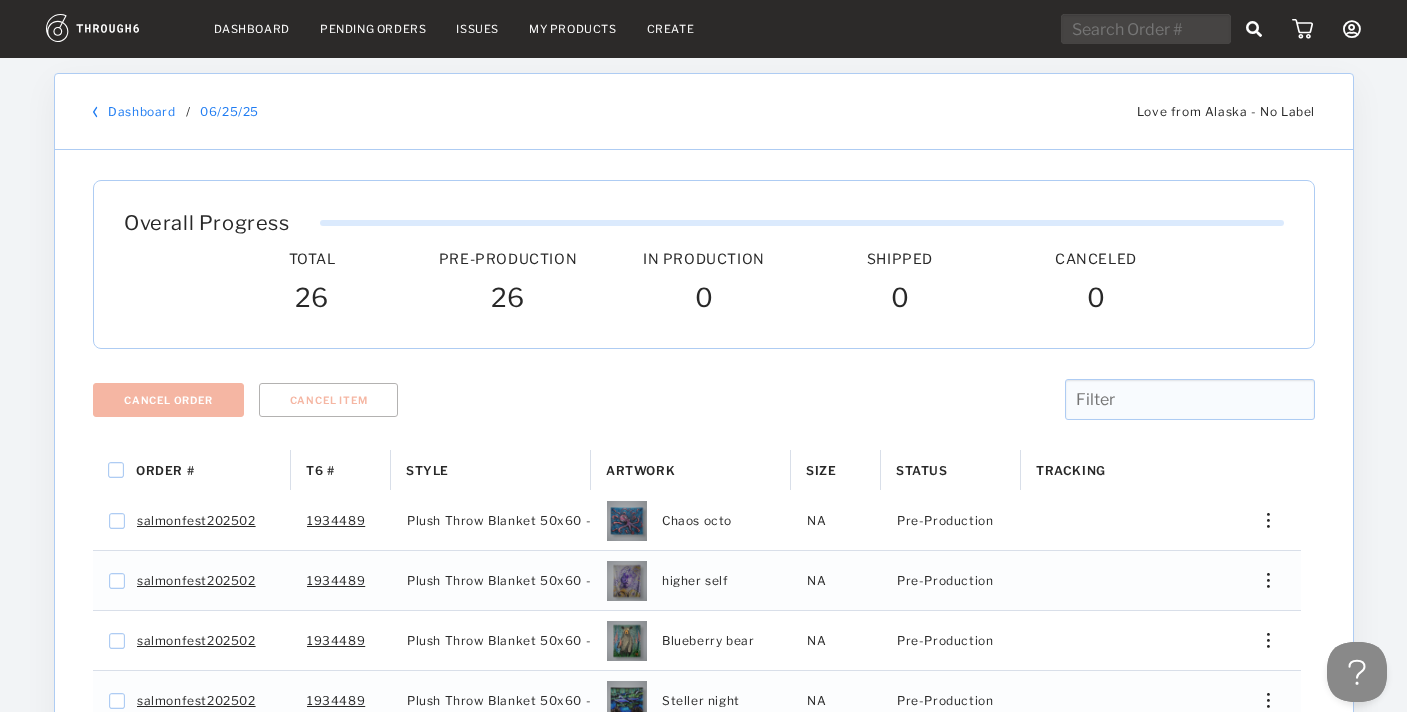 click on "Dashboard   Pending Orders Issues My Products Create  My Account  Brands  Create New Brand  Users Payment History  Sign Out" at bounding box center [703, 29] 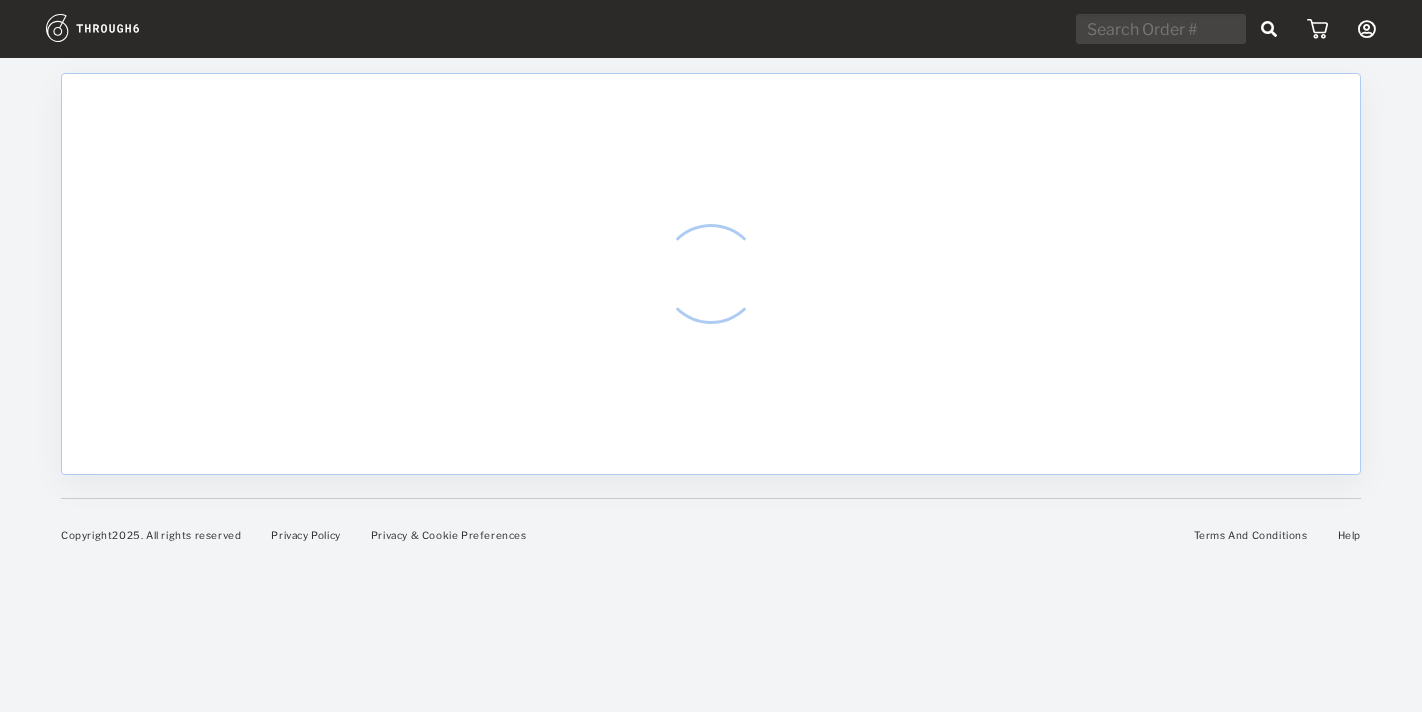 scroll, scrollTop: 0, scrollLeft: 0, axis: both 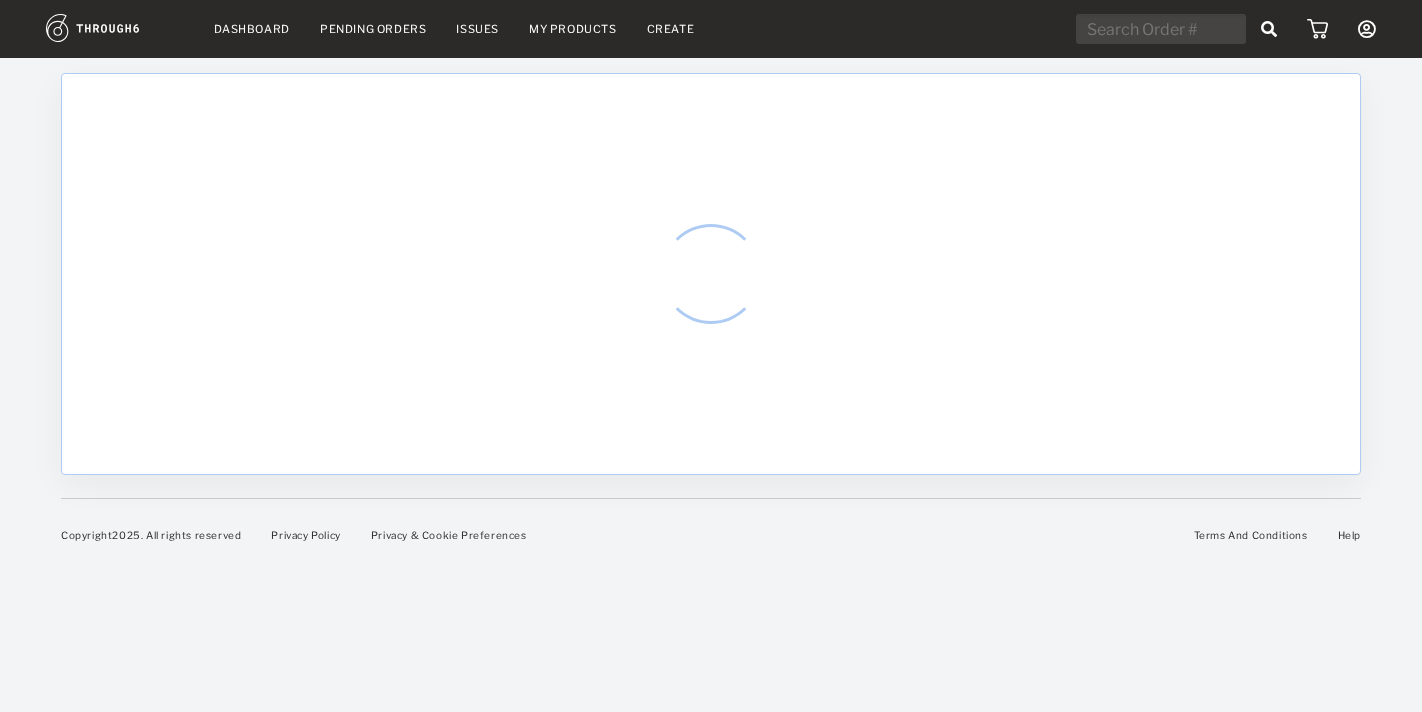 select on "7" 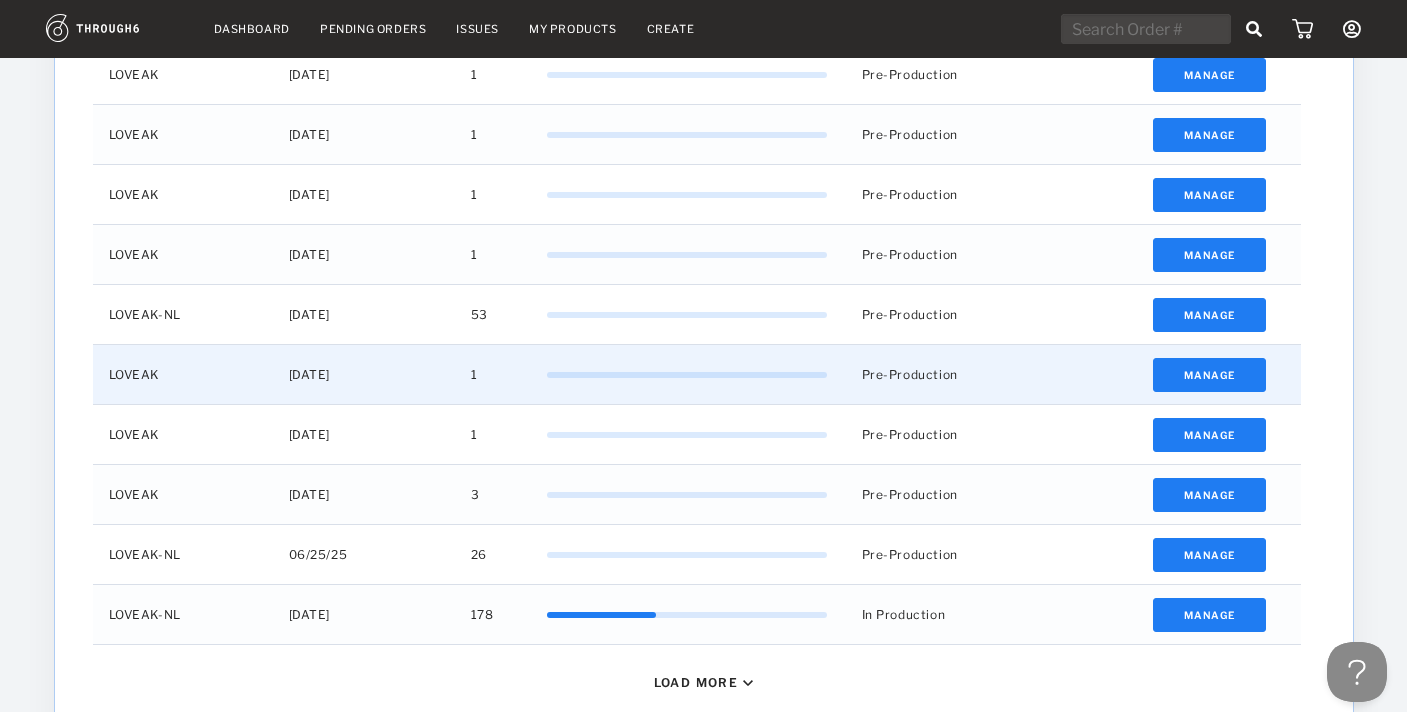 scroll, scrollTop: 855, scrollLeft: 0, axis: vertical 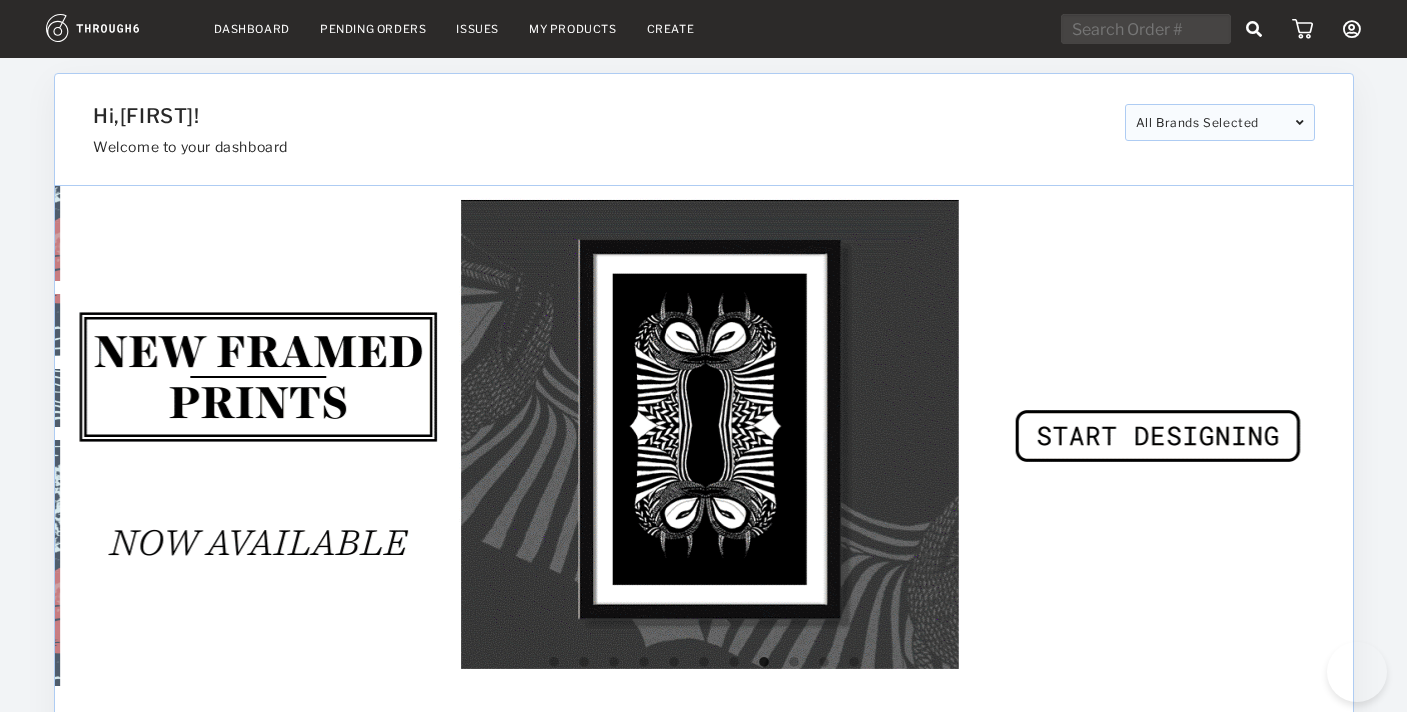 select on "7" 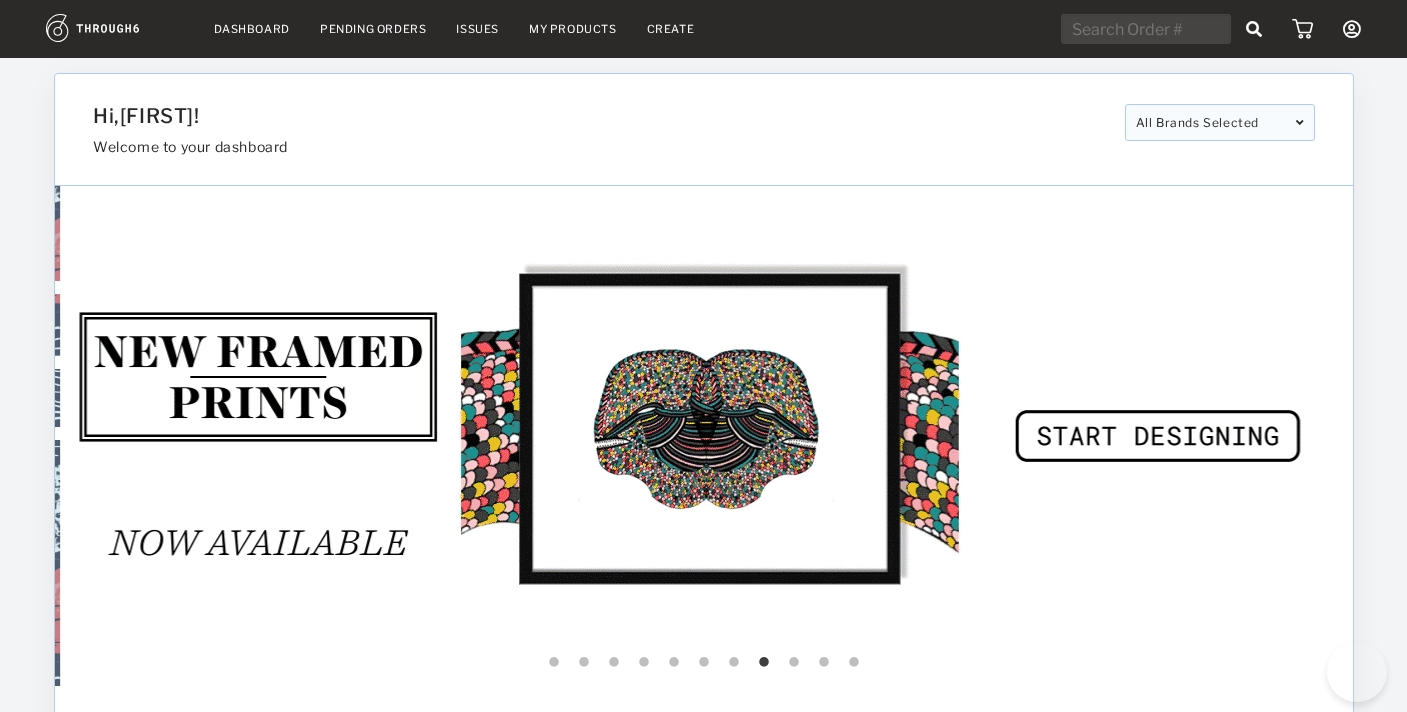 select on "2025" 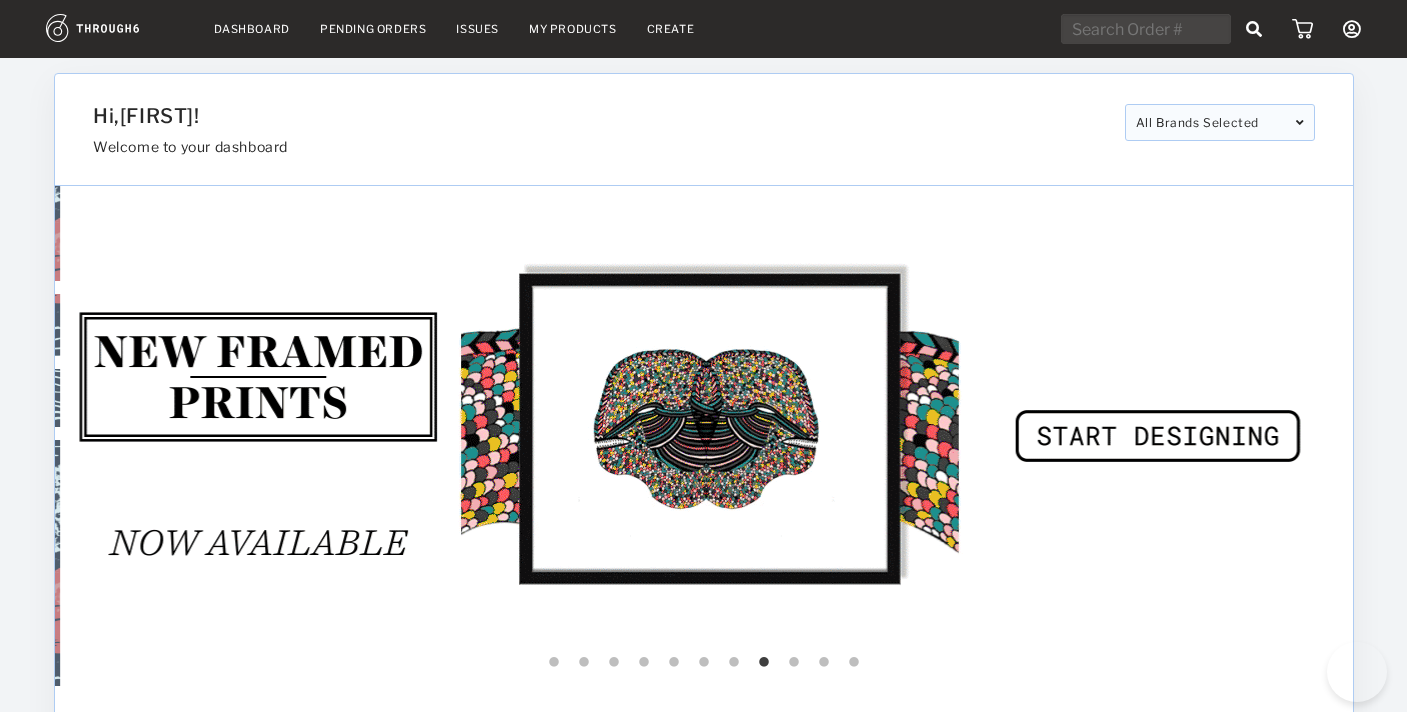 scroll, scrollTop: 0, scrollLeft: 0, axis: both 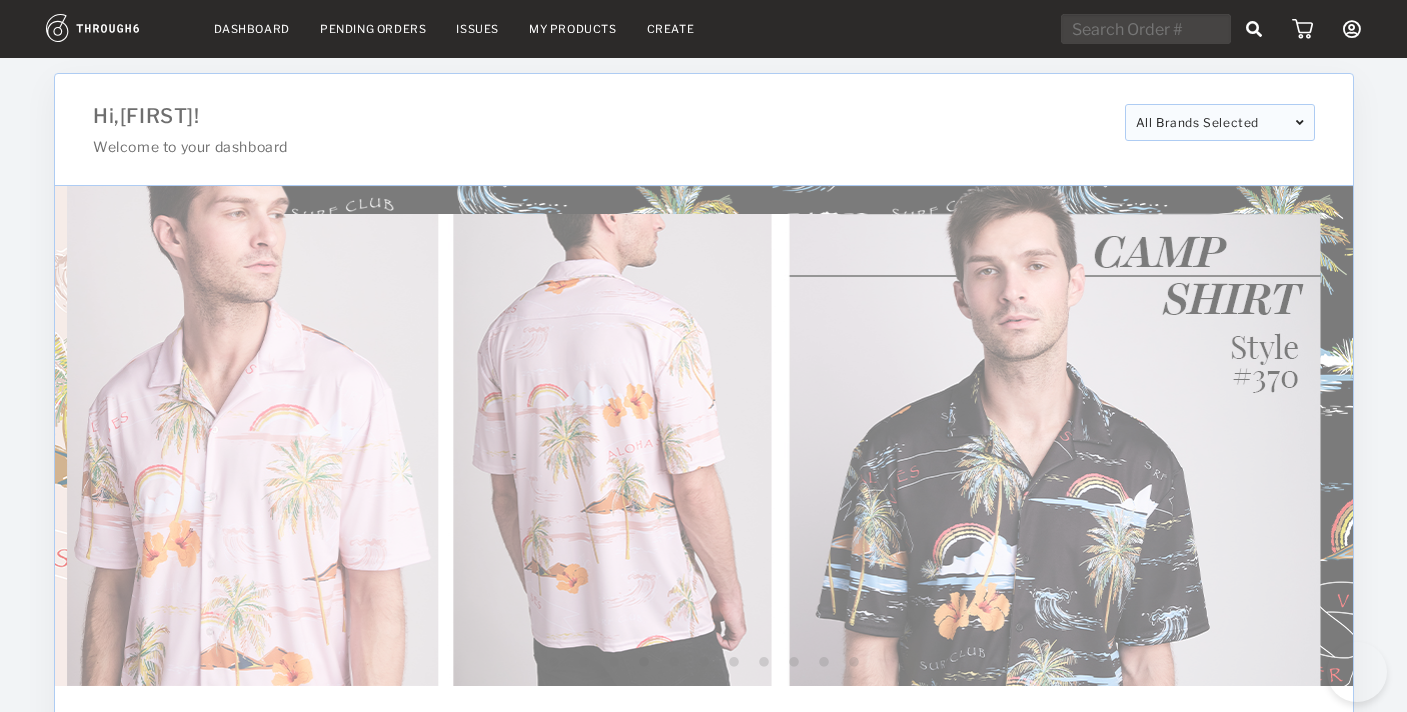 select on "7" 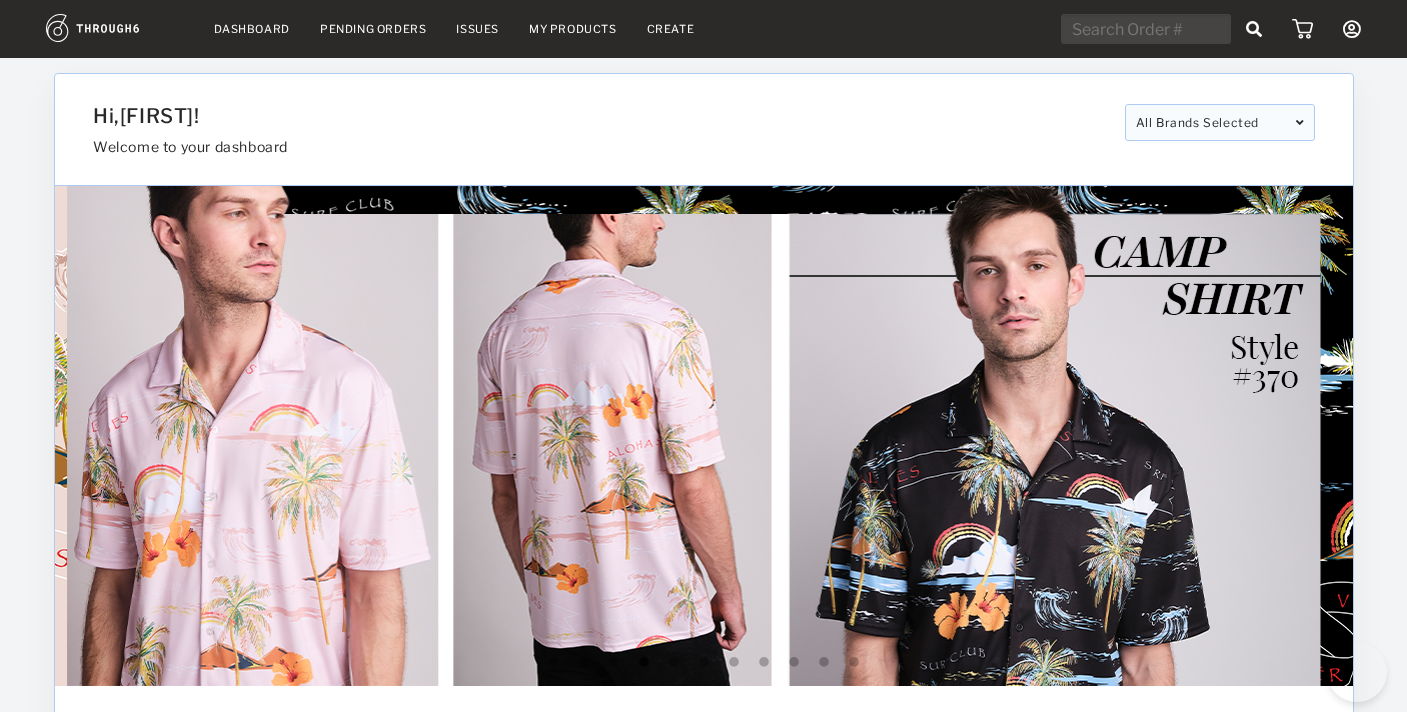 scroll, scrollTop: 530, scrollLeft: 0, axis: vertical 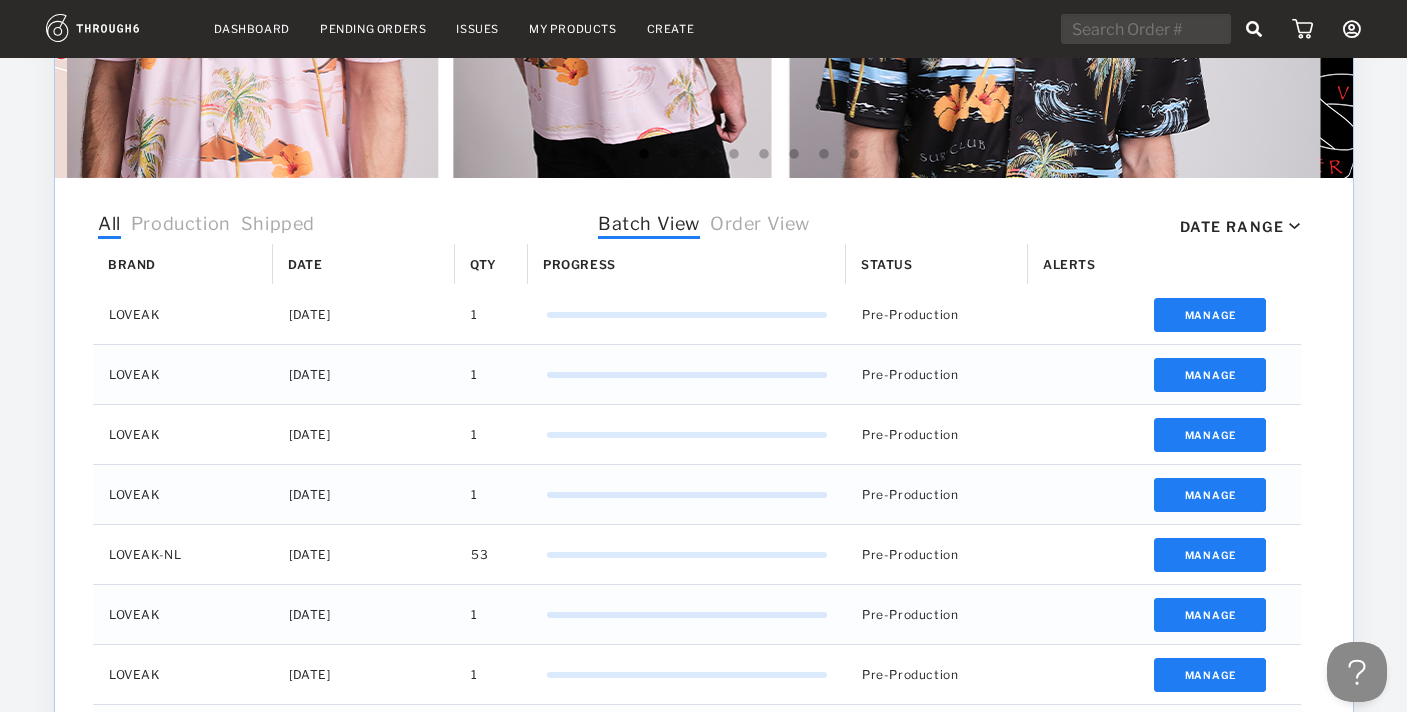 click on "Dashboard   Pending Orders Issues My Products Create  My Account  Brands  Create New Brand  Users Payment History  Sign Out" at bounding box center [703, 29] 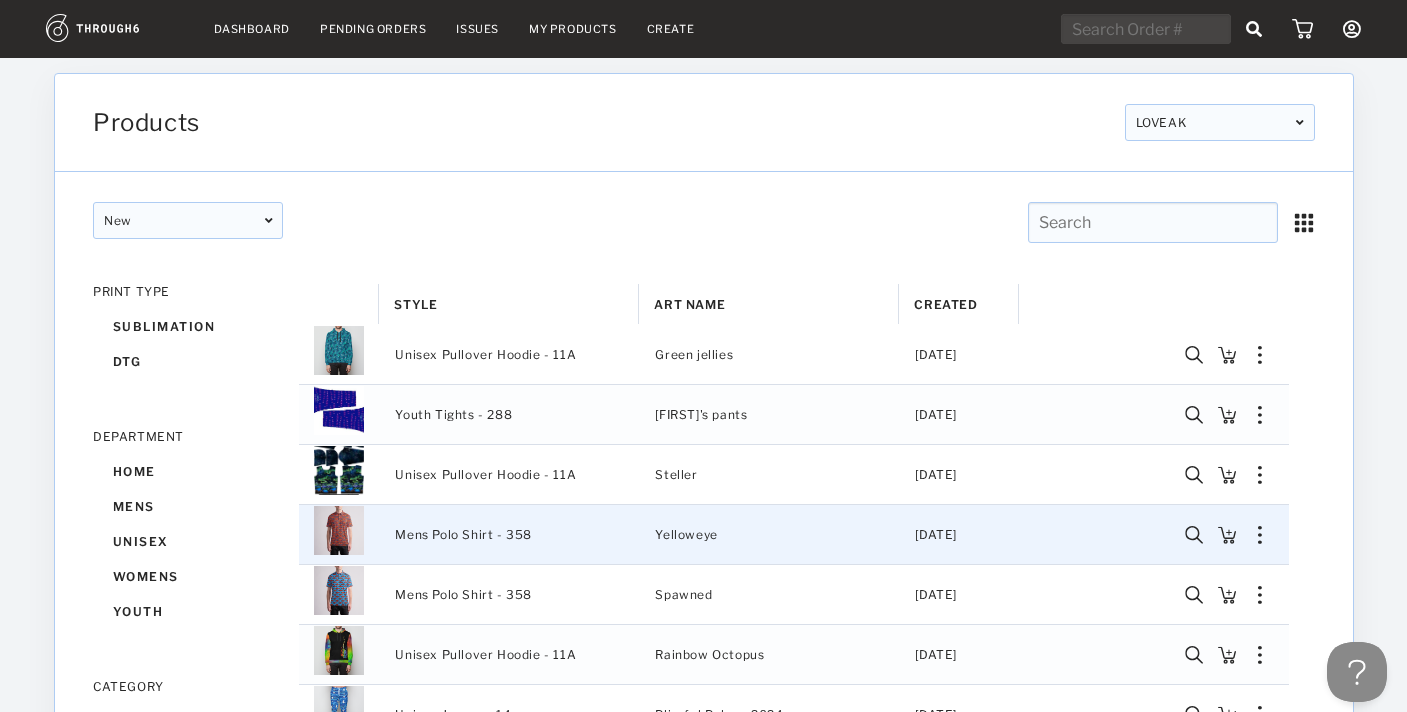 scroll, scrollTop: 4, scrollLeft: 0, axis: vertical 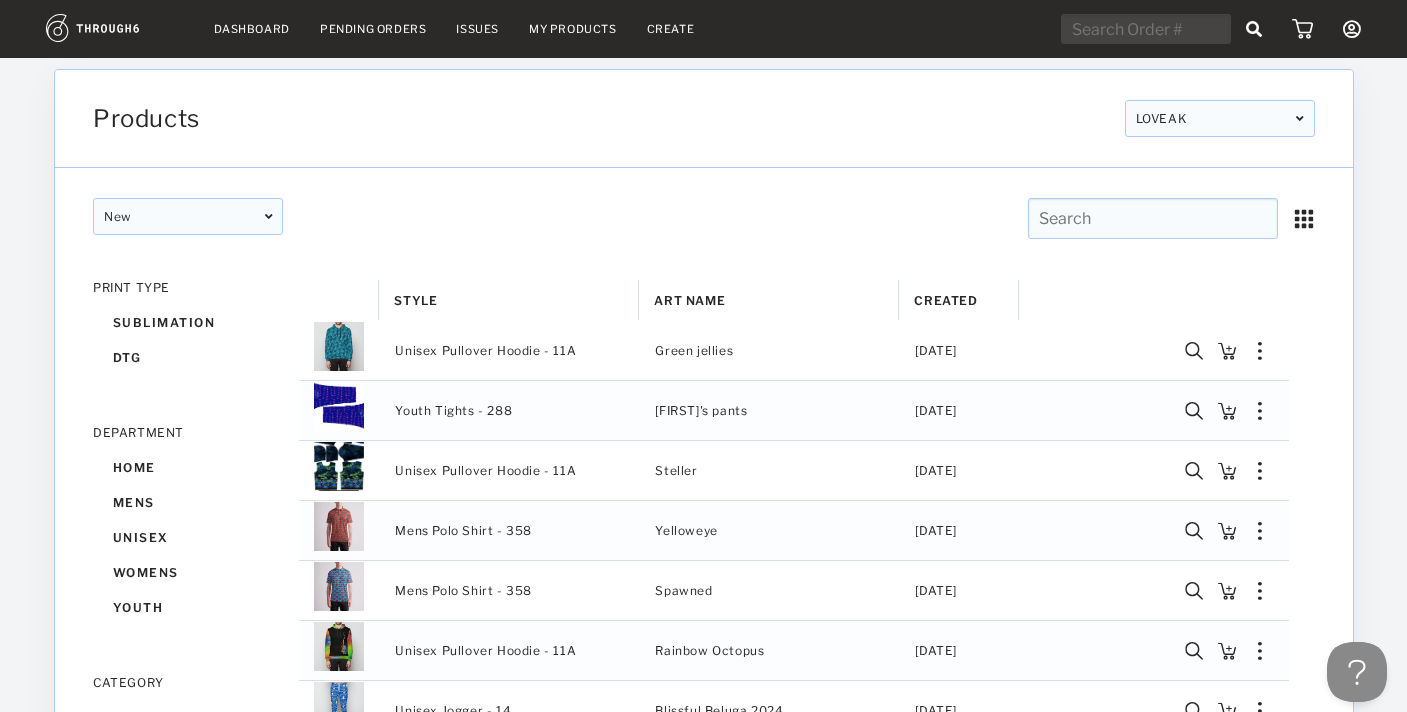 click on "Dashboard" at bounding box center (252, 29) 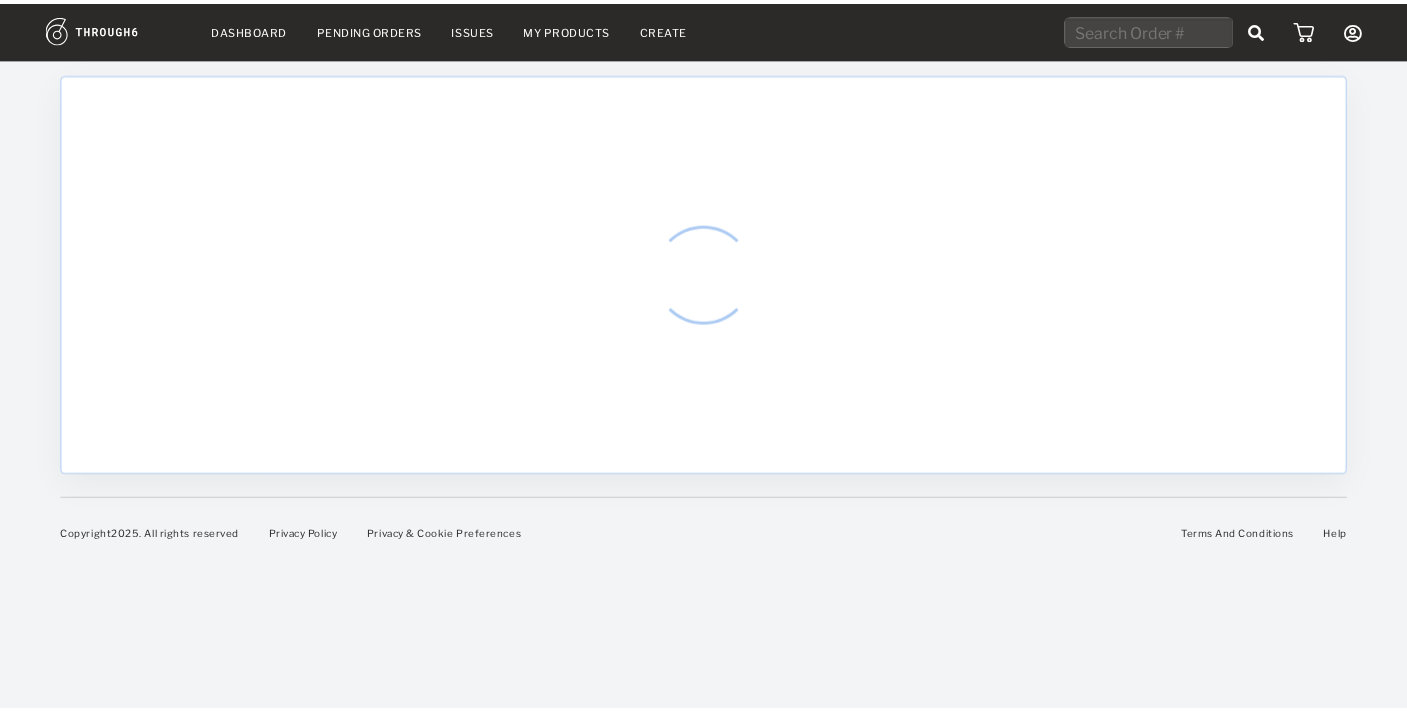 scroll, scrollTop: 0, scrollLeft: 0, axis: both 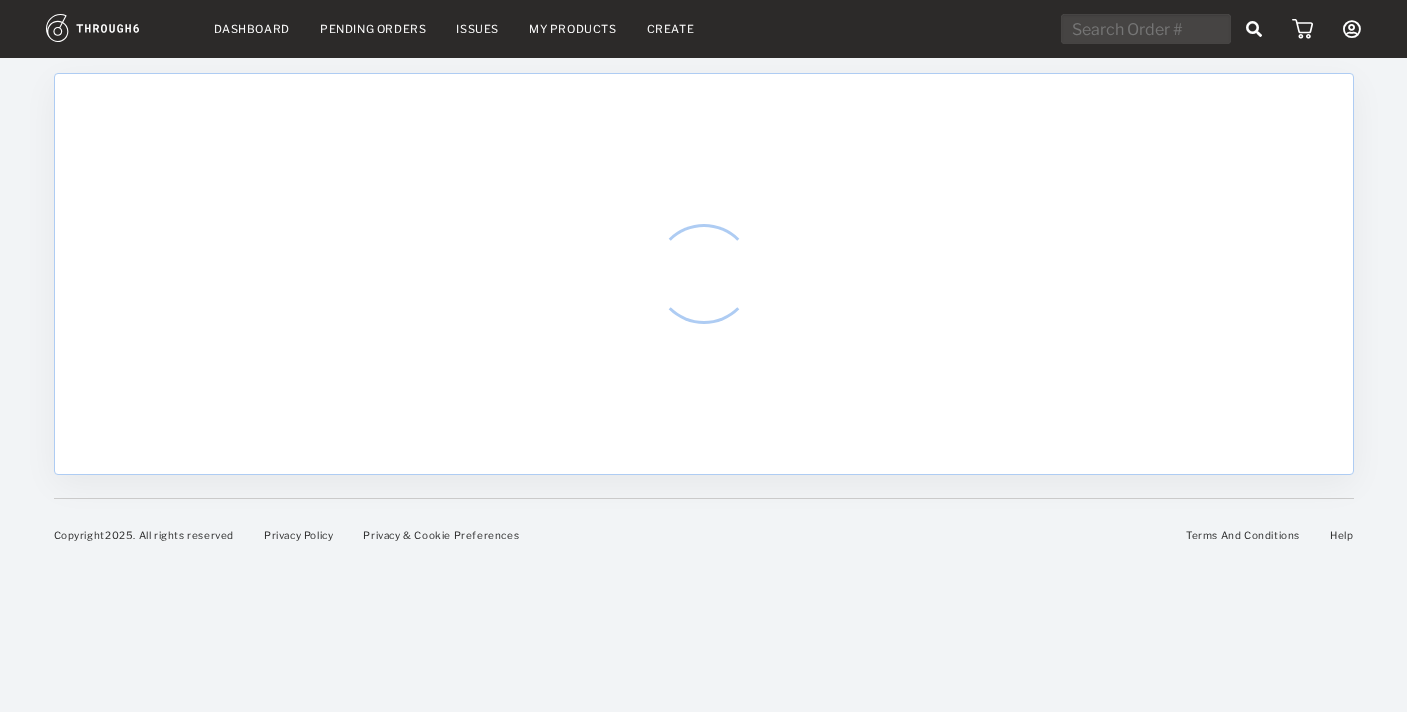 select on "7" 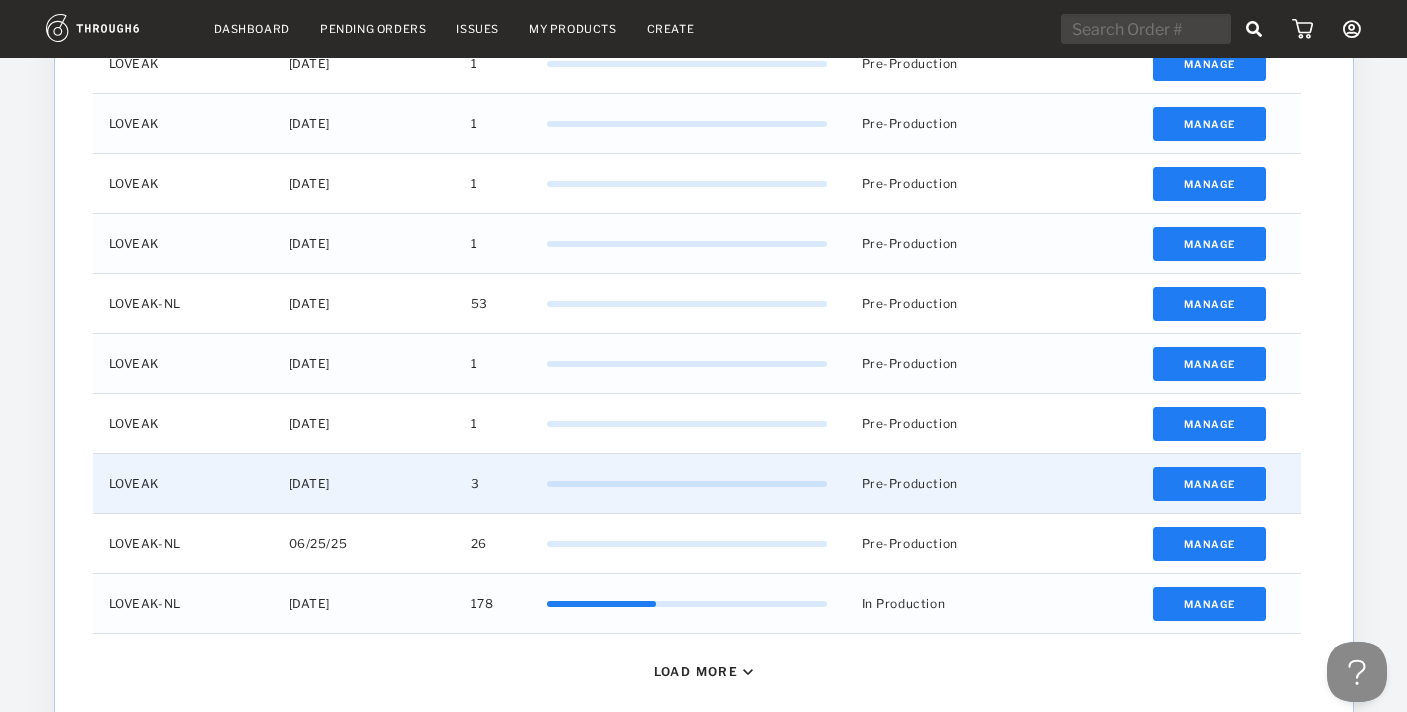 scroll, scrollTop: 761, scrollLeft: 0, axis: vertical 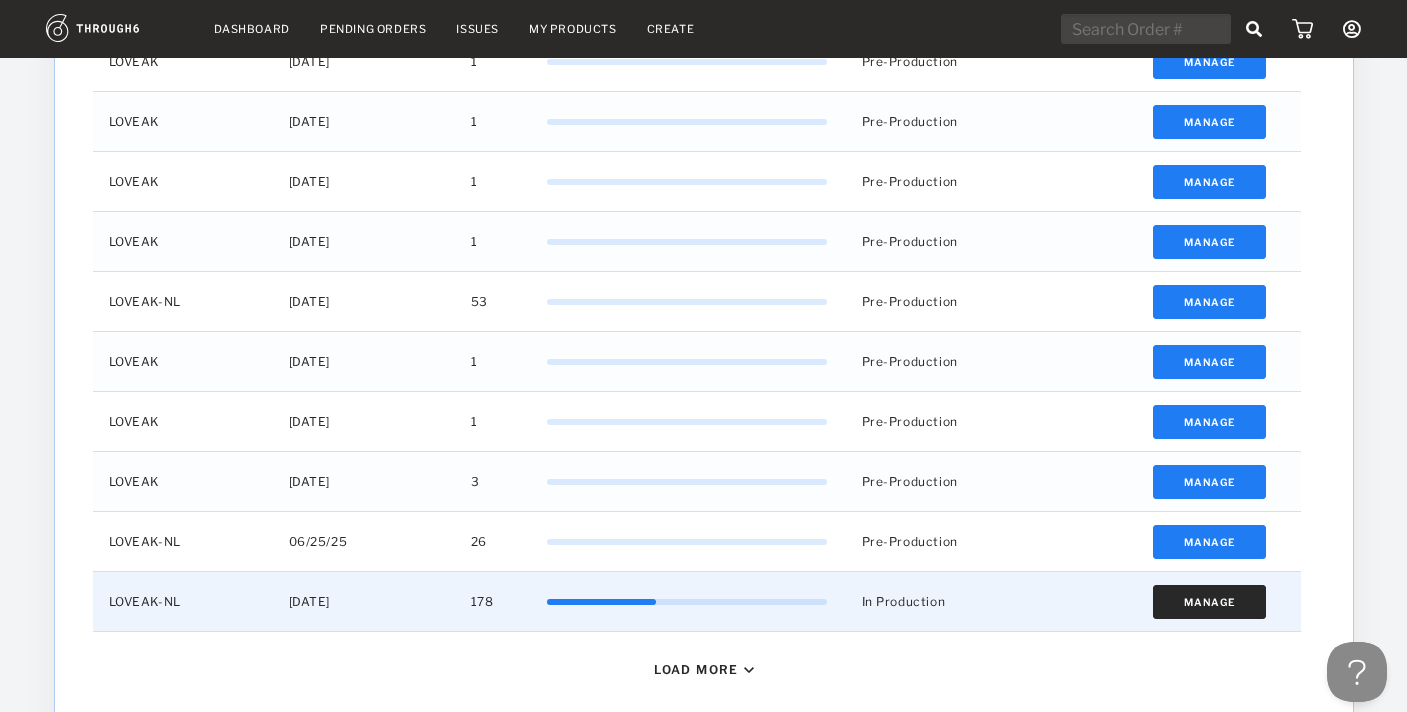 click on "Manage" at bounding box center (1209, 602) 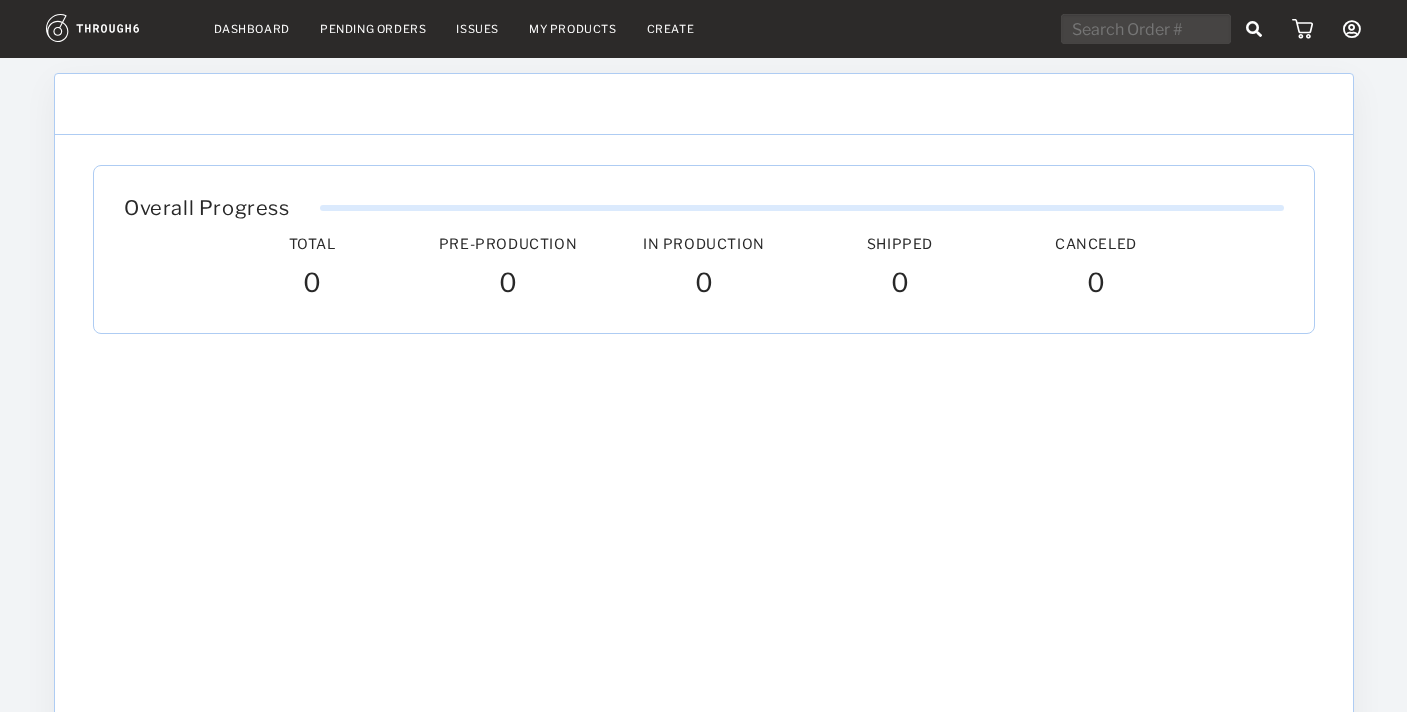 scroll, scrollTop: 0, scrollLeft: 0, axis: both 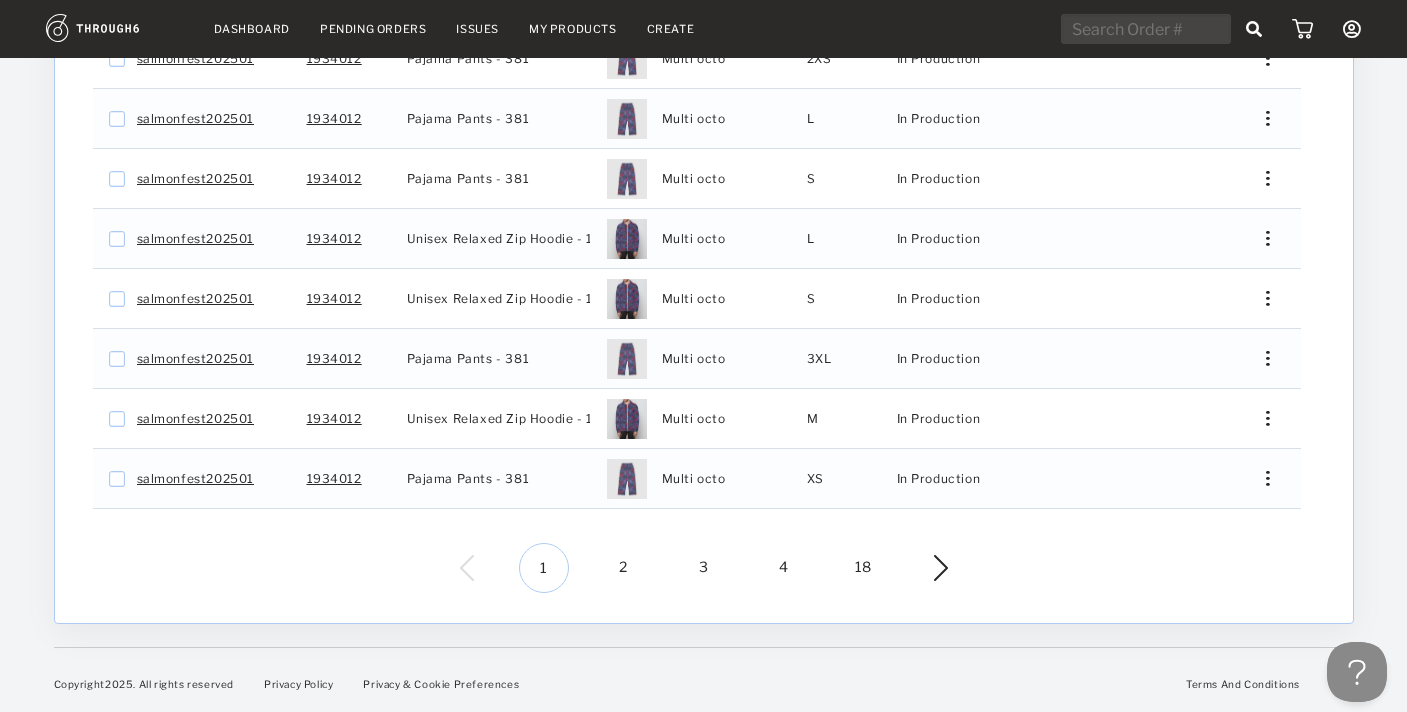 click on "2" at bounding box center [624, 568] 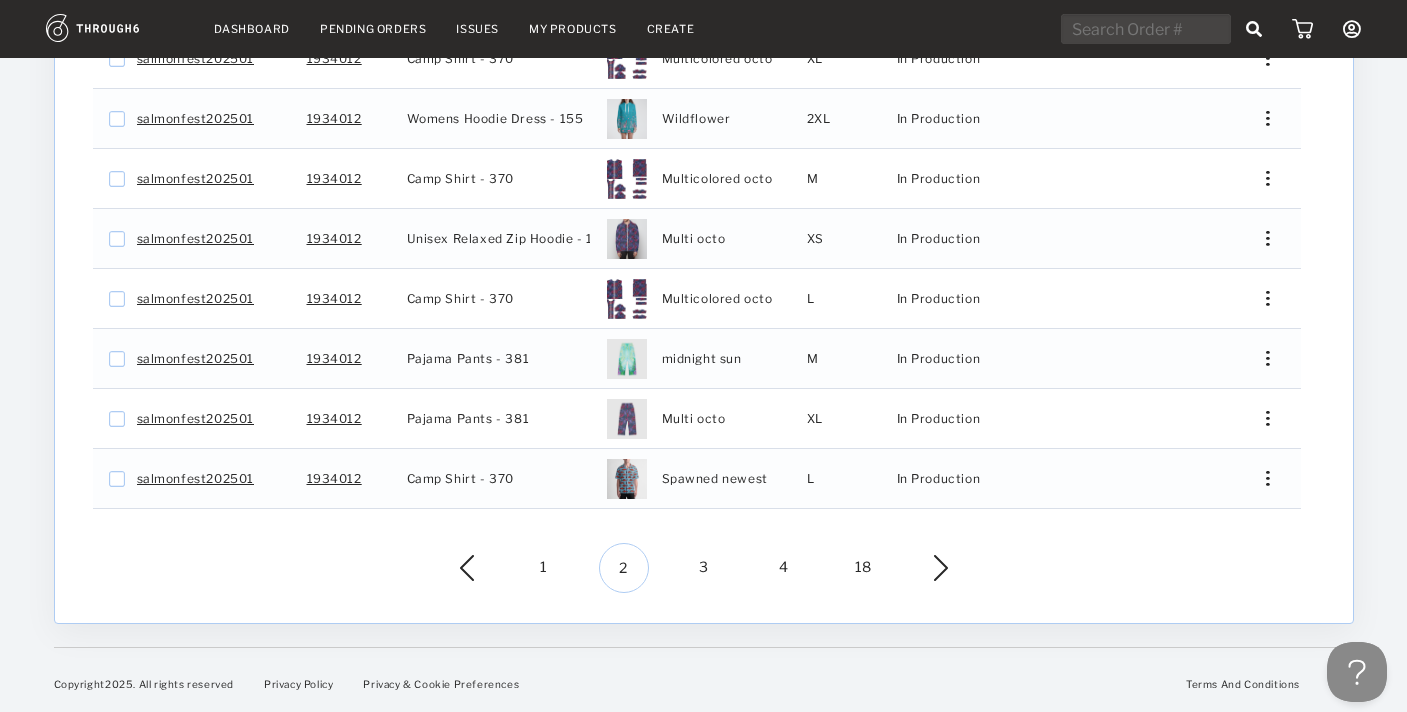 click on "3" at bounding box center (704, 568) 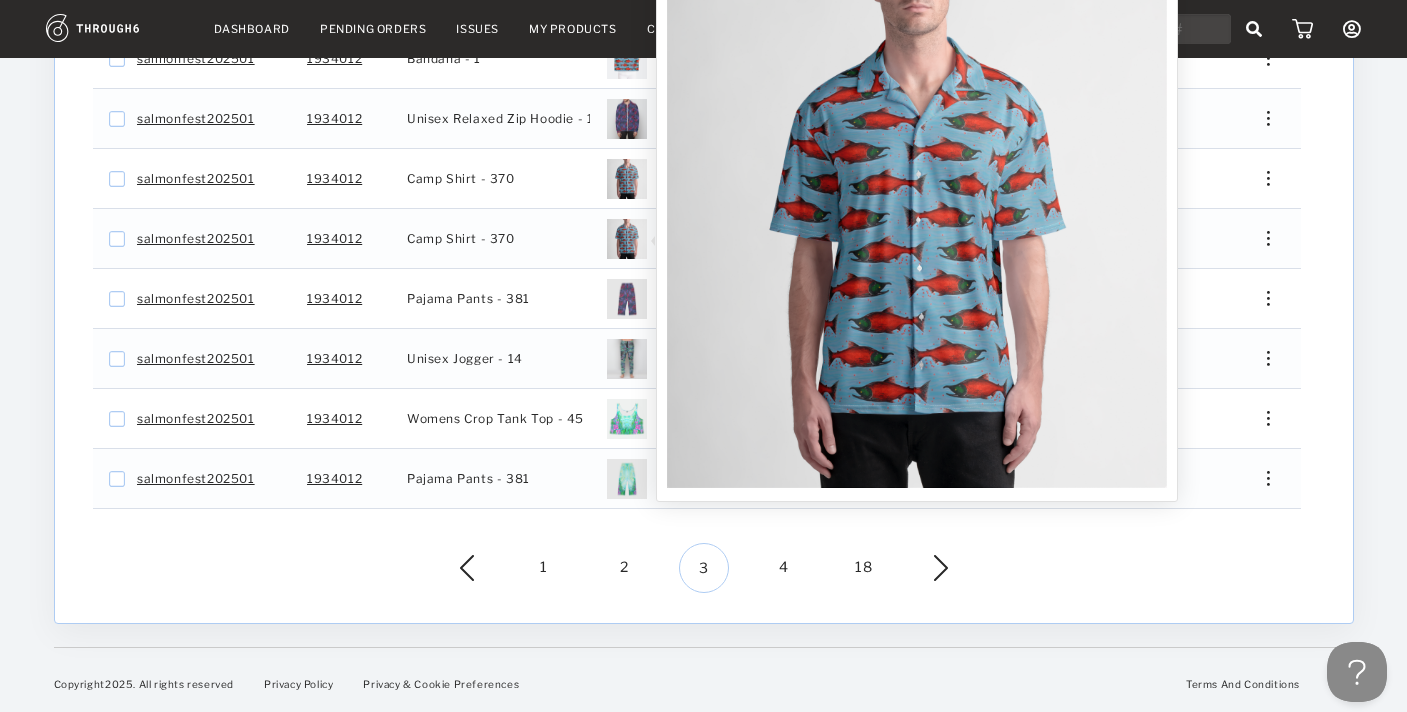 click at bounding box center (917, 238) 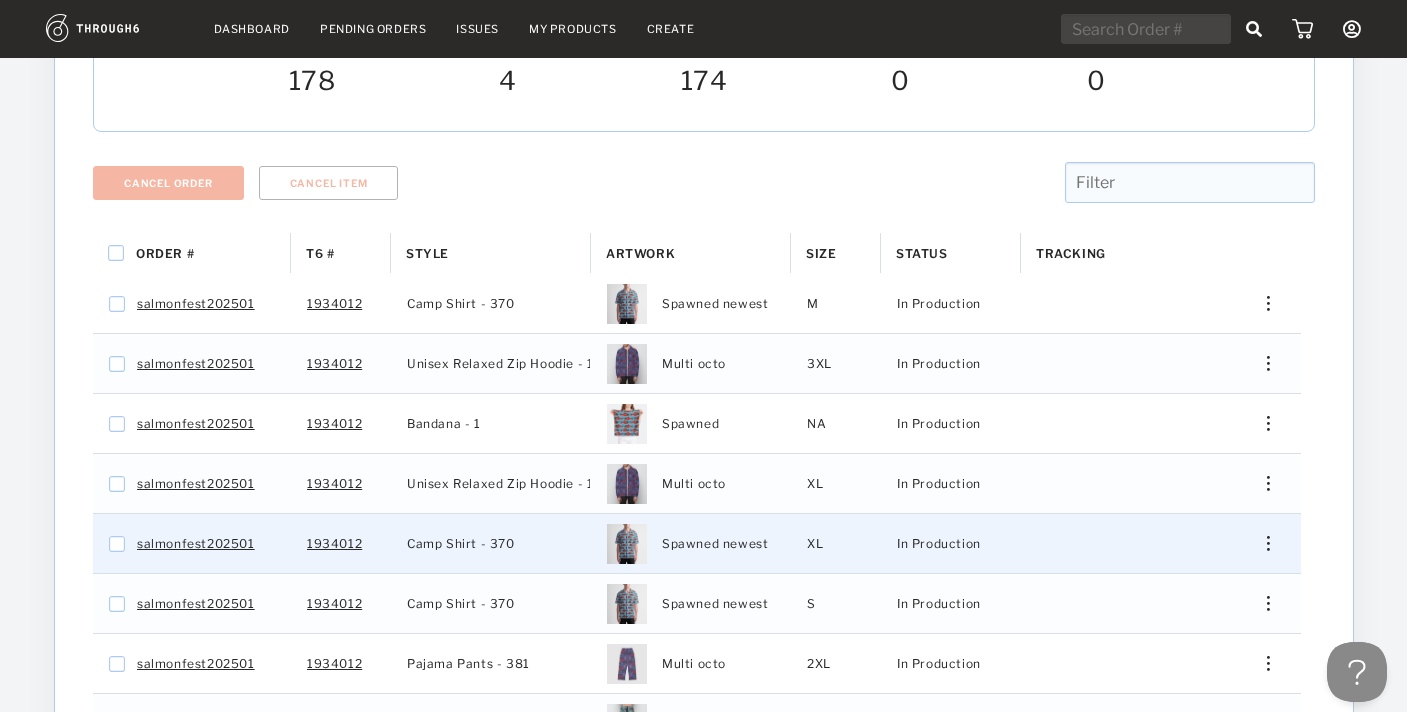 scroll, scrollTop: 99, scrollLeft: 0, axis: vertical 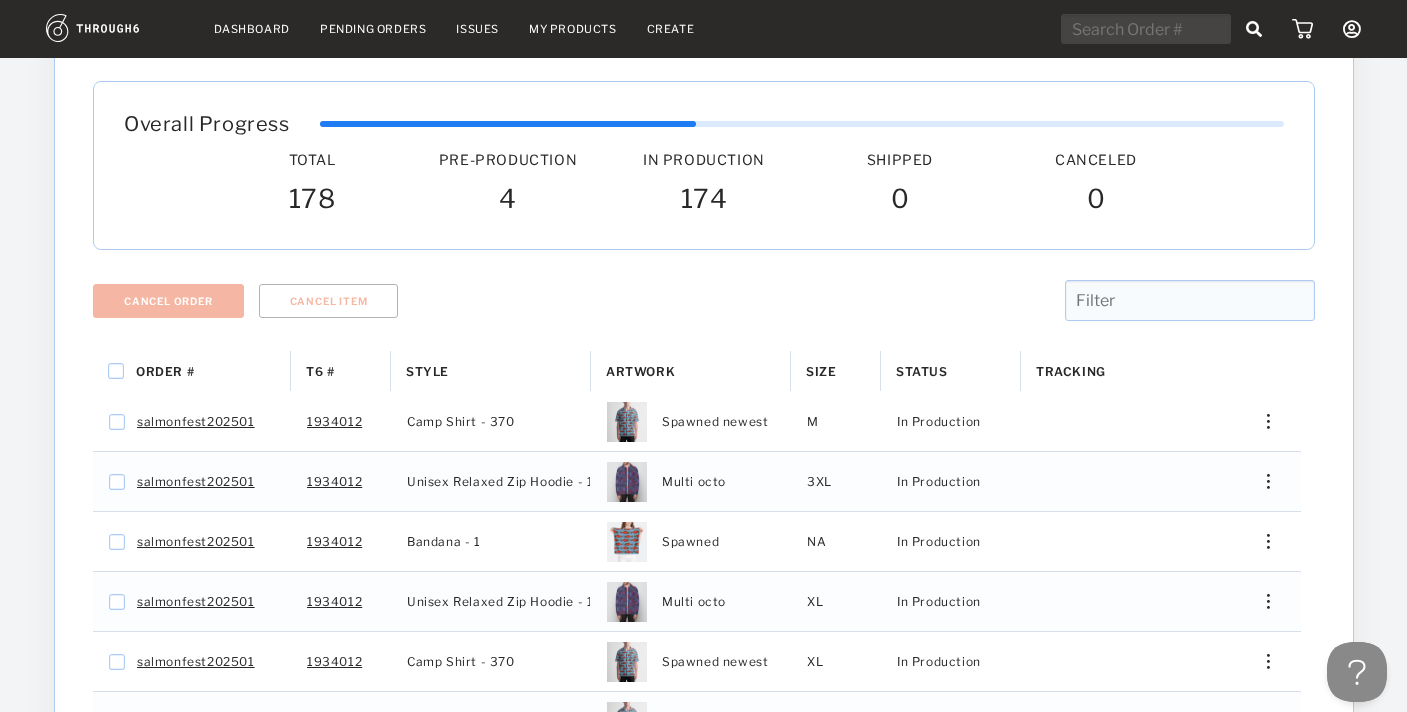 click on "Dashboard" at bounding box center [252, 29] 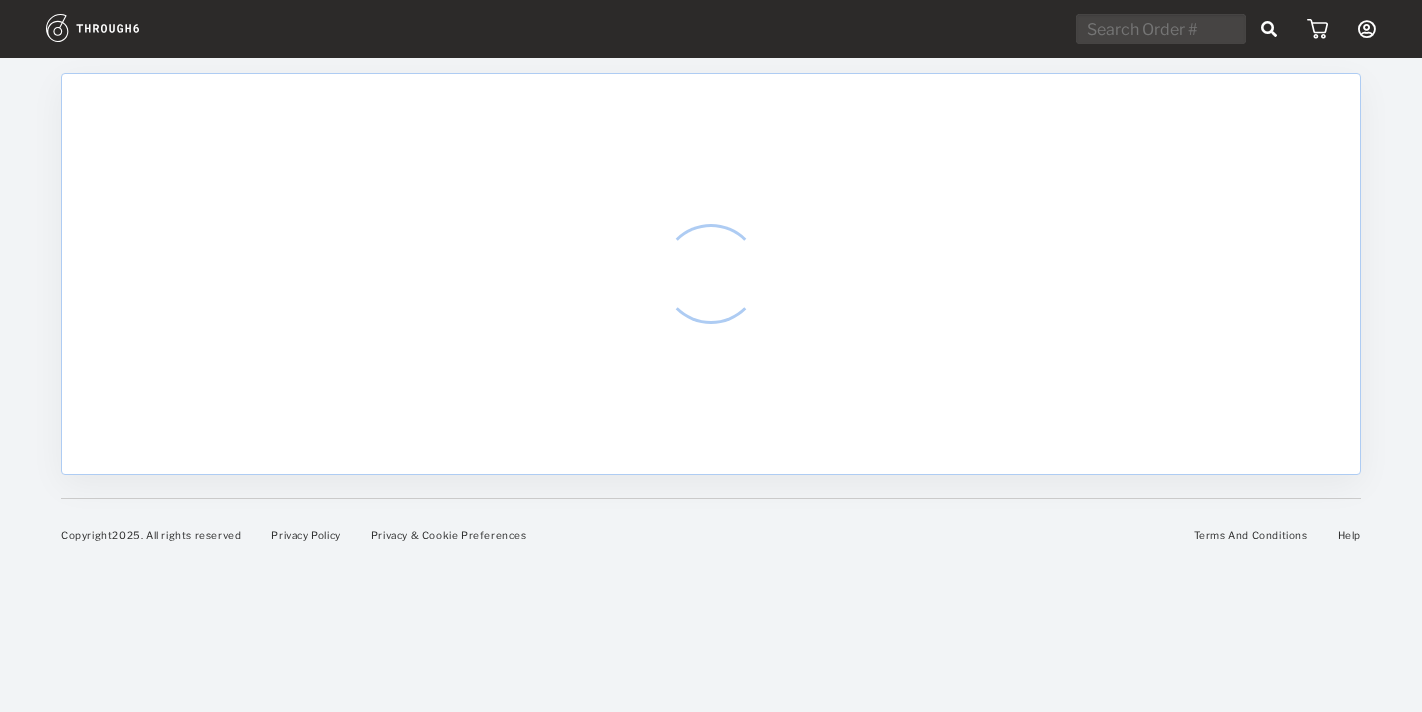 scroll, scrollTop: 0, scrollLeft: 0, axis: both 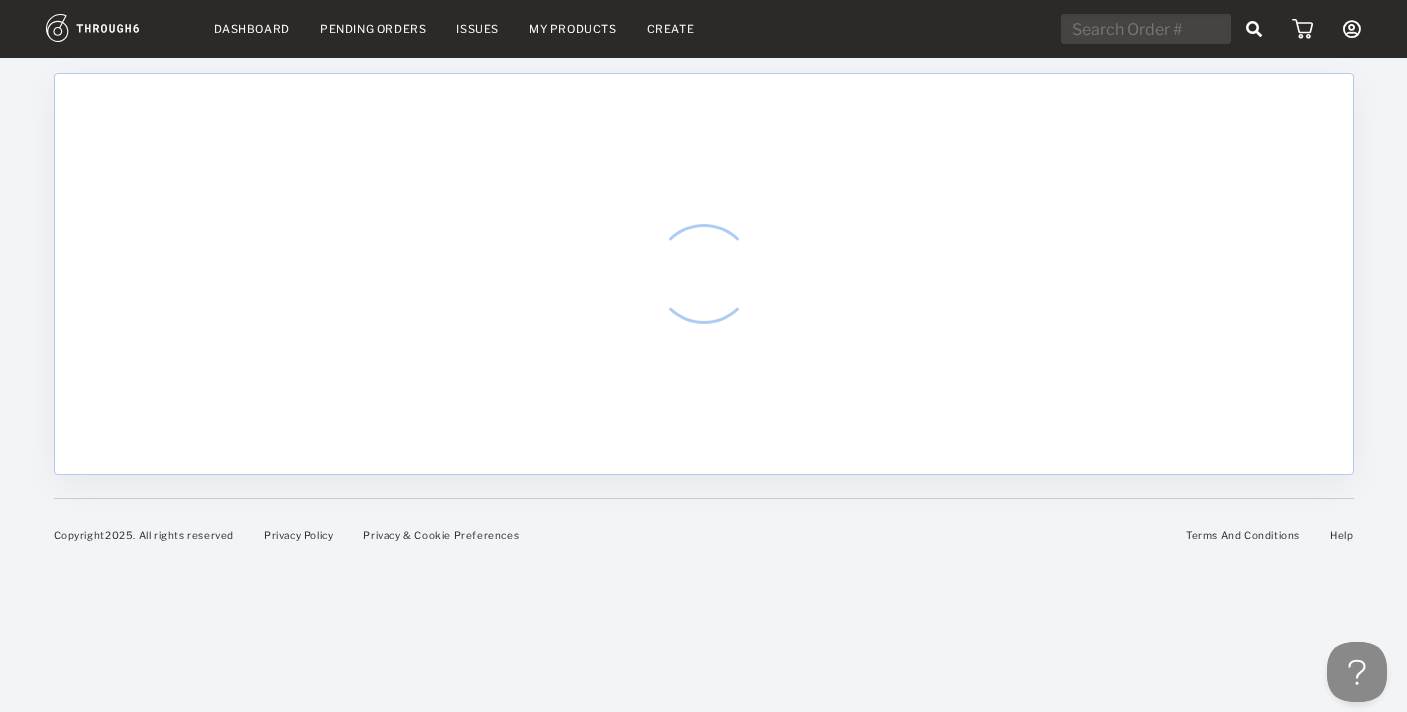 select on "7" 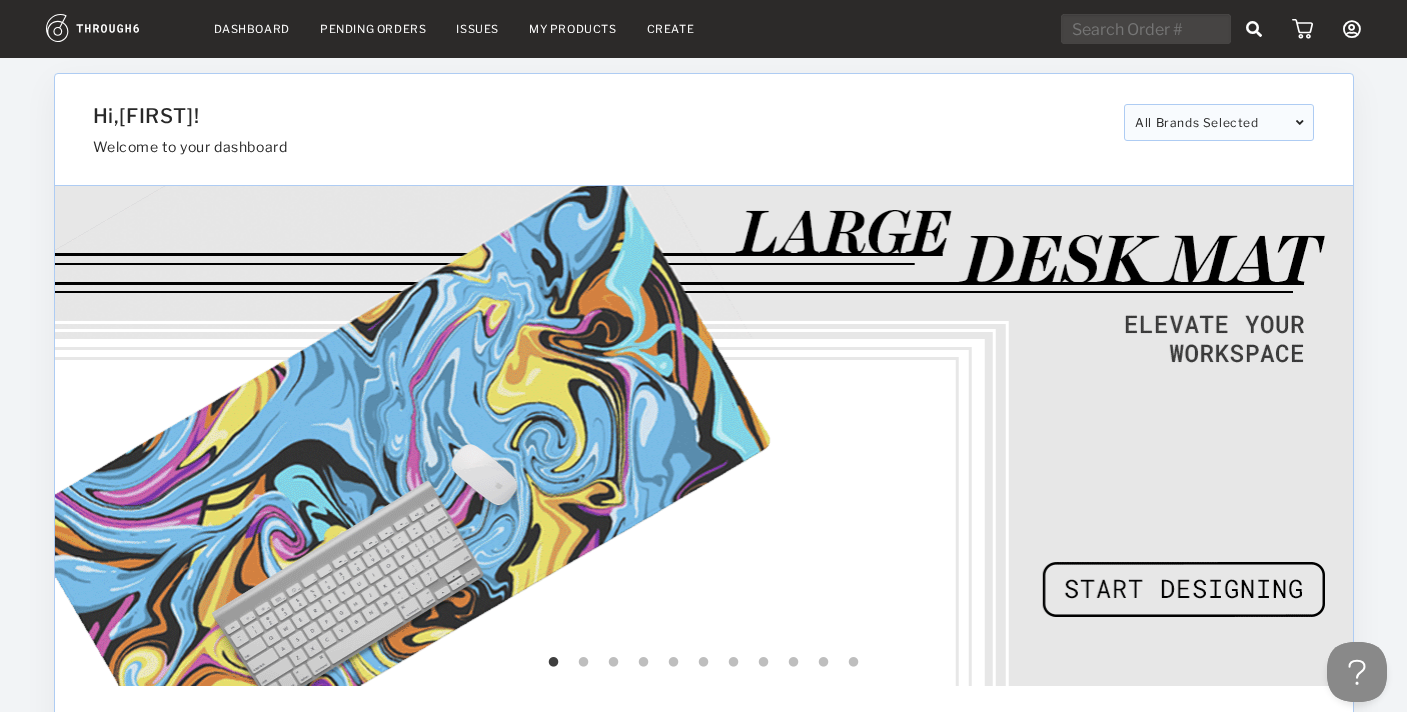 click on "My Products" at bounding box center [573, 29] 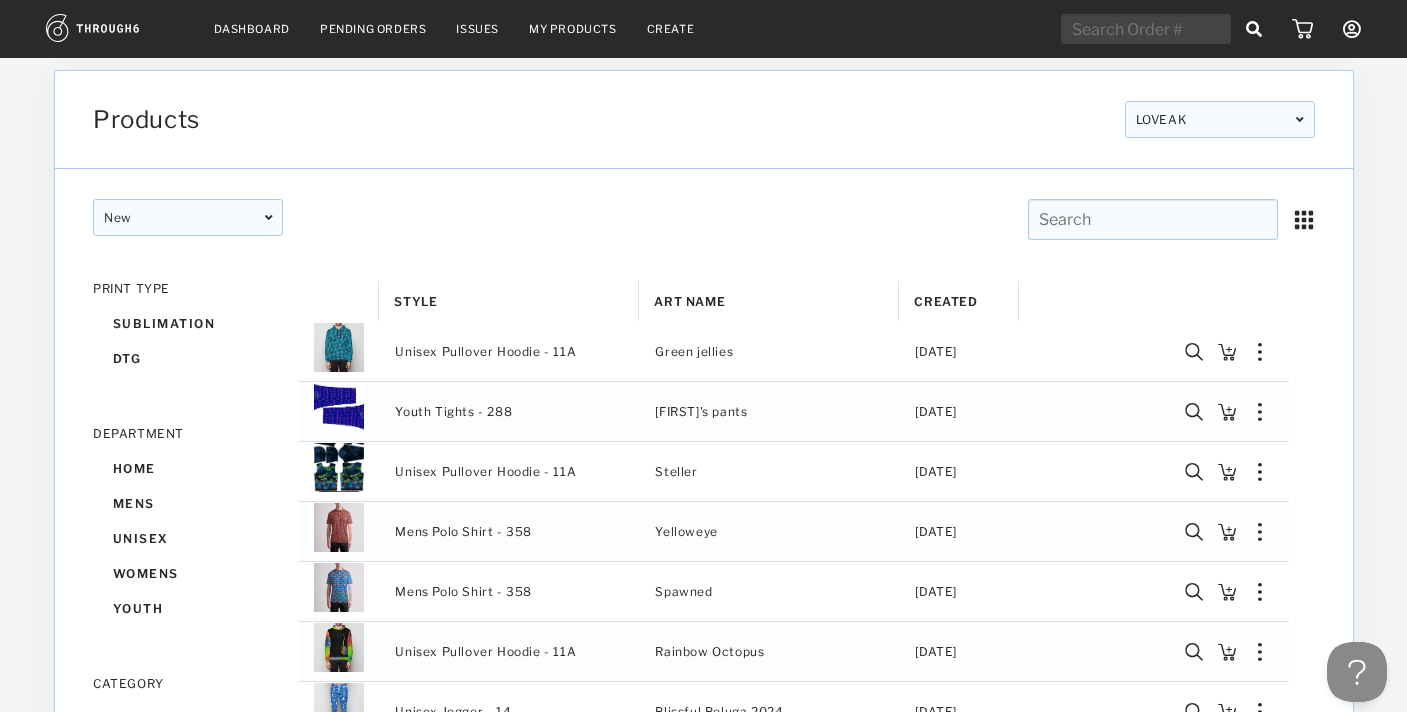 scroll, scrollTop: 4, scrollLeft: 0, axis: vertical 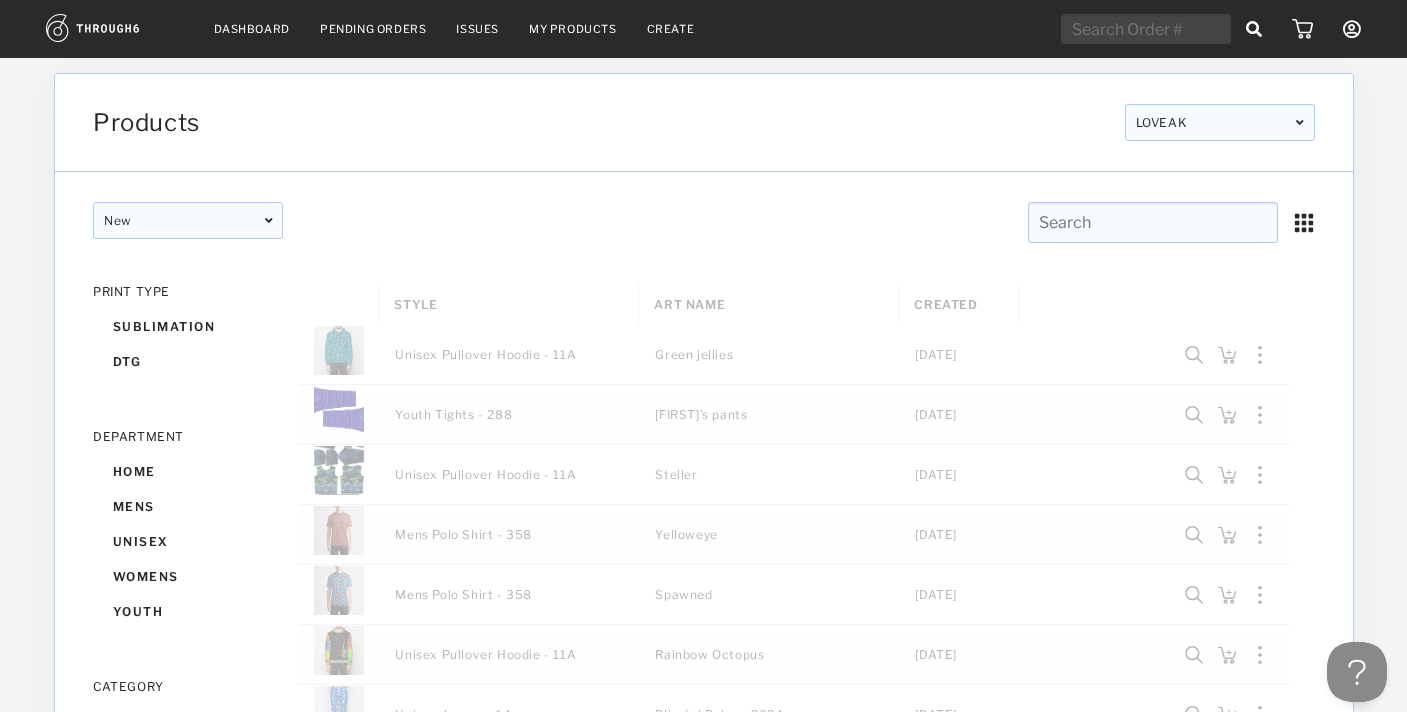 click on "LOVEAK" at bounding box center (1219, 122) 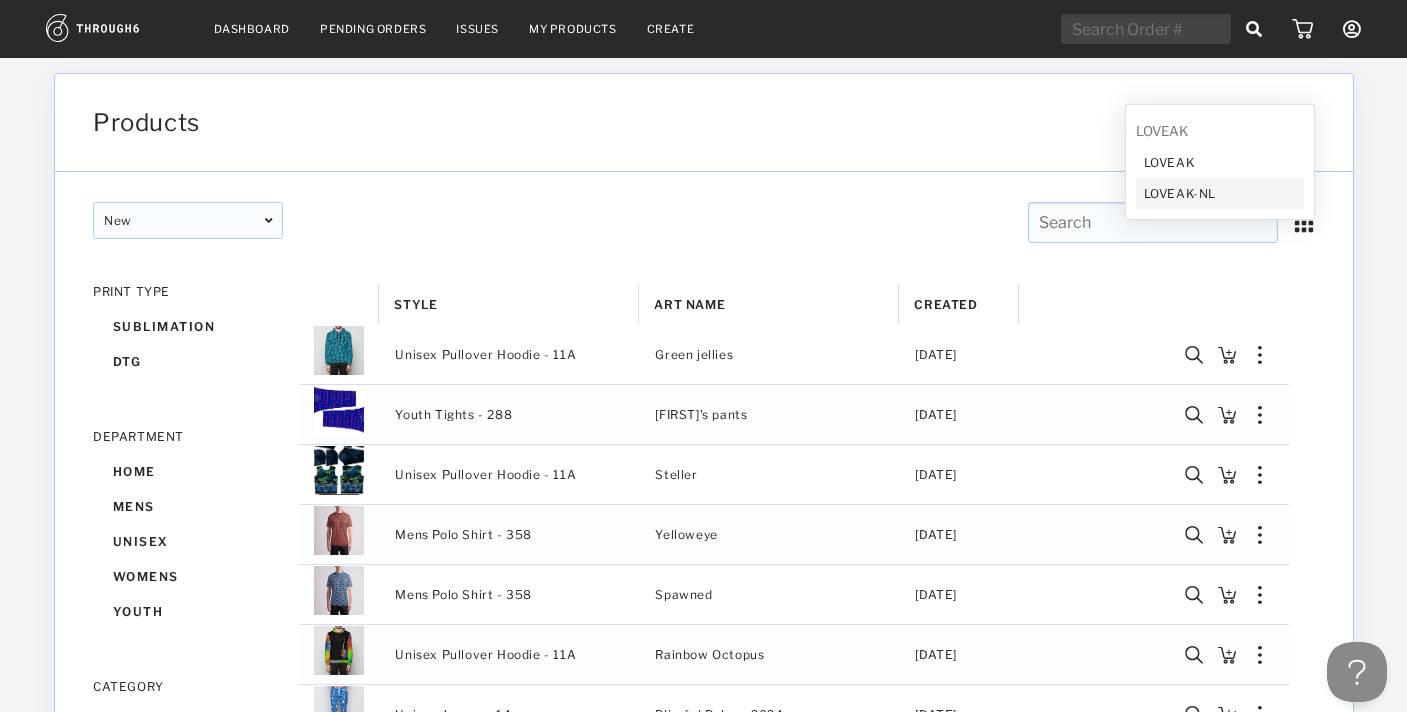 click on "Products LOVEAK LOVEAK LOVEAK-NL LOVEAK LOVEAK-NL LOVEAK LOVEAK LOVEAK-NL LOVEAK LOVEAK-NL New New Popular New Popular PRINT TYPE sublimation dtg DEPARTMENT home mens unisex womens youth CATEGORY accessories bath bedroom bottoms dresses & skirts living outerwear swim tops PRODUCT TYPE bags blankets dresses face coverings headware hoodies jerseys joggers & pants leggings shorts sweatshirts swimsuits & bikinis tanks tapestries tees towels ACTIVITY active festival gaming intimates MATERIAL canvas fleece french terry jersey mesh rayon blend spandex COLLECTIONS upf back-to-school cool weather eco gifting upf warm weather" at bounding box center [704, 1341] 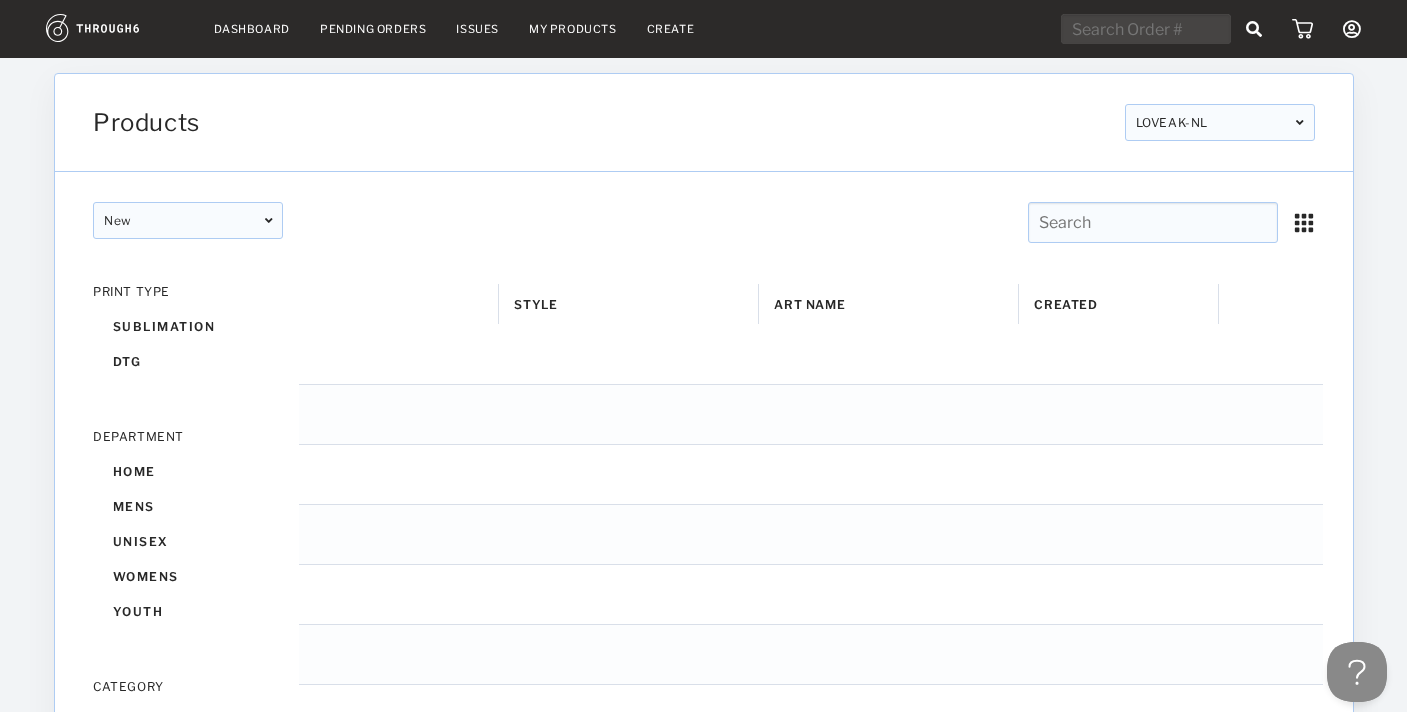 click at bounding box center [1152, 222] 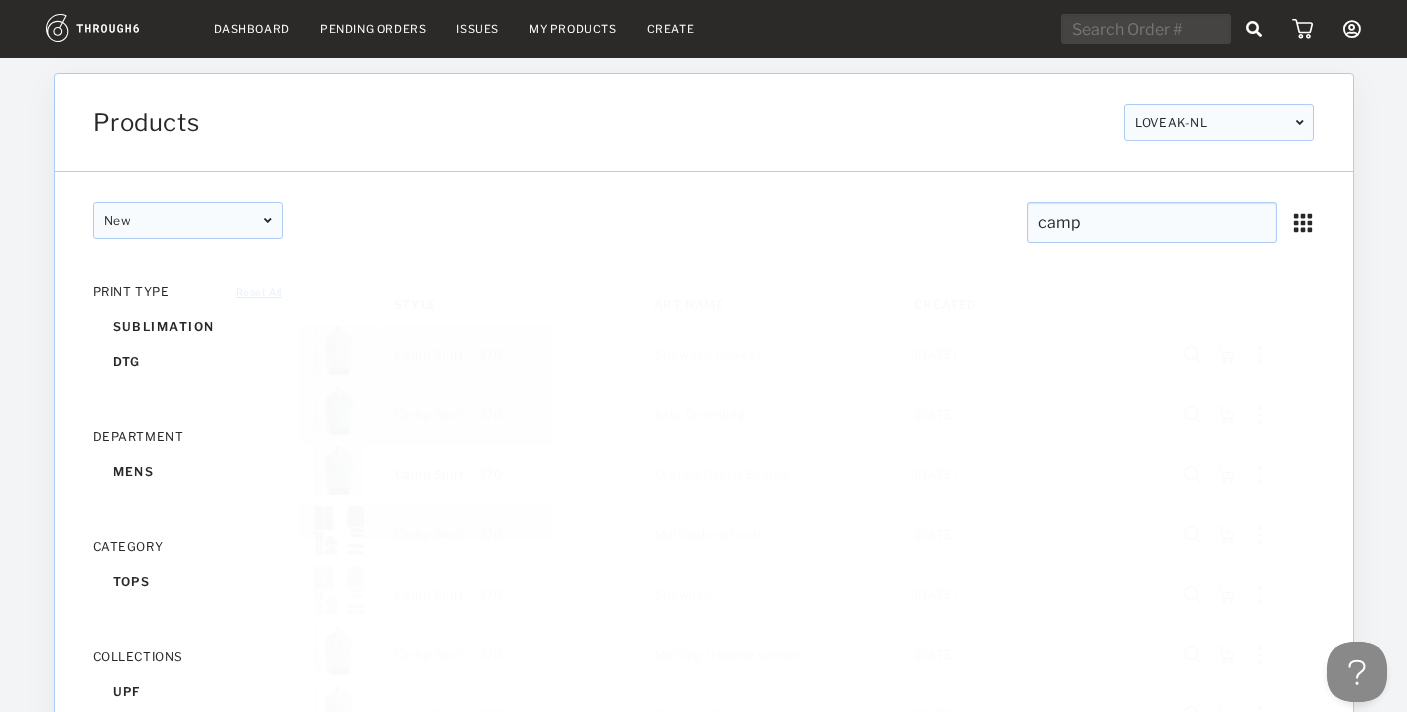 type on "camp" 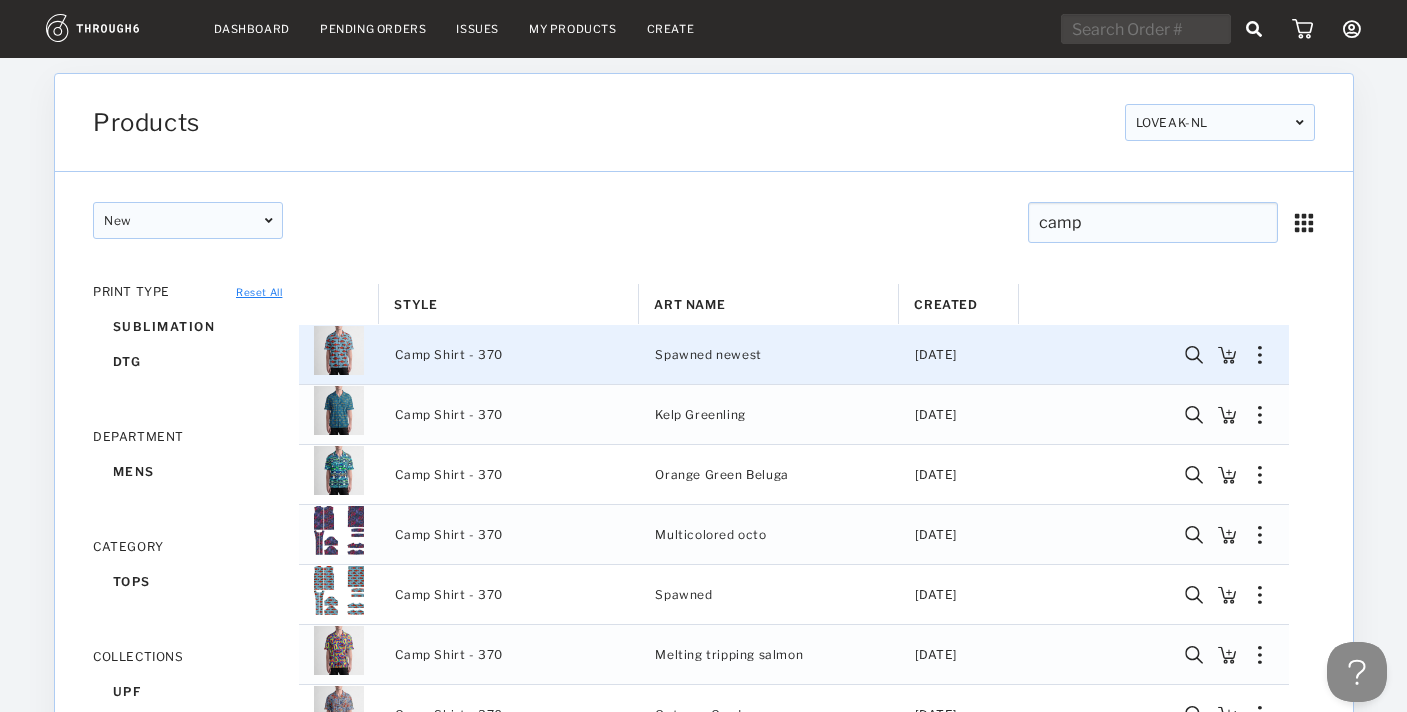 click at bounding box center [1226, 355] 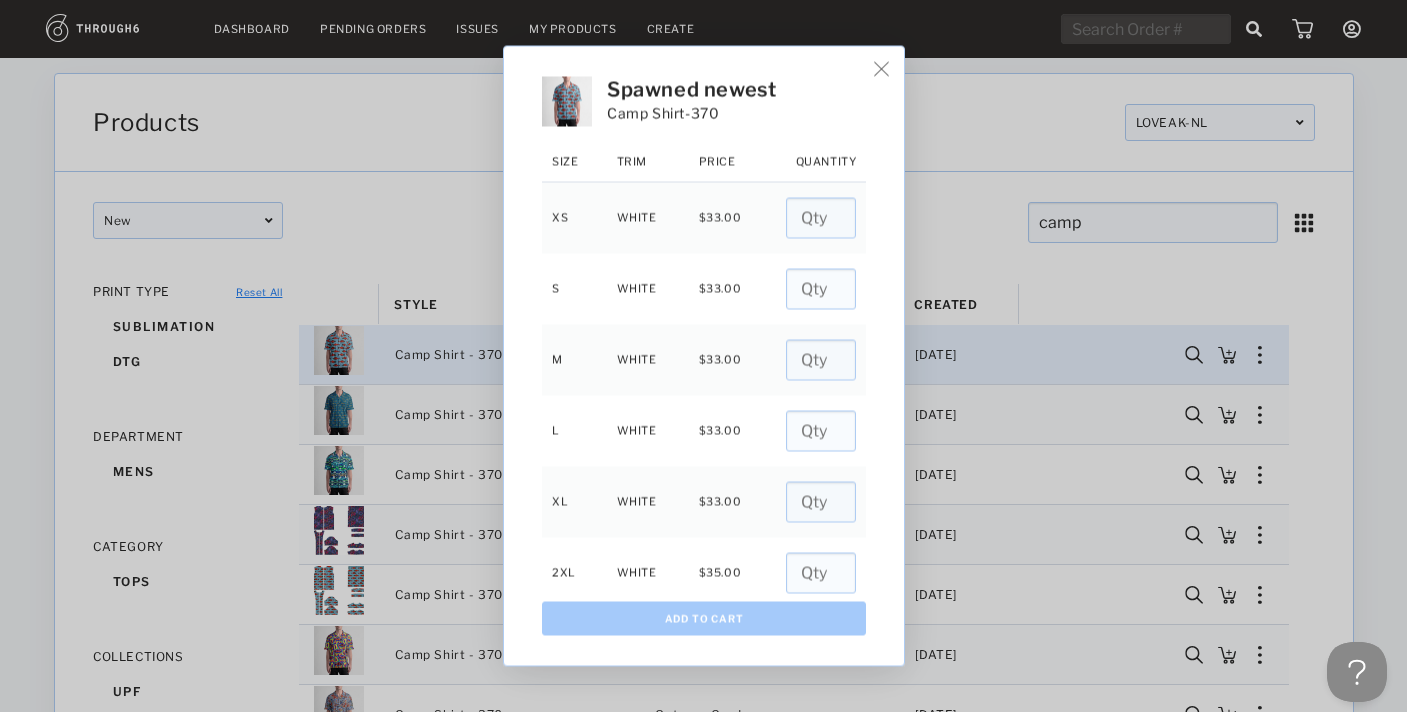 click on "Spawned newest Camp Shirt  -  370 Size Trim Price Quantity XS WHITE $ 33.00 S WHITE $ 33.00 M WHITE $ 33.00 L WHITE $ 33.00 XL WHITE $ 33.00 2XL WHITE $ 35.00 Add To Cart" at bounding box center [703, 356] 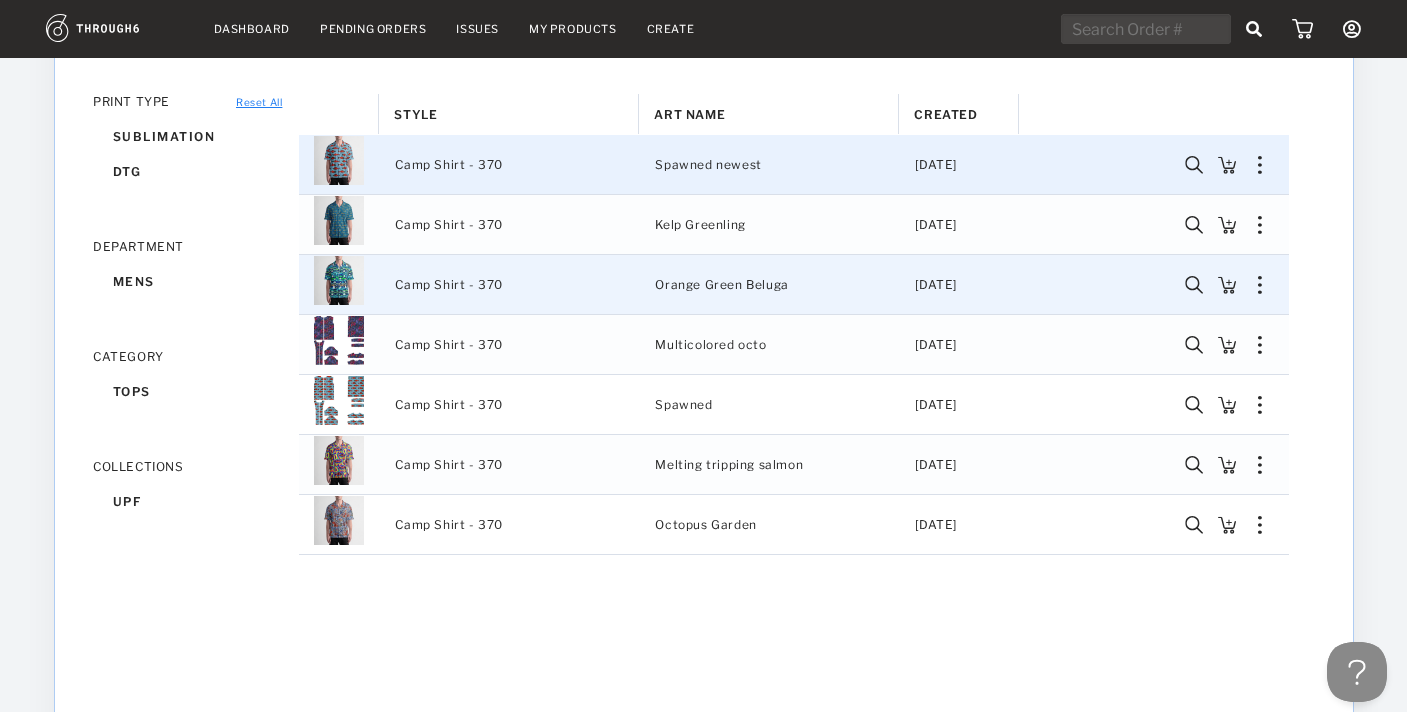 scroll, scrollTop: 186, scrollLeft: 0, axis: vertical 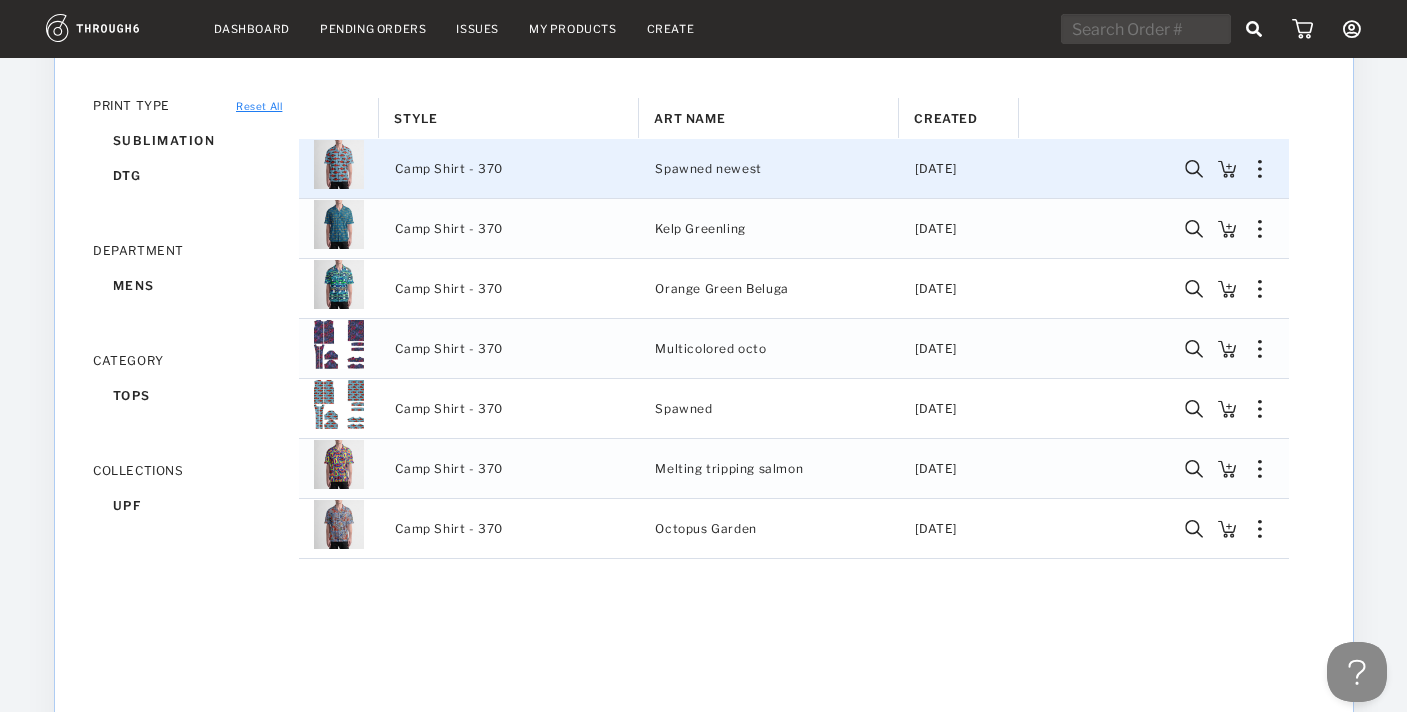click on "Dashboard" at bounding box center (252, 29) 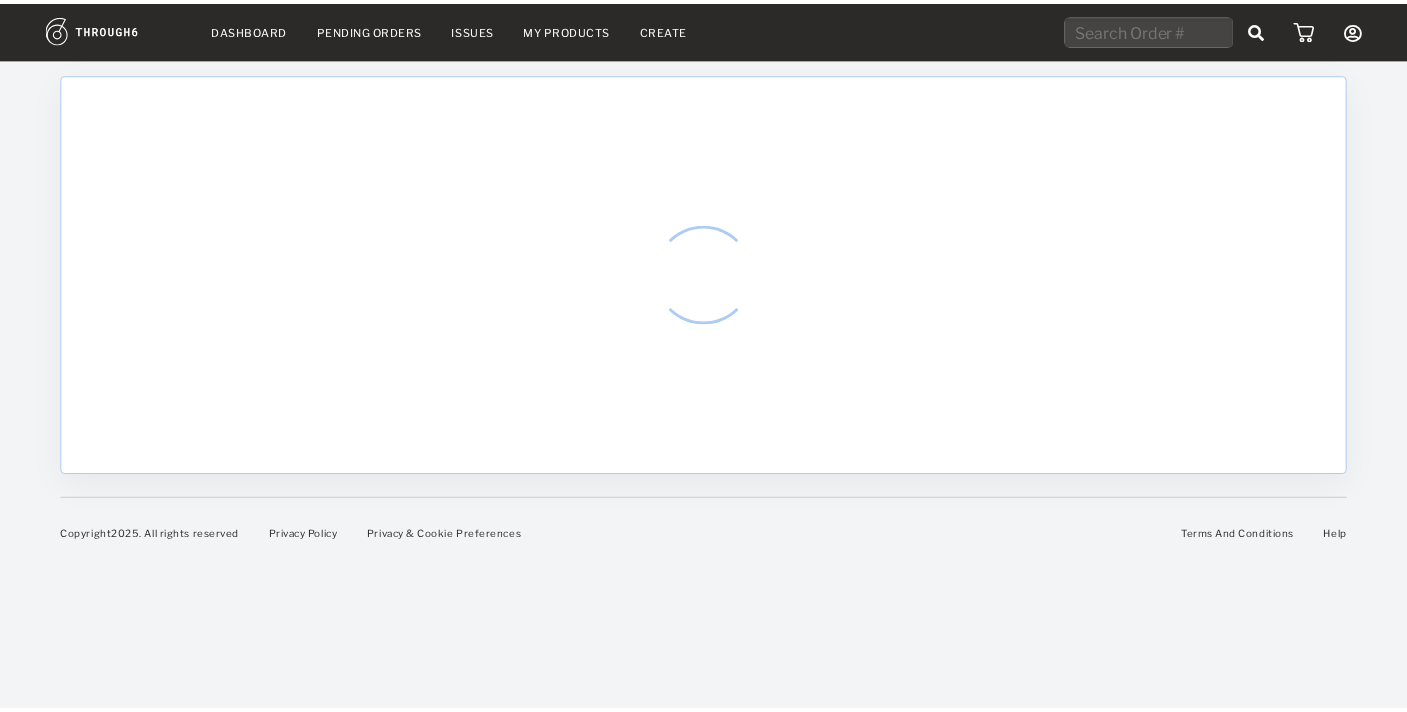 scroll, scrollTop: 0, scrollLeft: 0, axis: both 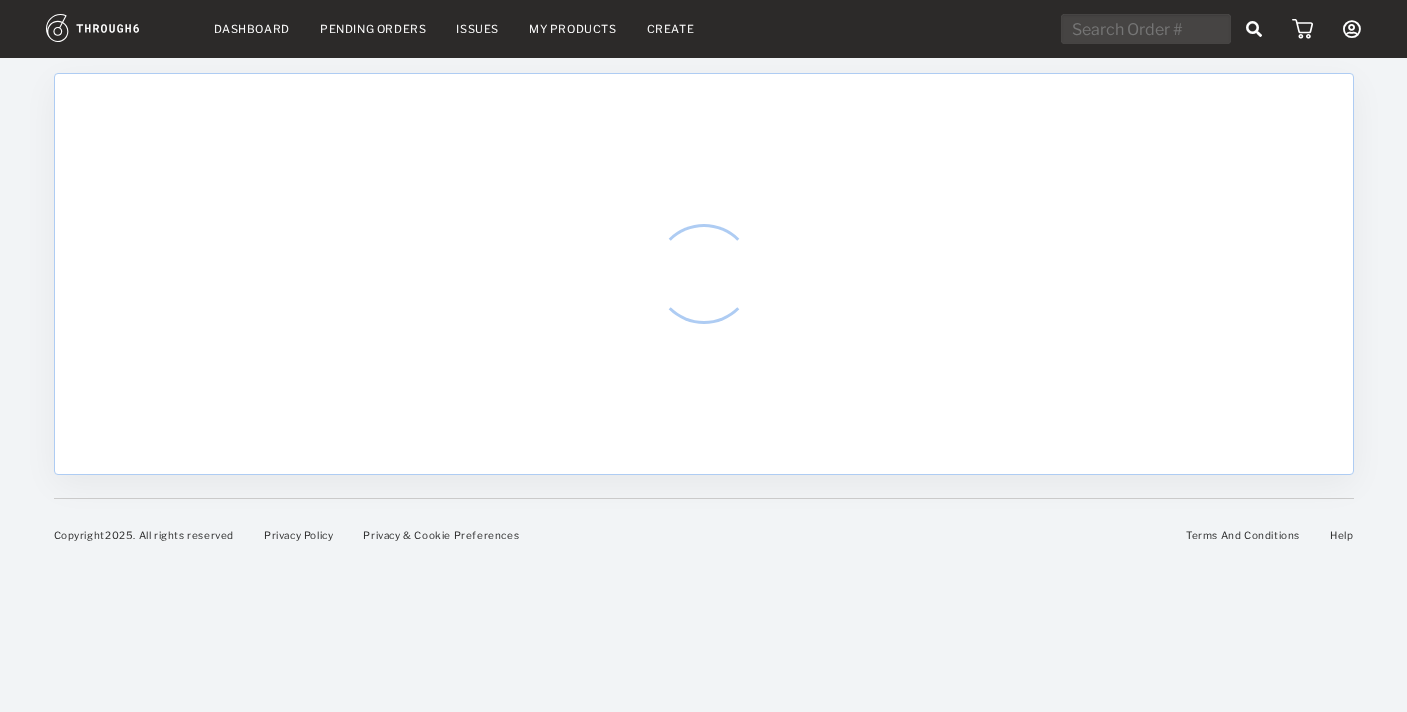 select on "7" 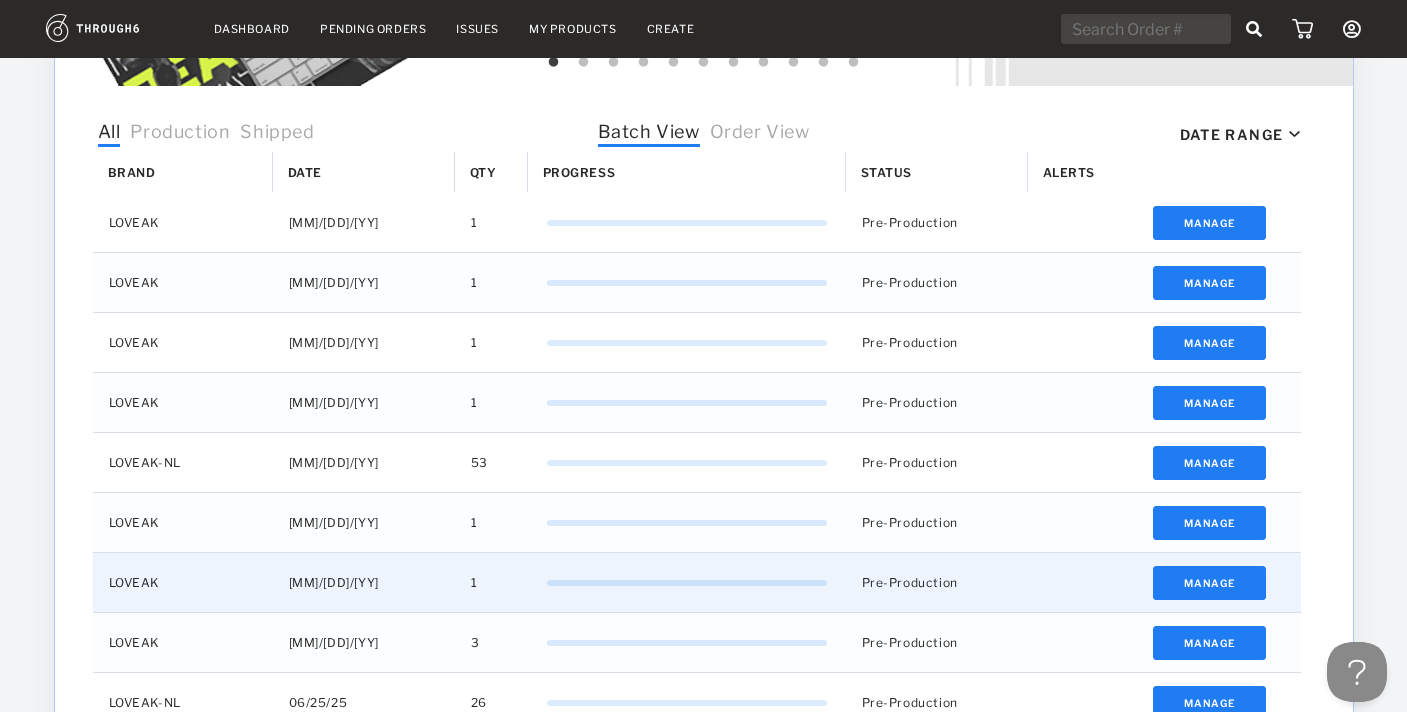 scroll, scrollTop: 603, scrollLeft: 0, axis: vertical 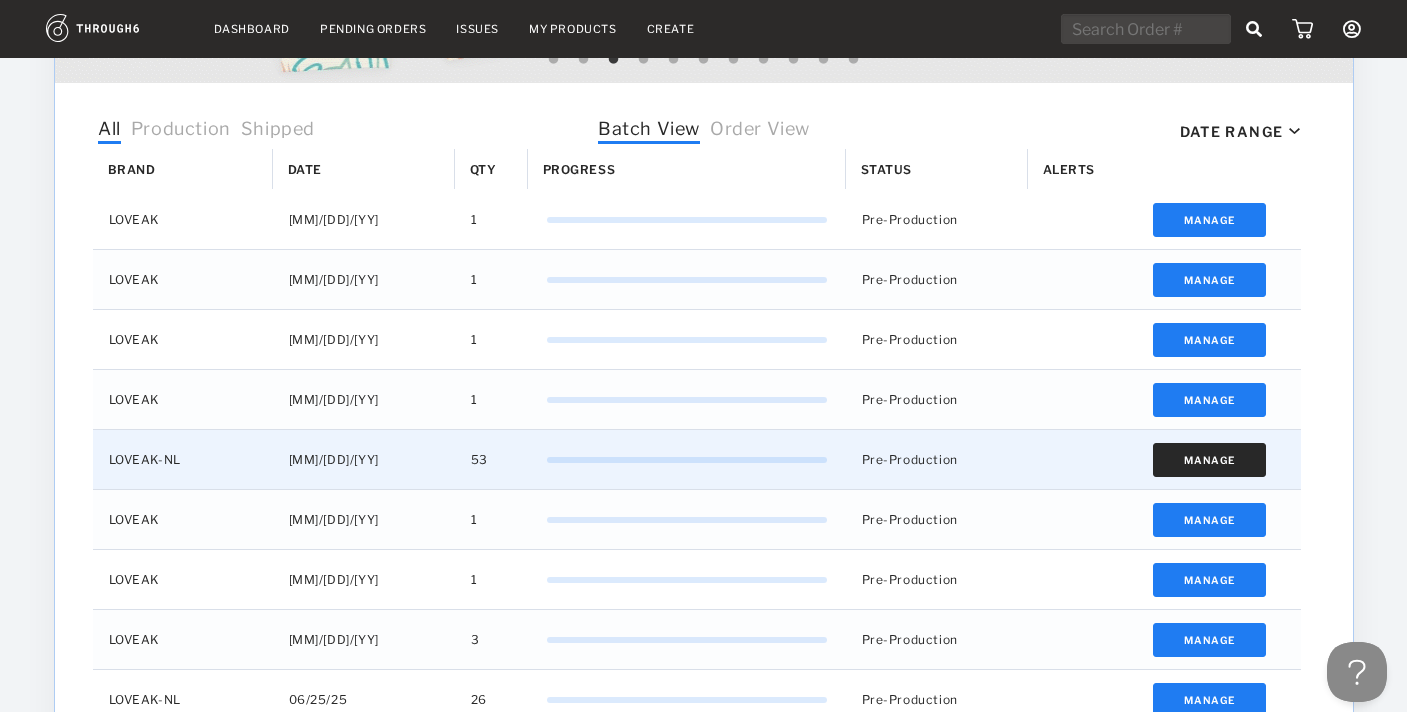 click on "Manage" at bounding box center [1209, 460] 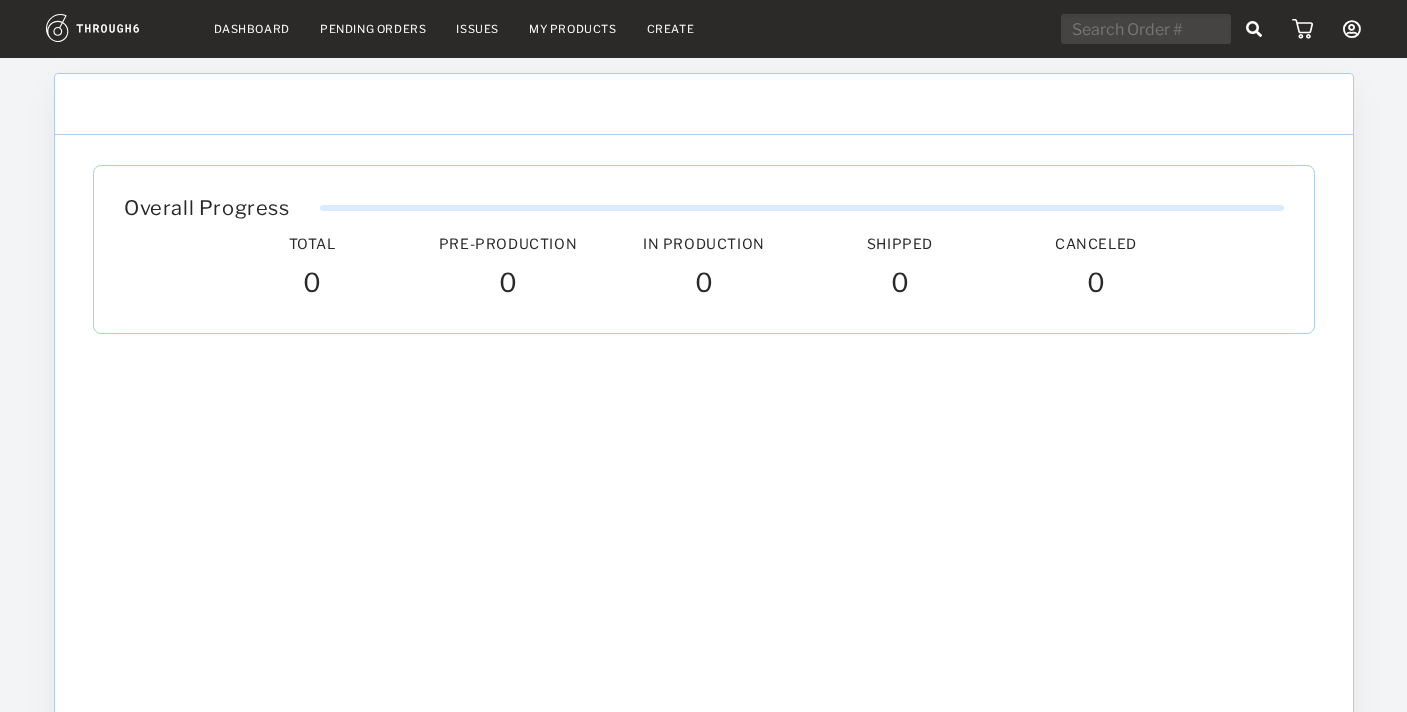 scroll, scrollTop: 0, scrollLeft: 0, axis: both 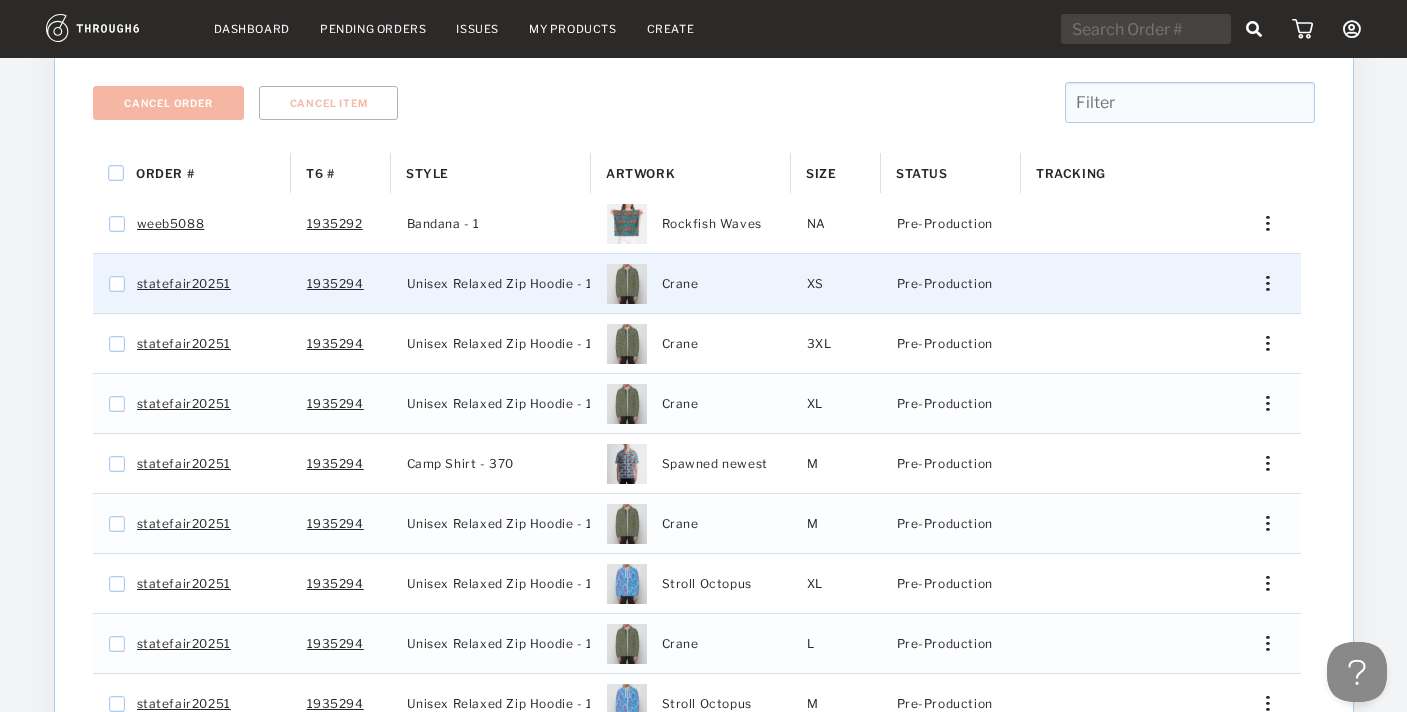 click at bounding box center [1260, 283] 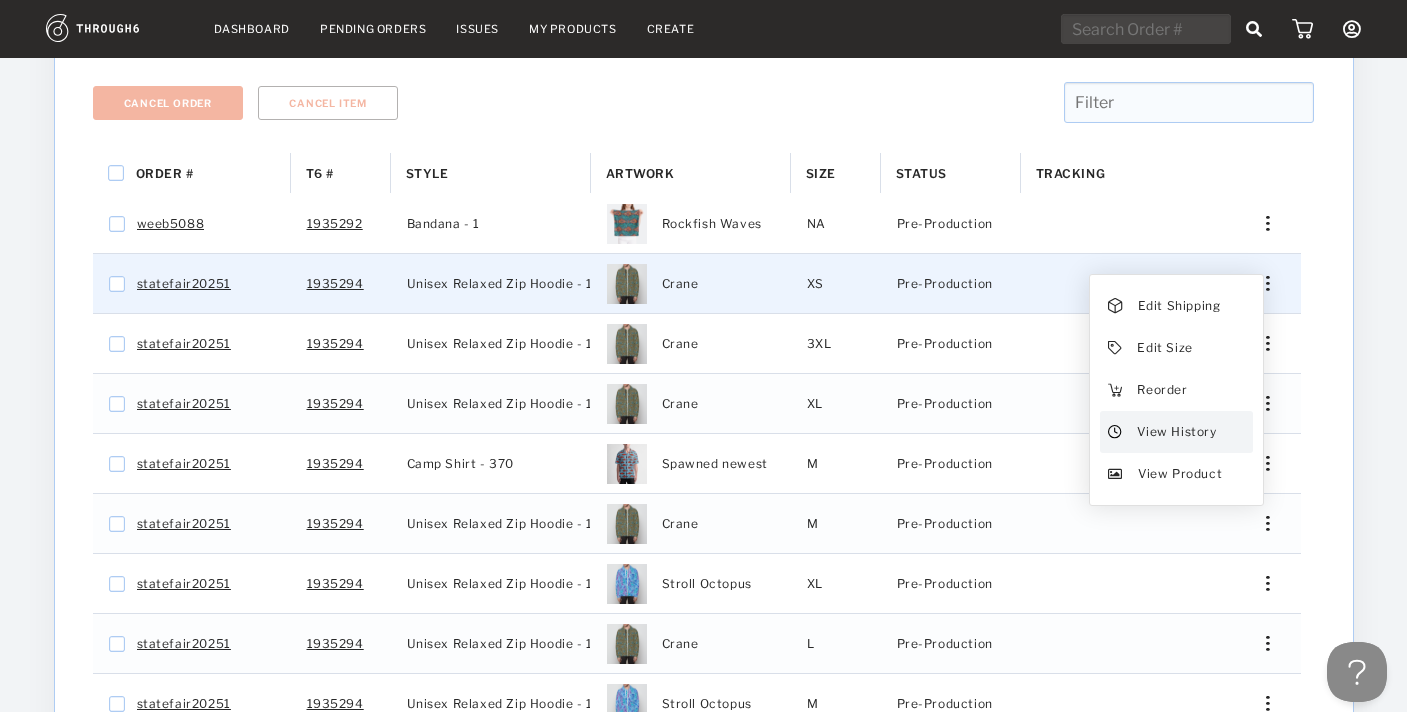 click on "View History" at bounding box center [1176, 432] 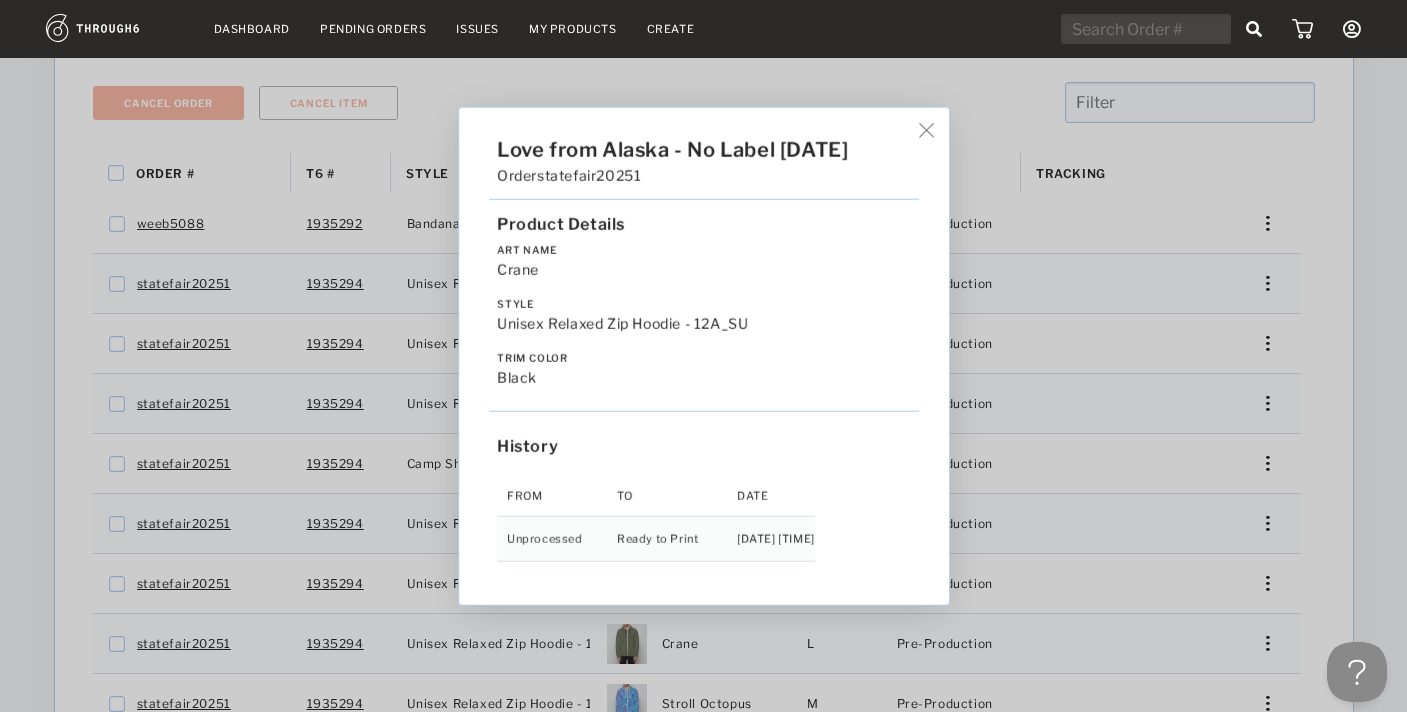 click on "Love from Alaska - No Label   07/10/25 Order  statefair20251 Product Details Art Name Crane Style Unisex Relaxed Zip Hoodie - 12A_SU Trim Color black History From To Date Unprocessed Ready to Print 7/10/25 6:42:04 PM" at bounding box center (703, 356) 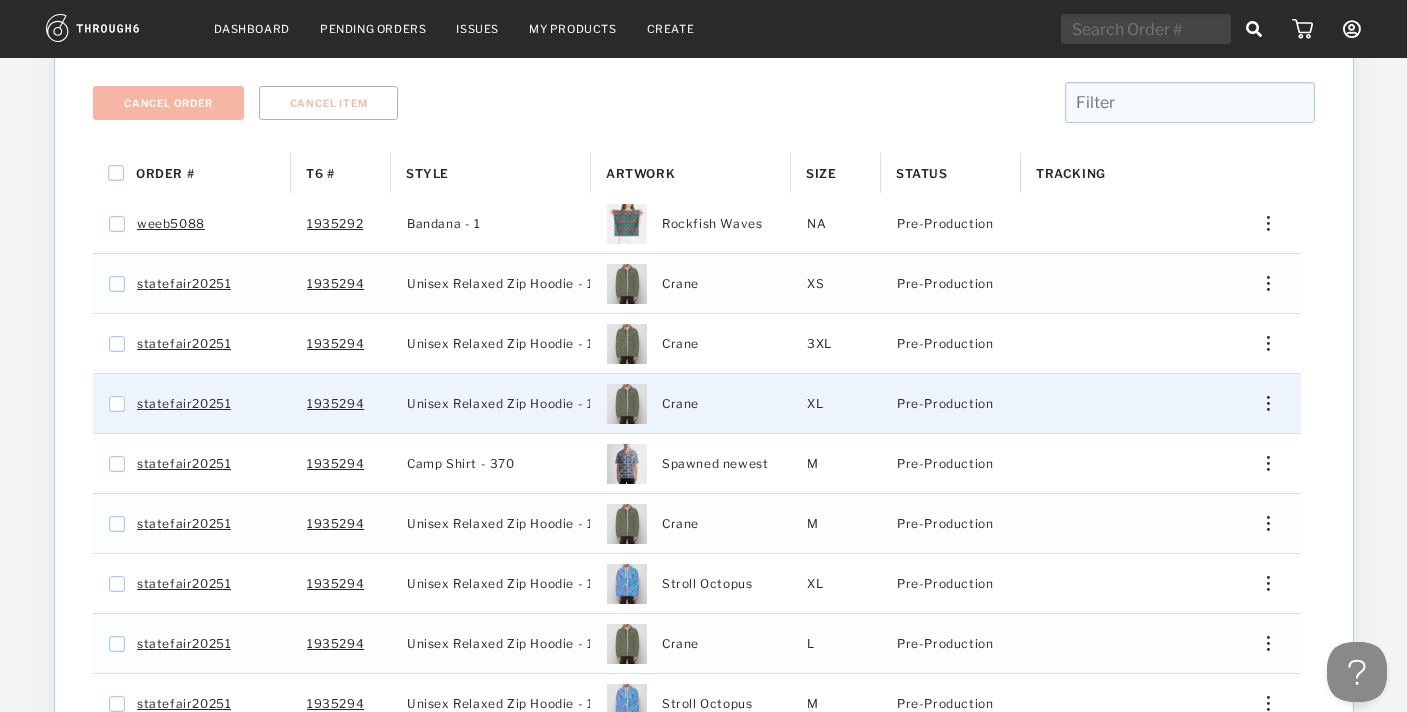 click at bounding box center [1260, 403] 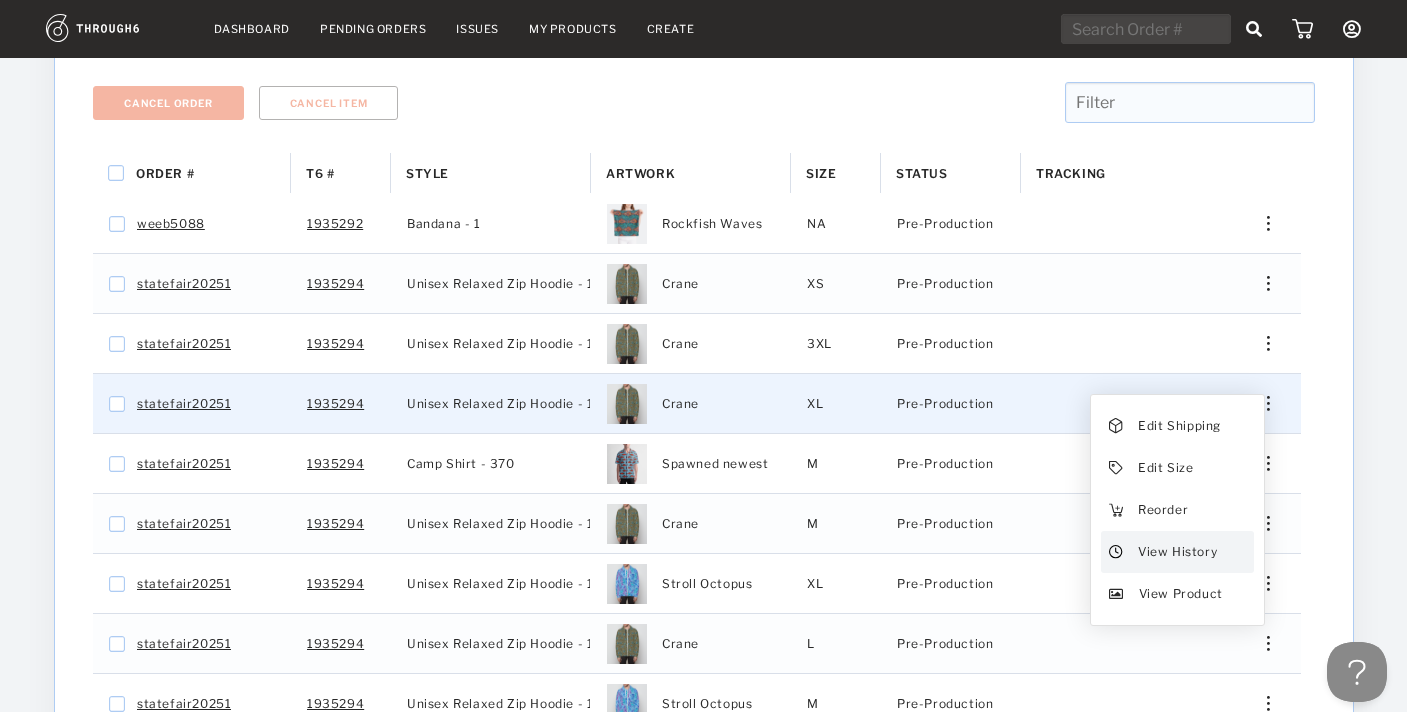 click on "View History" at bounding box center [1176, 552] 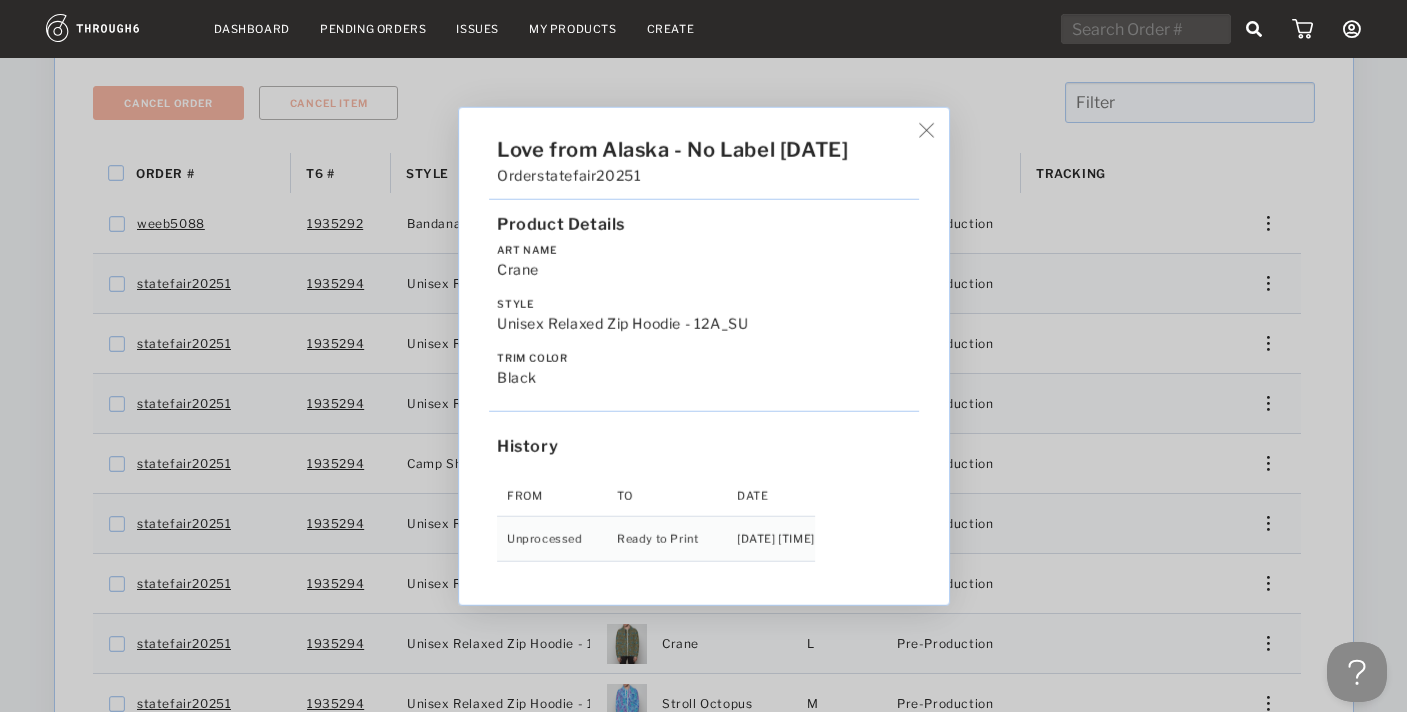 click on "Love from Alaska - No Label   07/10/25 Order  statefair20251 Product Details Art Name Crane Style Unisex Relaxed Zip Hoodie - 12A_SU Trim Color black History From To Date Unprocessed Ready to Print 7/10/25 6:42:08 PM" at bounding box center (703, 356) 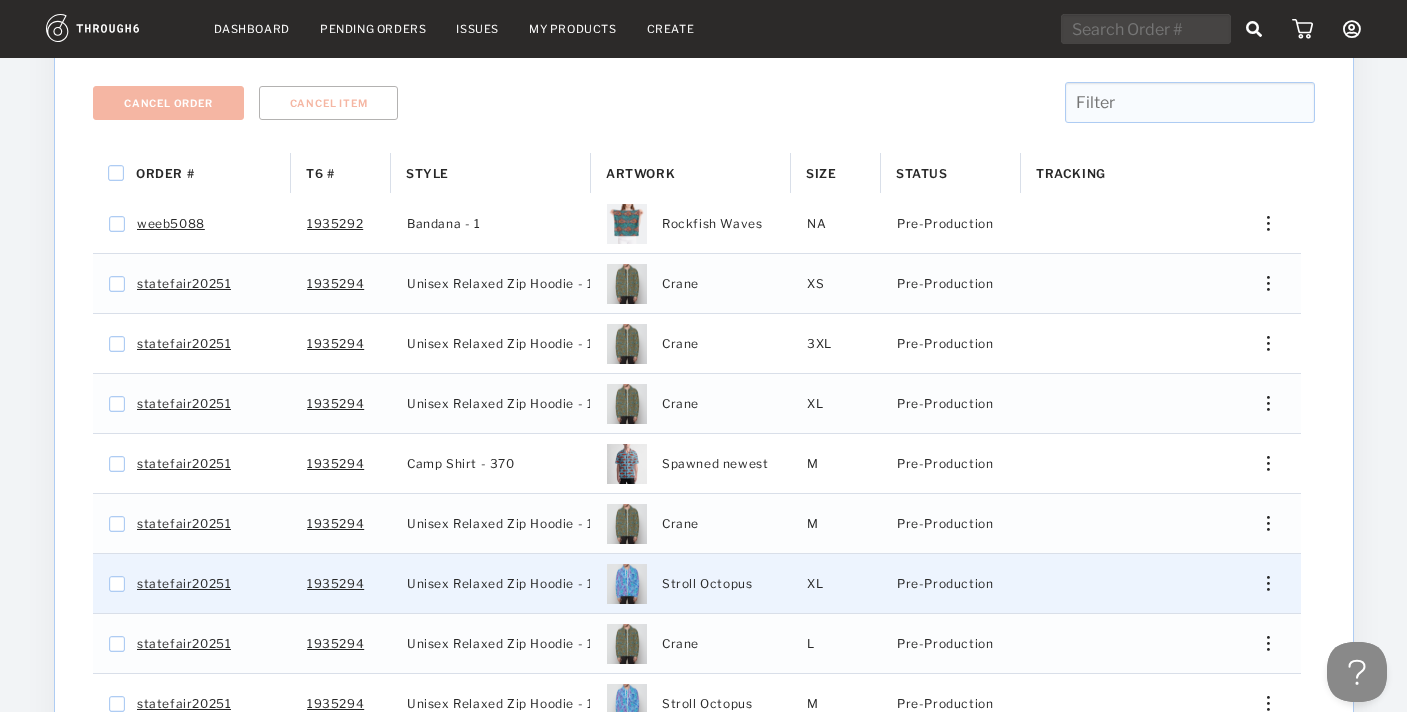 click at bounding box center [1267, 583] 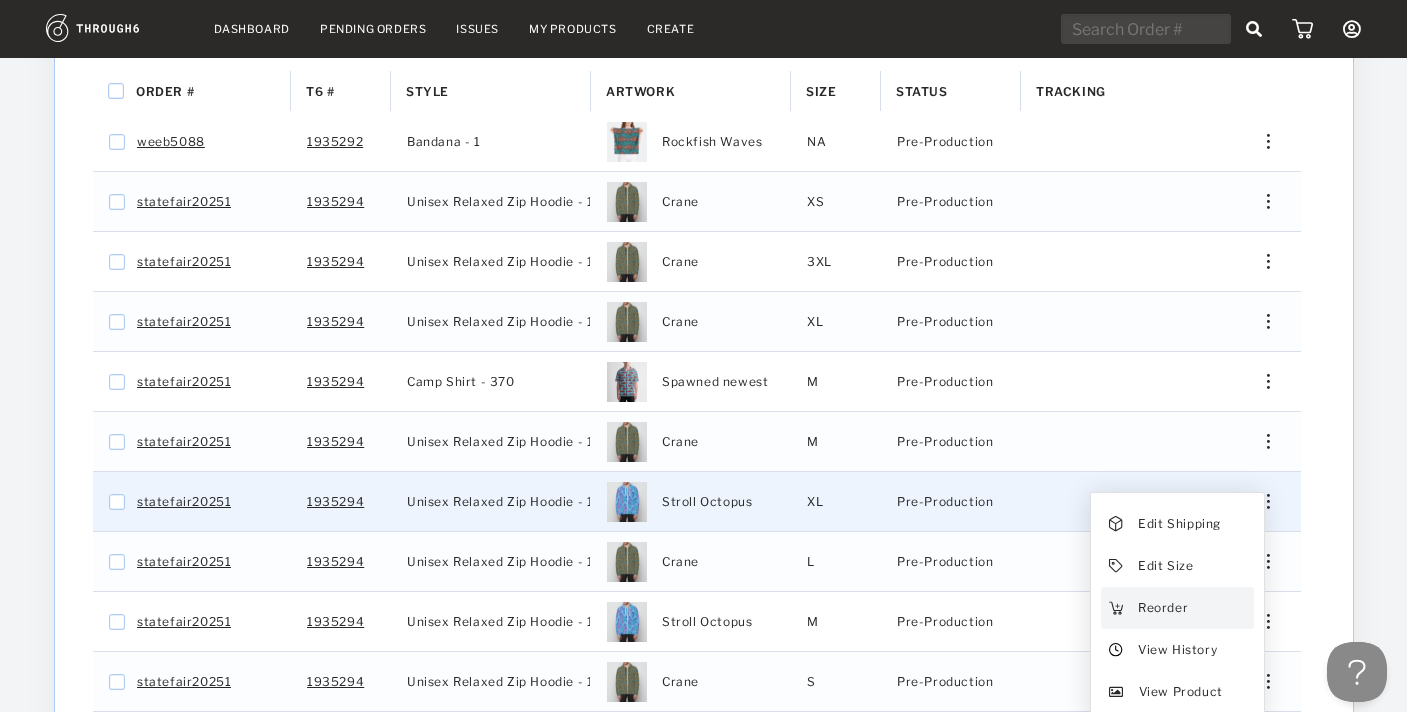 scroll, scrollTop: 380, scrollLeft: 0, axis: vertical 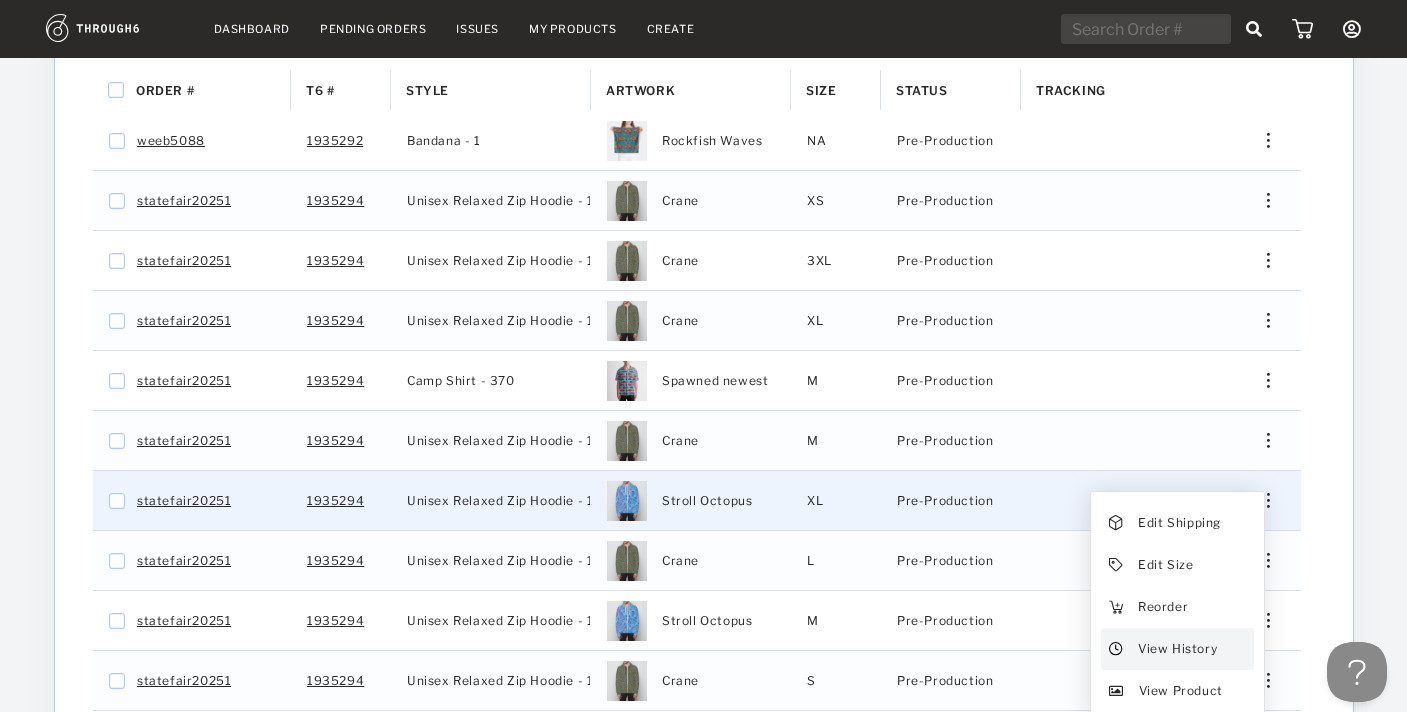 click on "View History" at bounding box center [1176, 649] 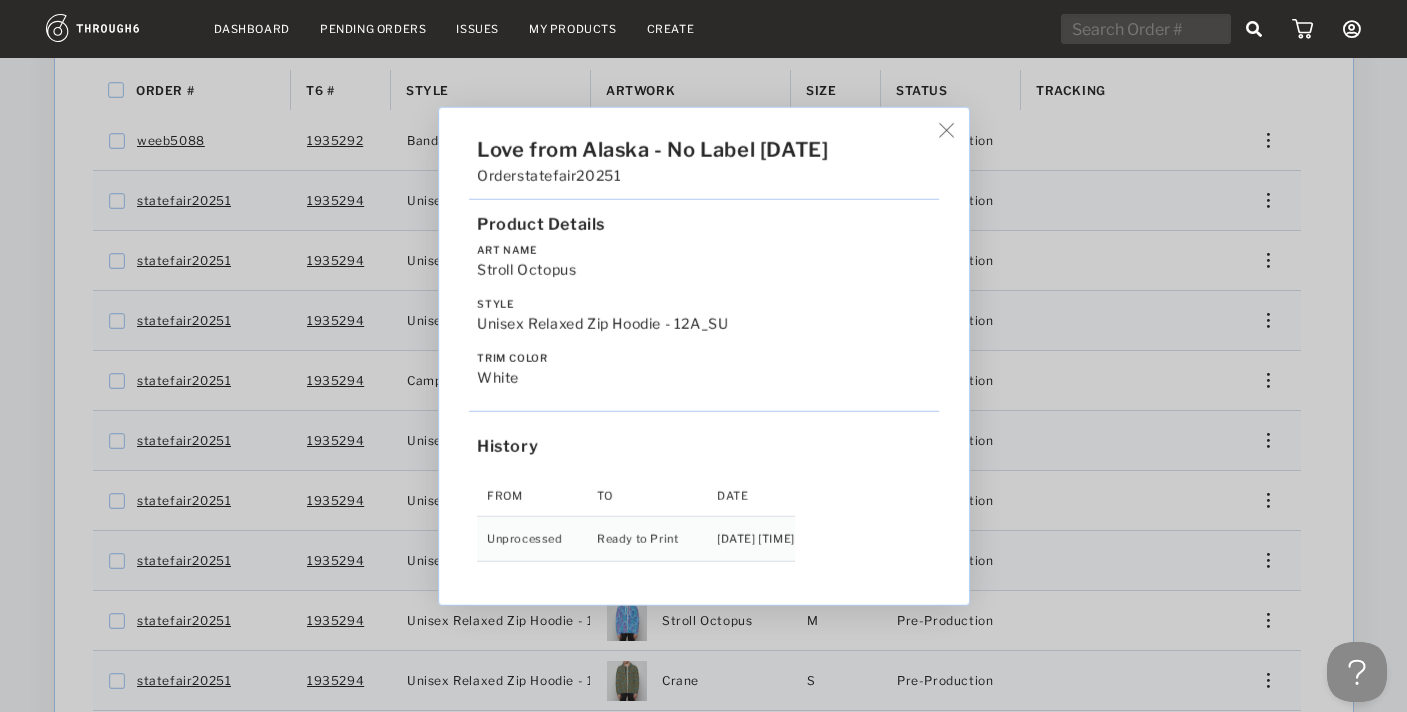click on "Love from Alaska - No Label   07/10/25 Order  statefair20251 Product Details Art Name Stroll Octopus Style Unisex Relaxed Zip Hoodie - 12A_SU Trim Color white History From To Date Unprocessed Ready to Print 7/10/25 6:42:06 PM" at bounding box center (703, 356) 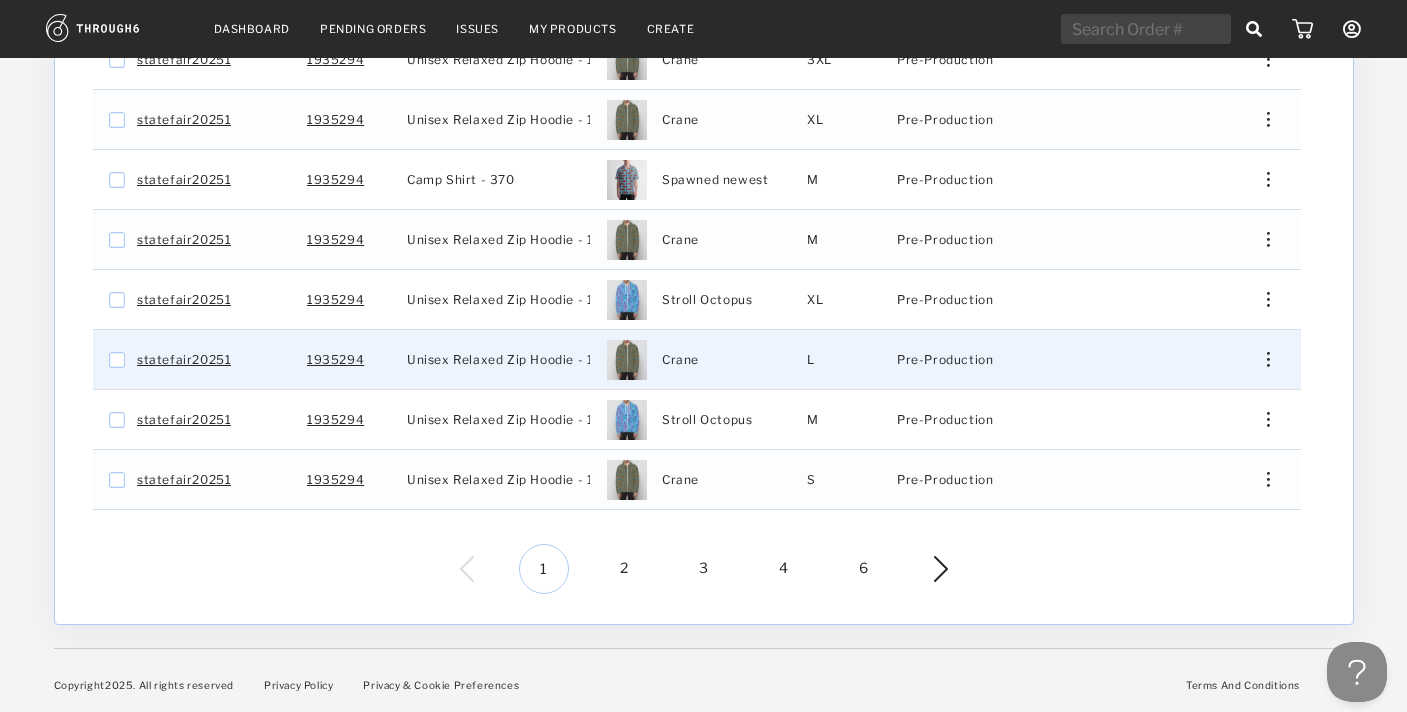 scroll, scrollTop: 582, scrollLeft: 0, axis: vertical 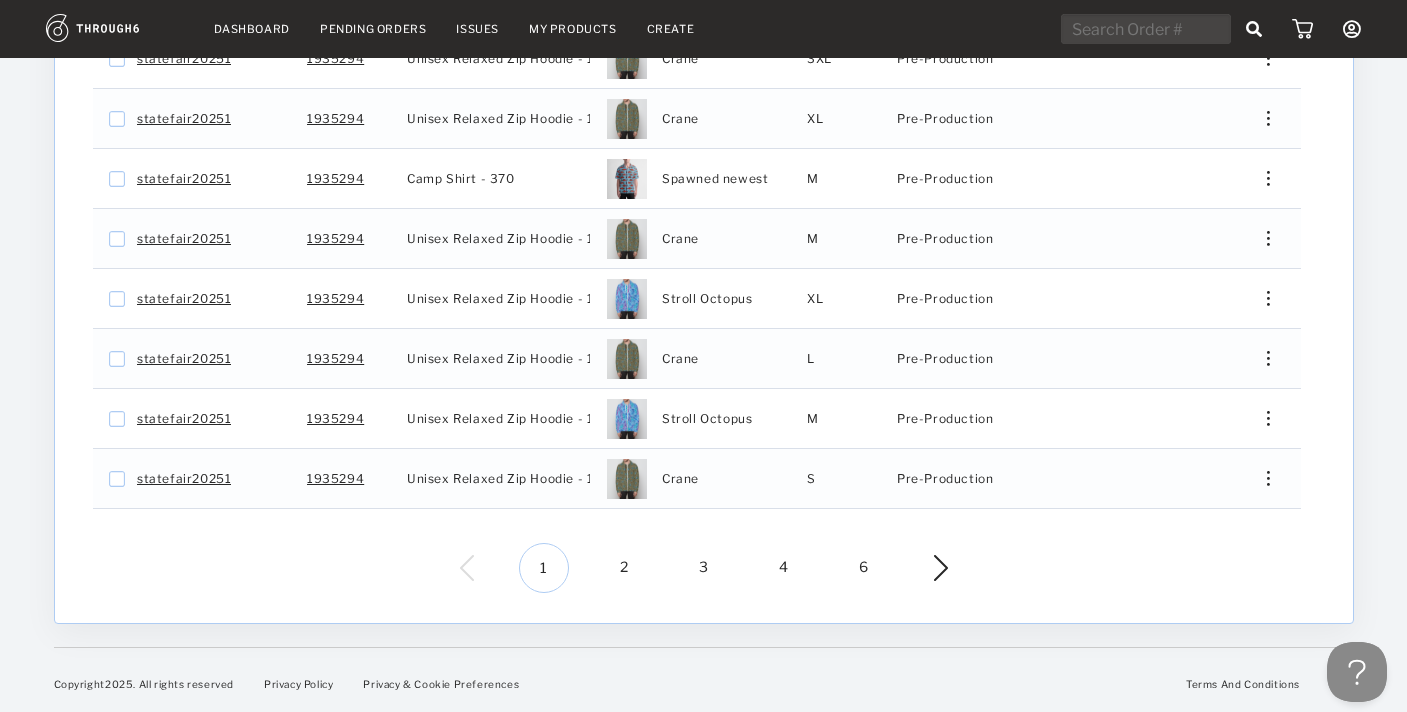 click on "2" at bounding box center [624, 568] 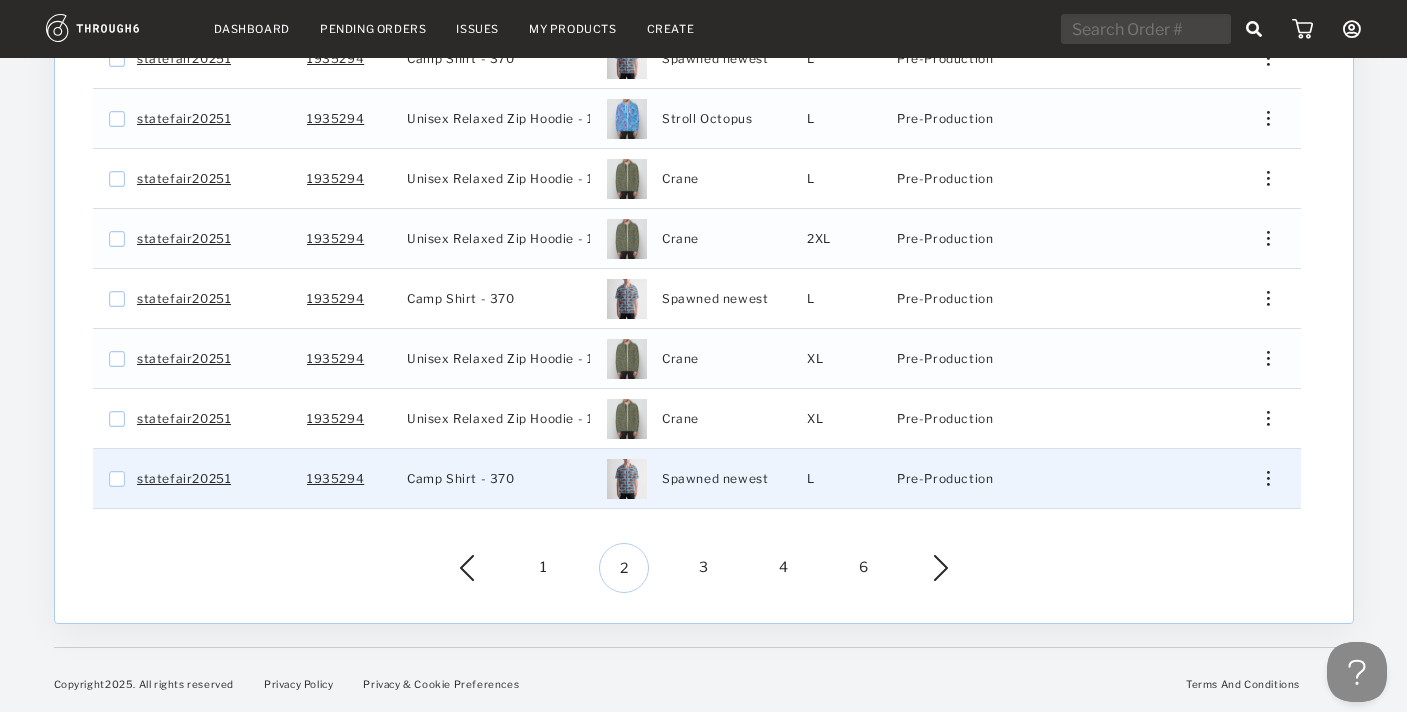 click at bounding box center [1260, 478] 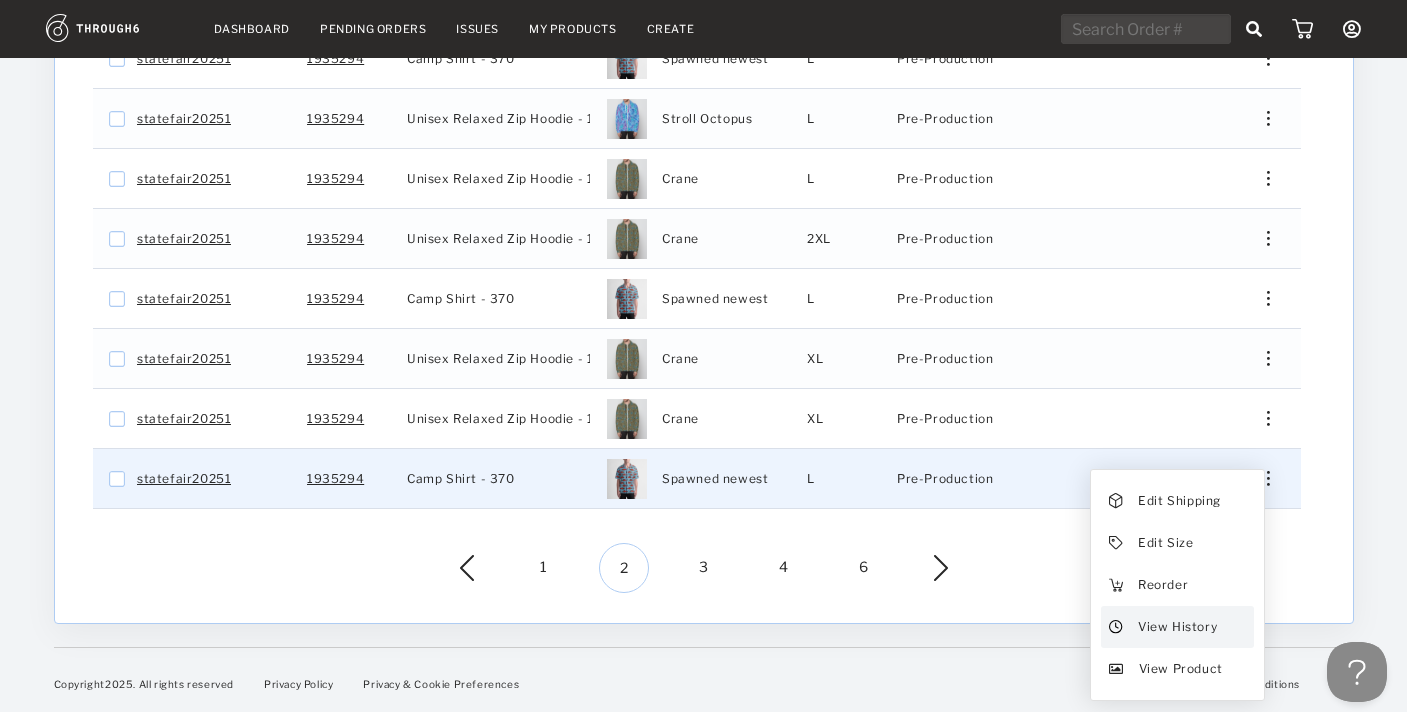 click on "View History" at bounding box center [1176, 627] 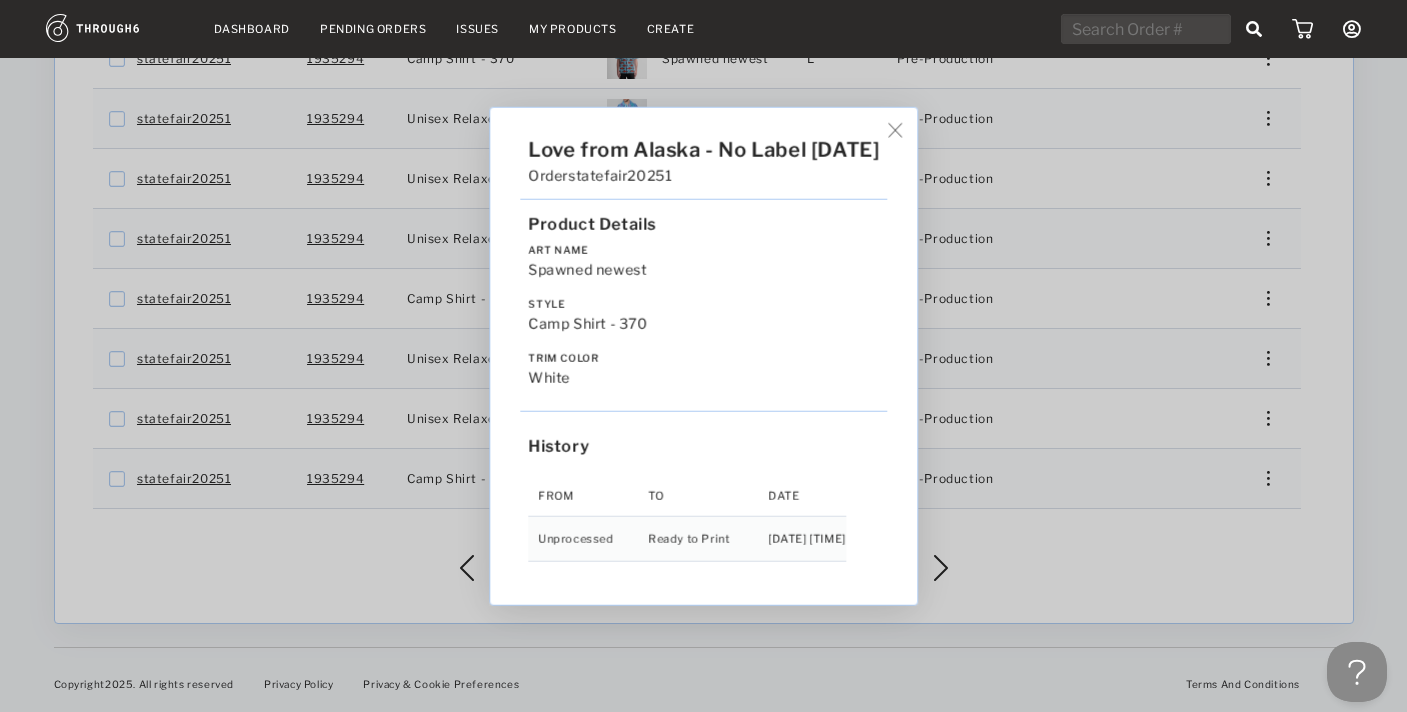click on "Love from Alaska - No Label   07/10/25 Order  statefair20251 Product Details Art Name Spawned newest Style Camp Shirt - 370 Trim Color white History From To Date Unprocessed Ready to Print 7/10/25 6:42:09 PM" at bounding box center (703, 356) 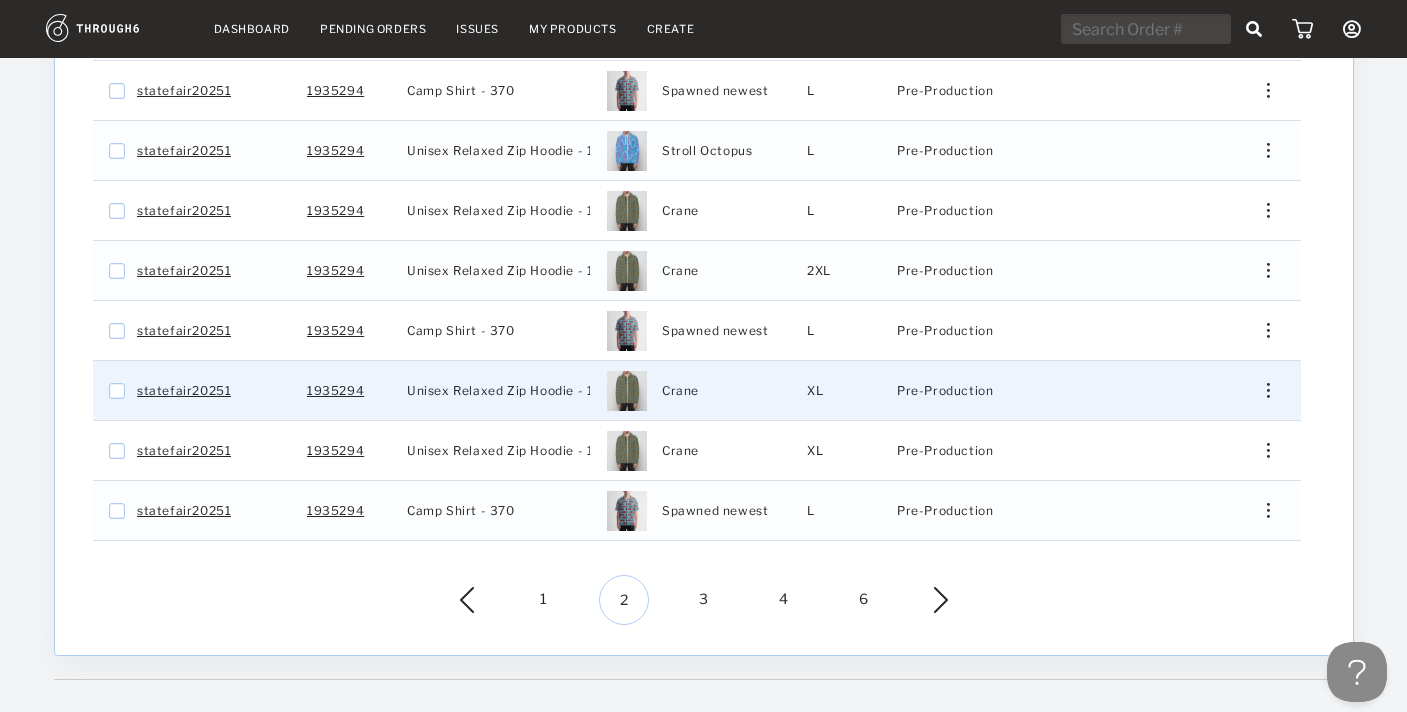 scroll, scrollTop: 582, scrollLeft: 0, axis: vertical 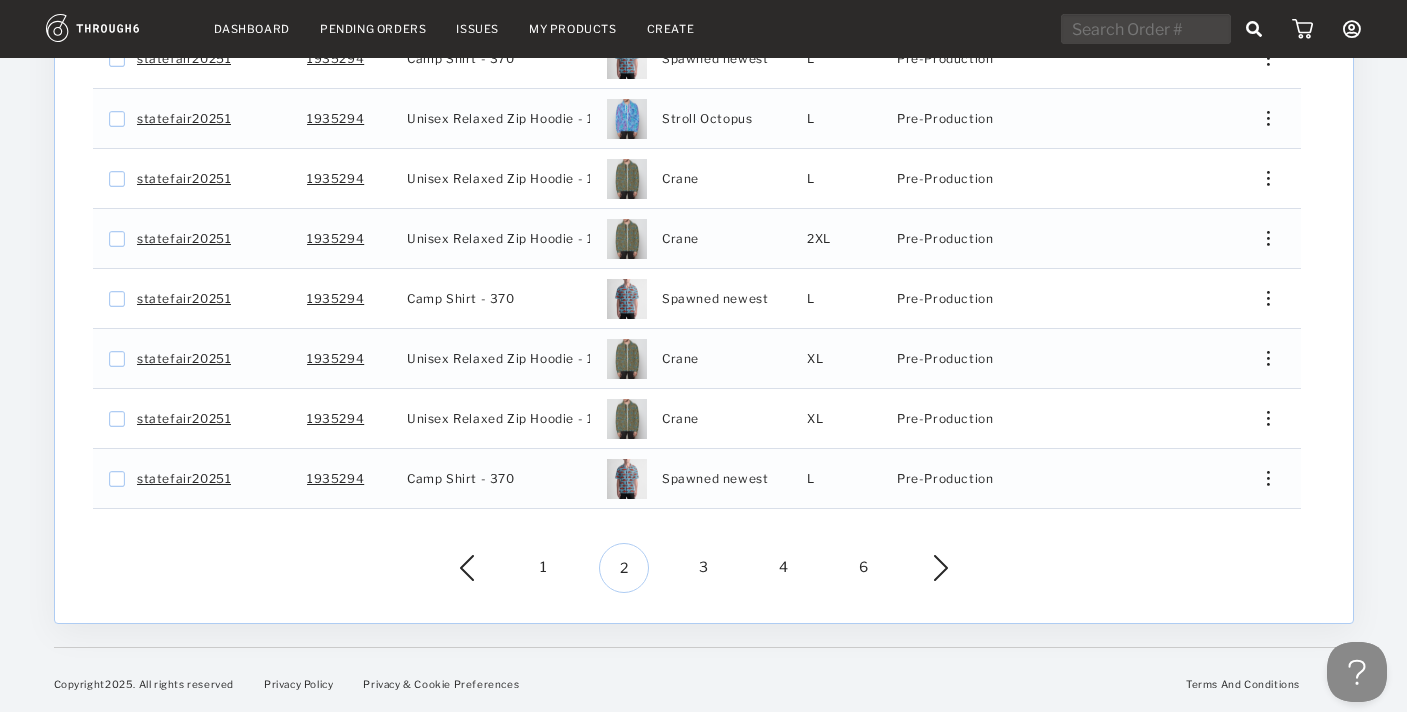 click on "Overall Progress Total Pre-Production Pre-Prod. In Production In Prod. Shipped Canceled 53 53 0 0 0 Cancel Order Cancel Item
Order #
T6 #
Style" at bounding box center [704, 95] 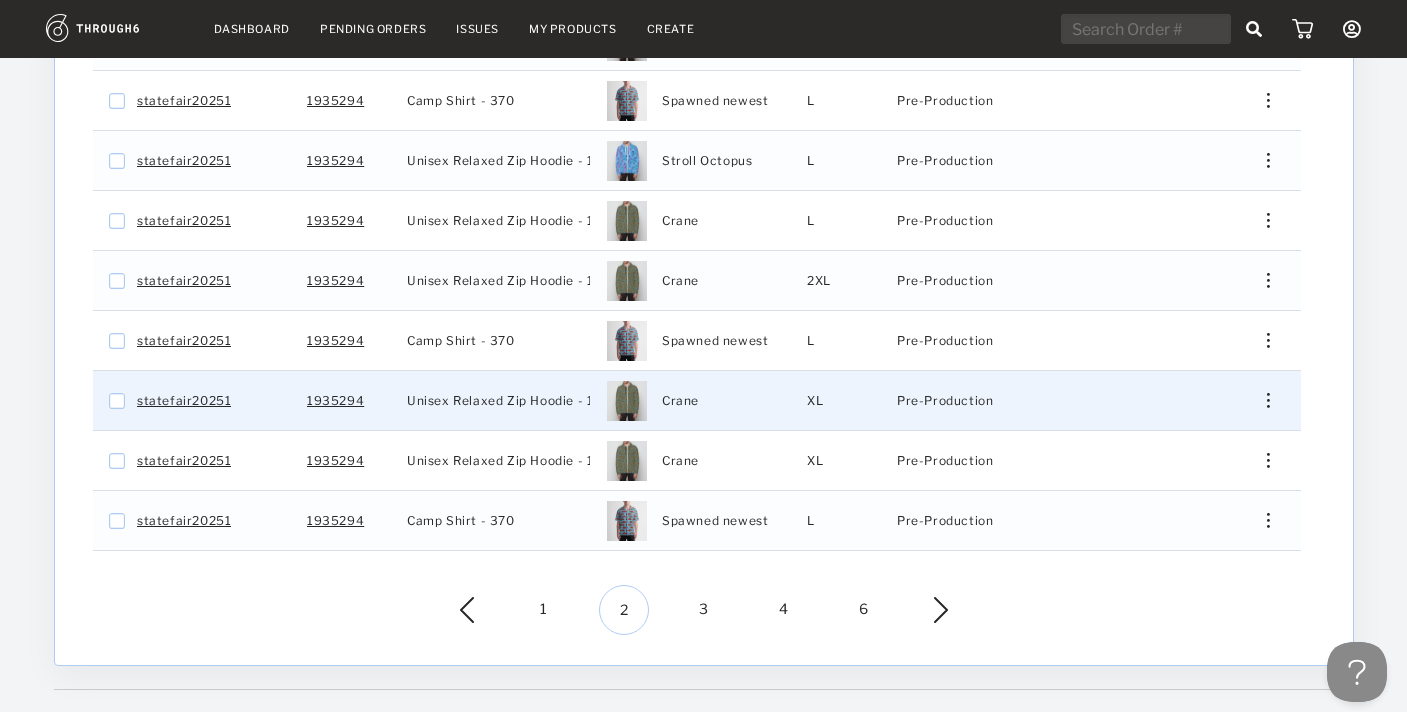 scroll, scrollTop: 582, scrollLeft: 0, axis: vertical 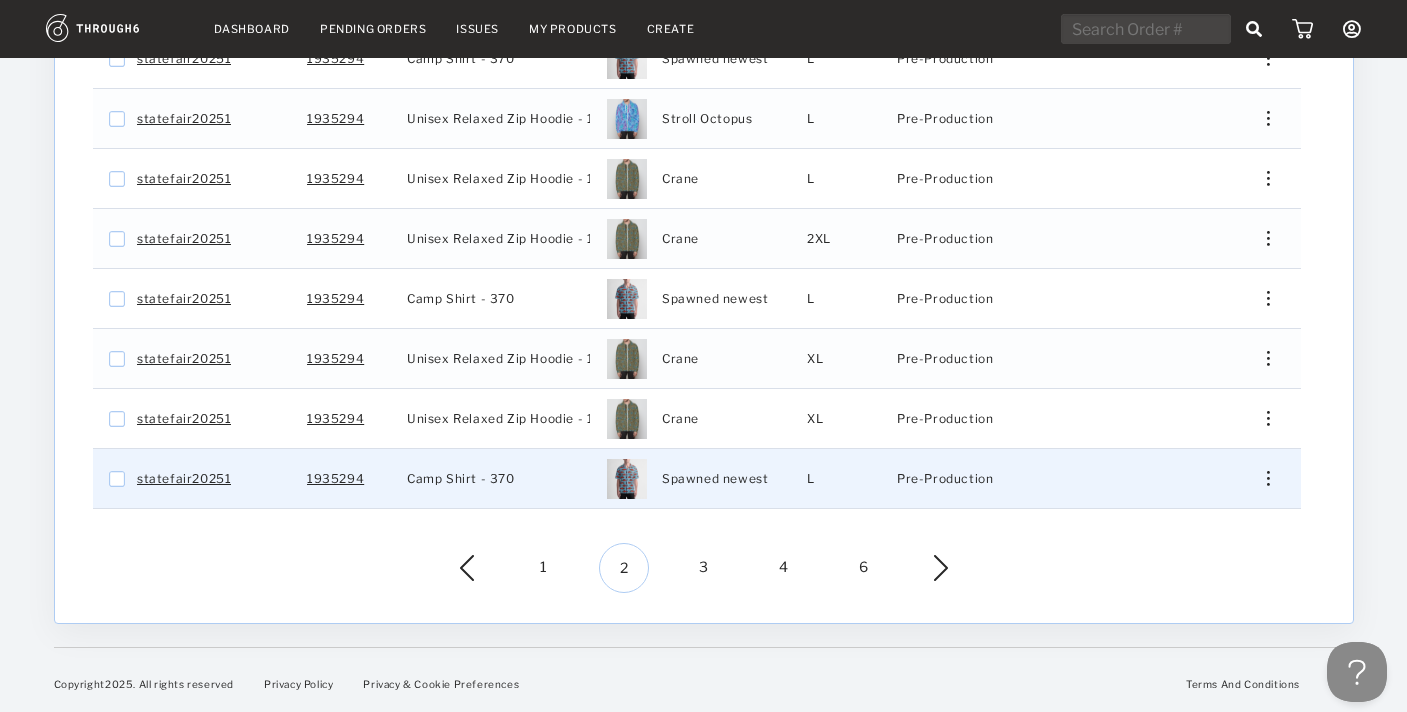 click at bounding box center [1260, 478] 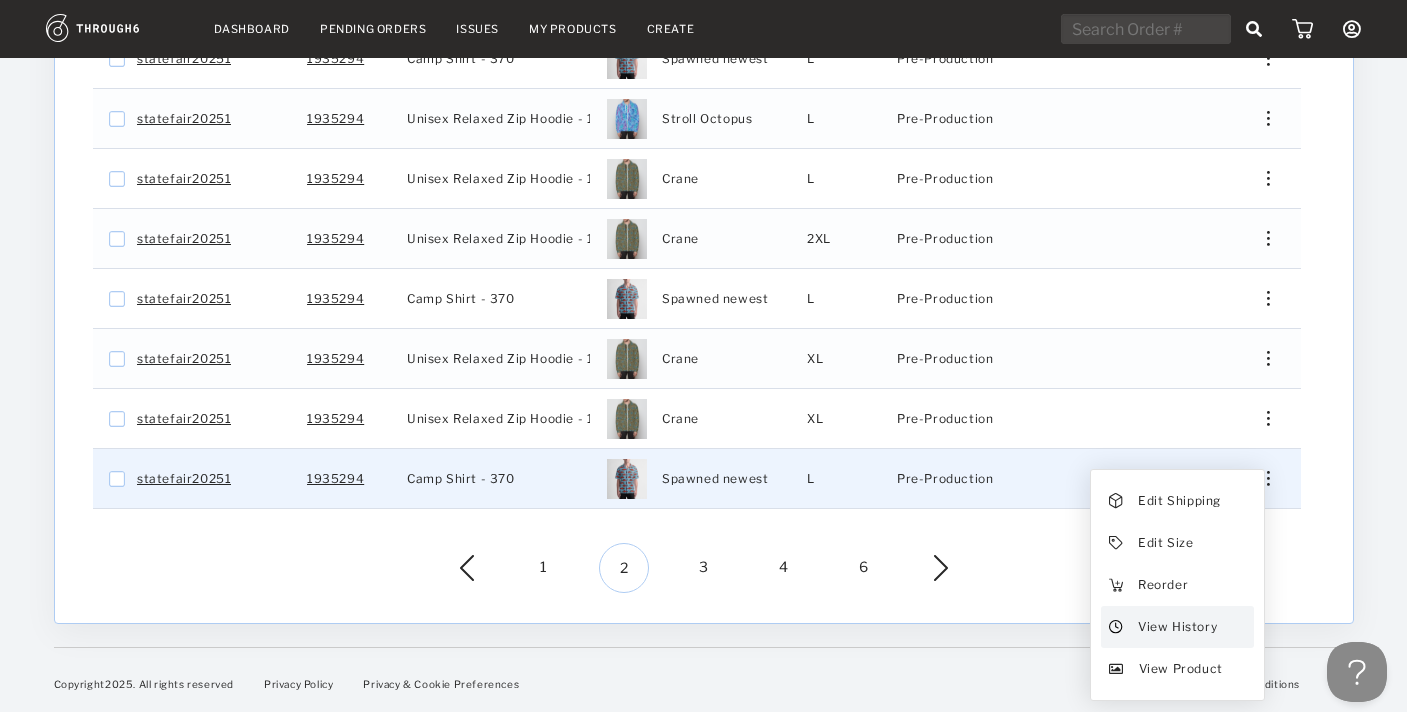 click on "View History" at bounding box center (1176, 627) 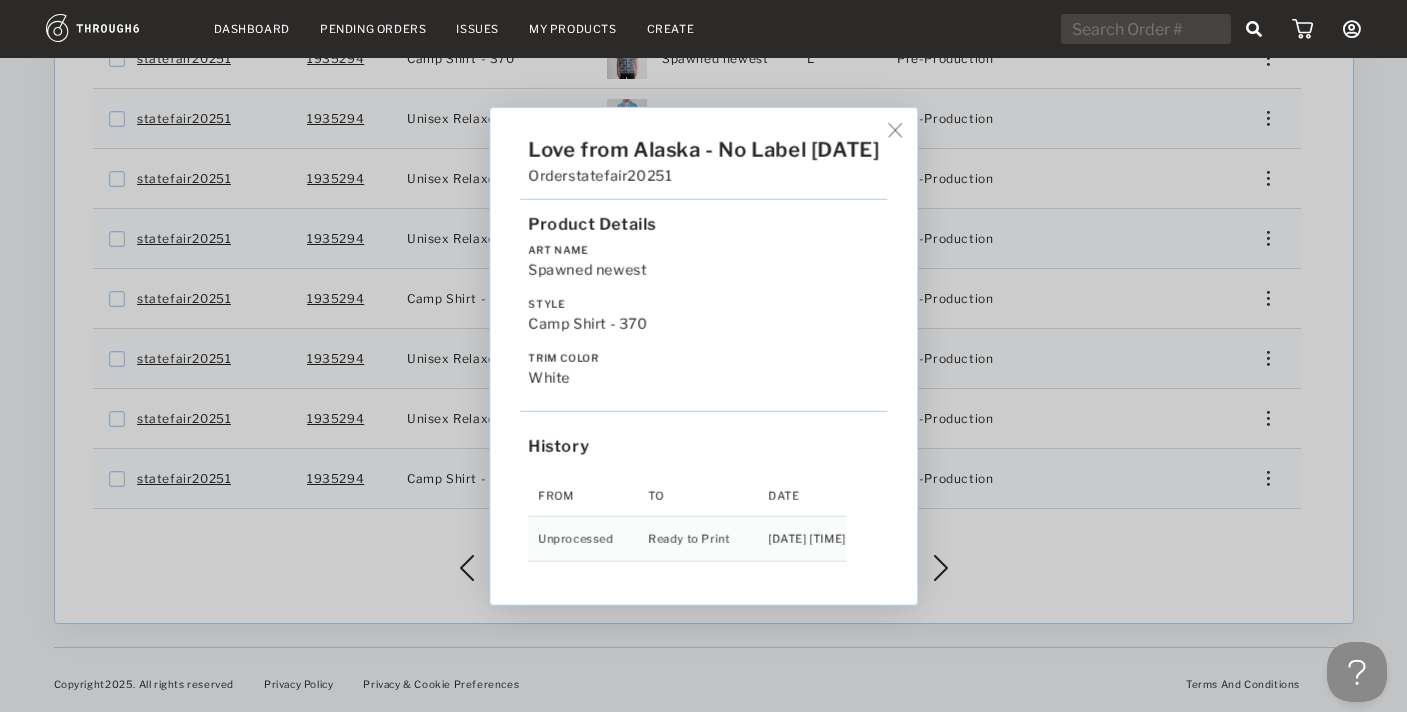 click at bounding box center [894, 130] 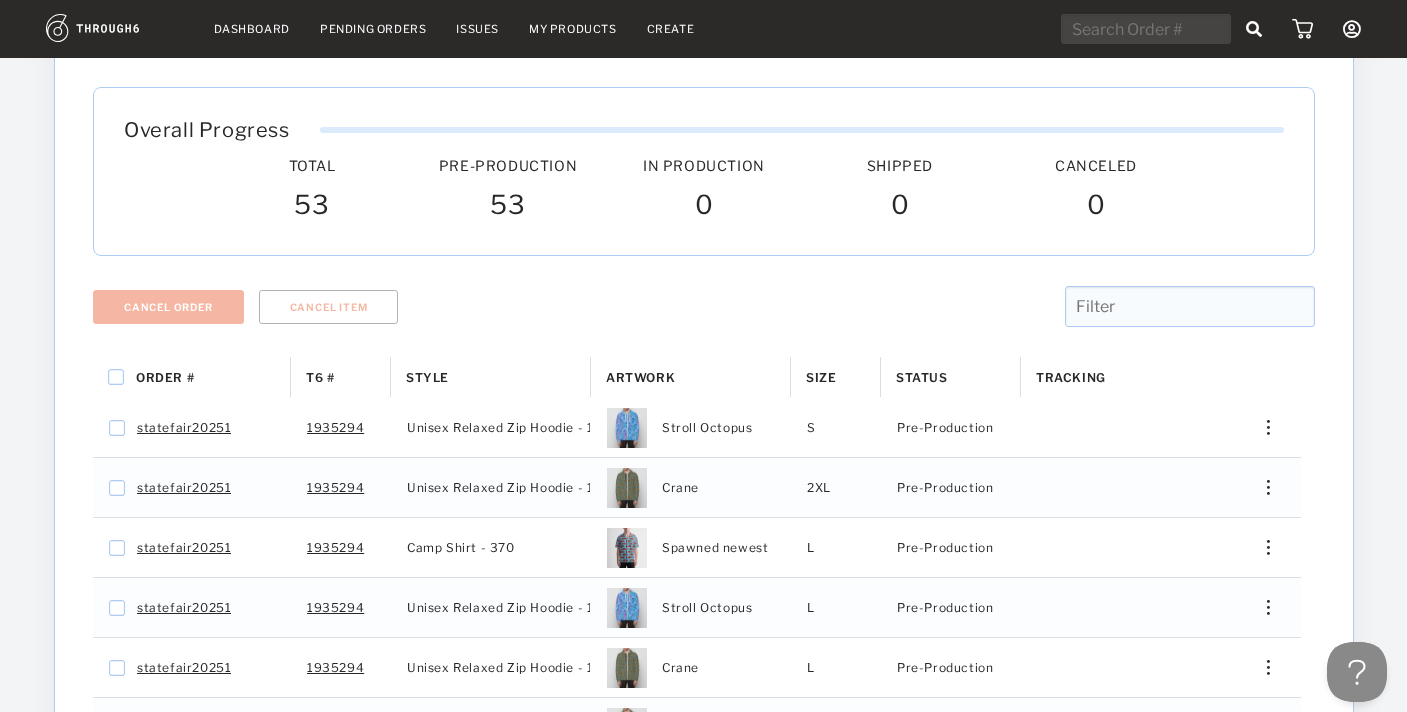 scroll, scrollTop: 91, scrollLeft: 0, axis: vertical 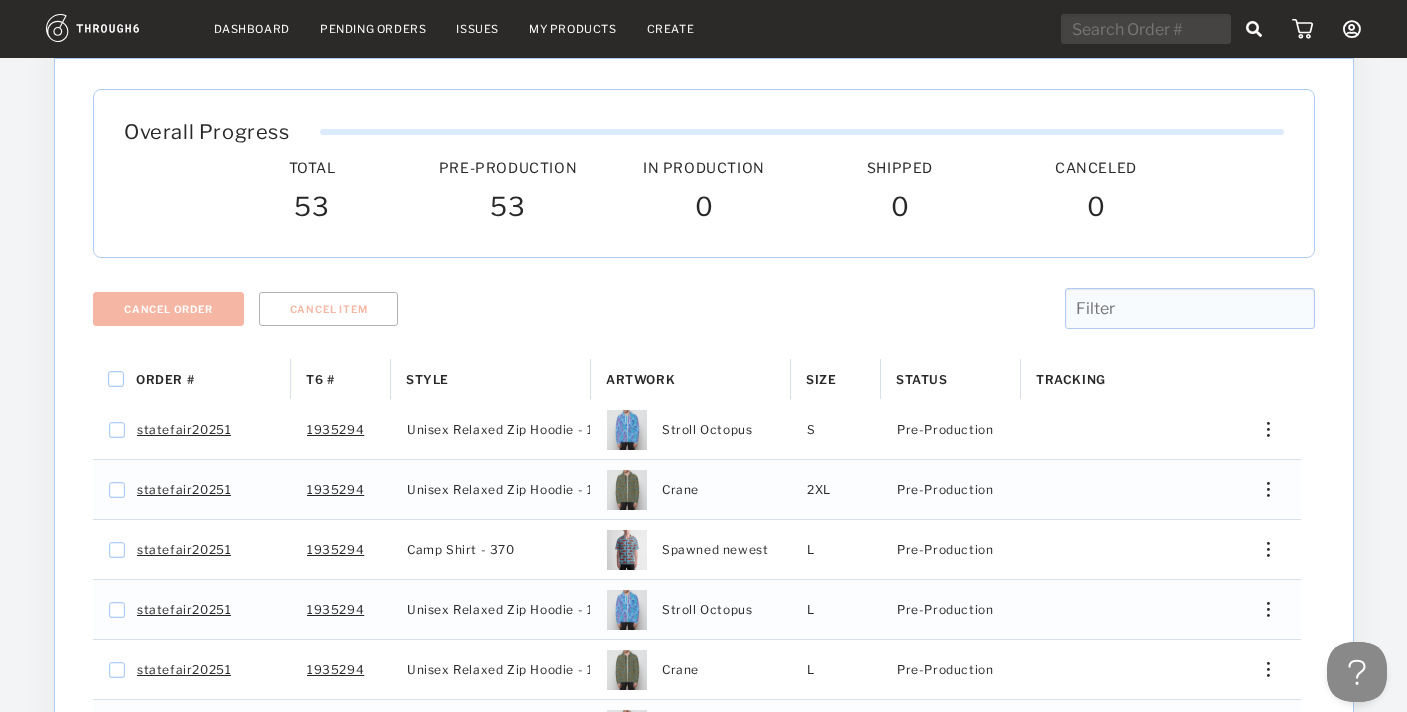 click on "Artwork" at bounding box center [640, 379] 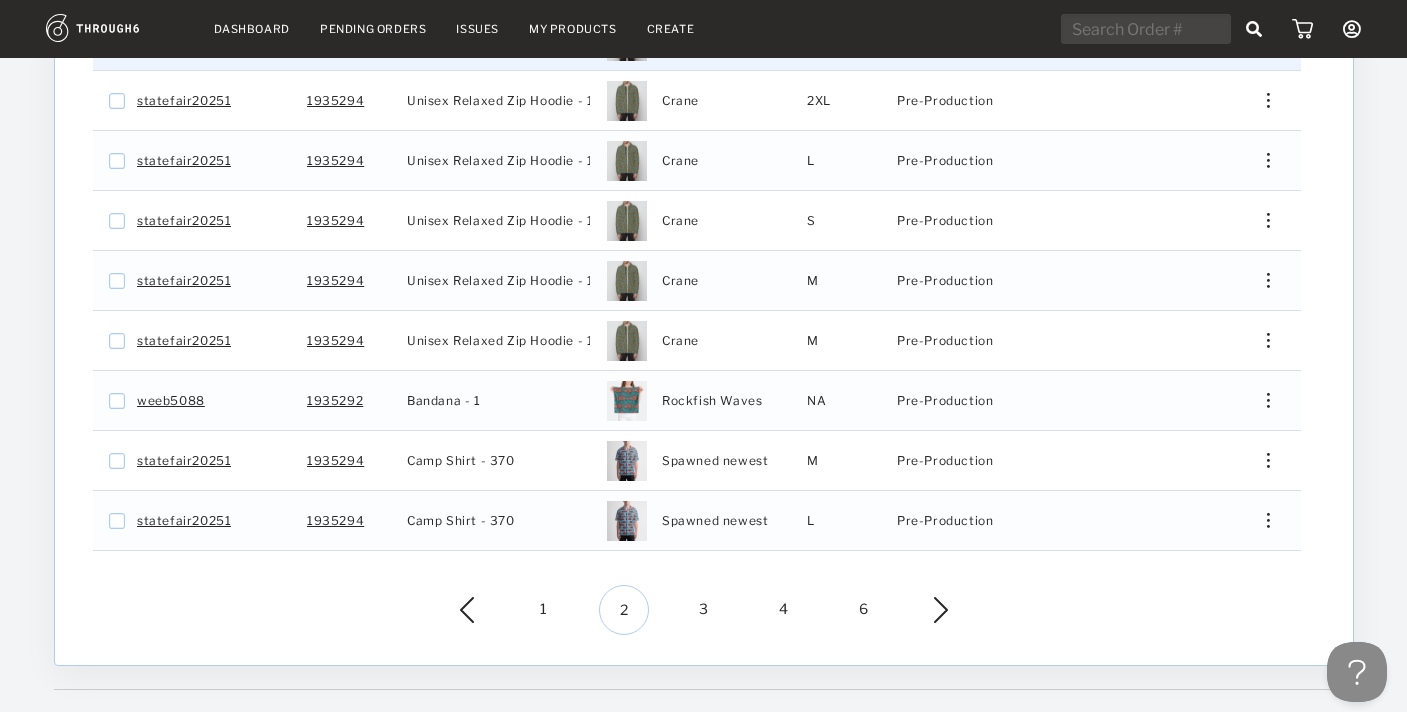 scroll, scrollTop: 582, scrollLeft: 0, axis: vertical 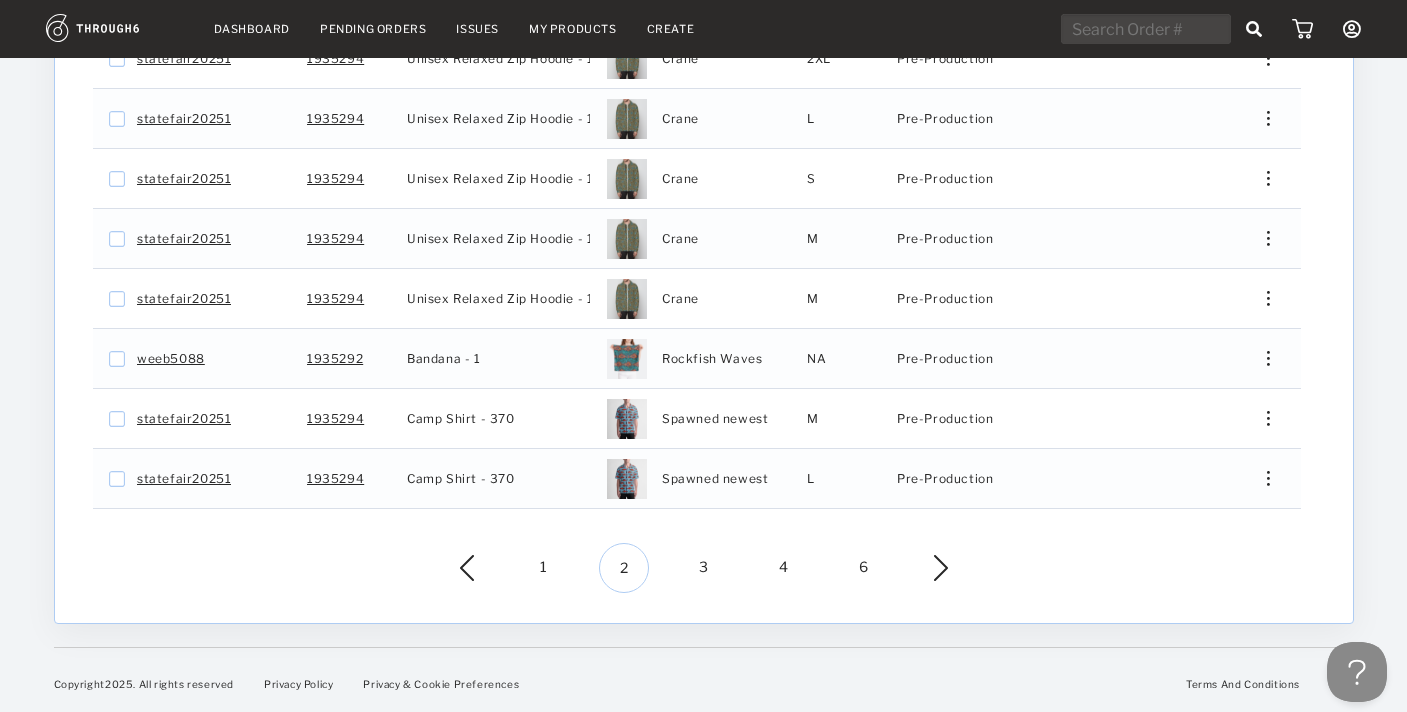 click on "1" at bounding box center (544, 568) 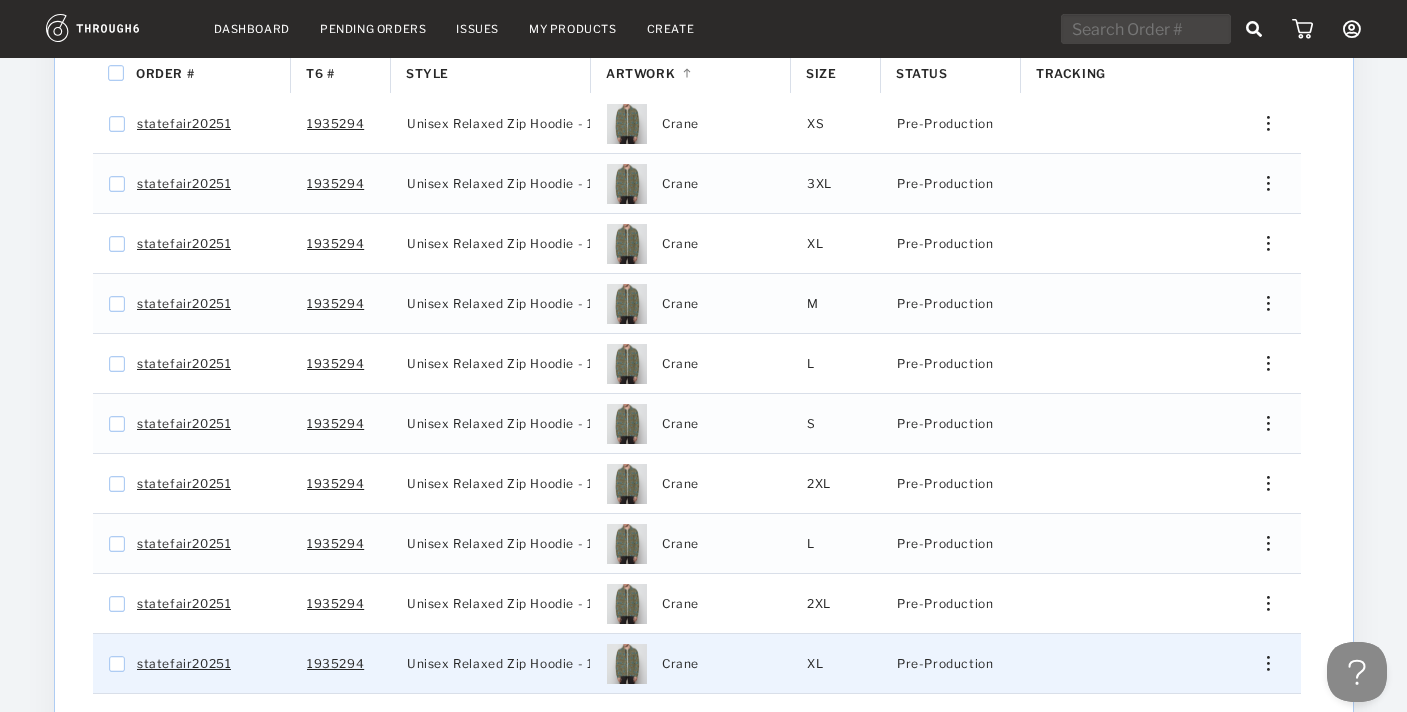 scroll, scrollTop: 582, scrollLeft: 0, axis: vertical 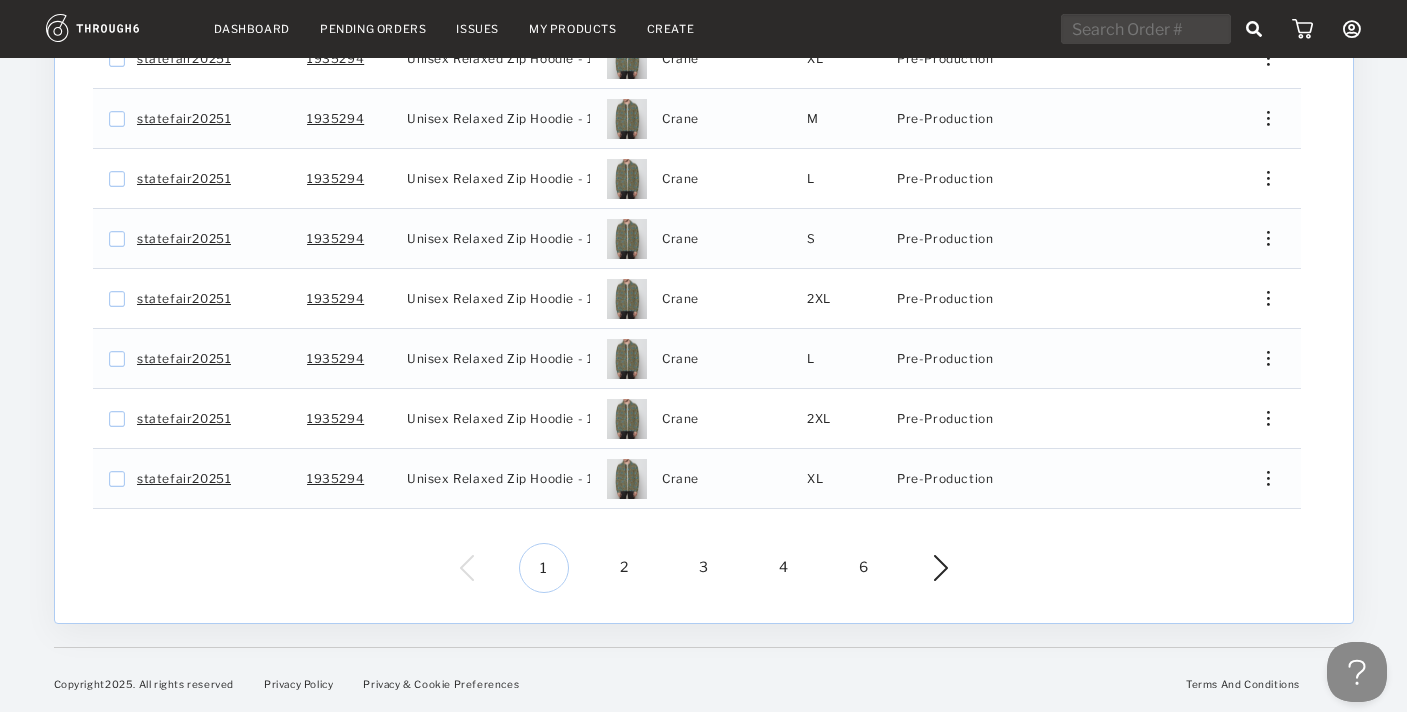 click on "2" at bounding box center (624, 568) 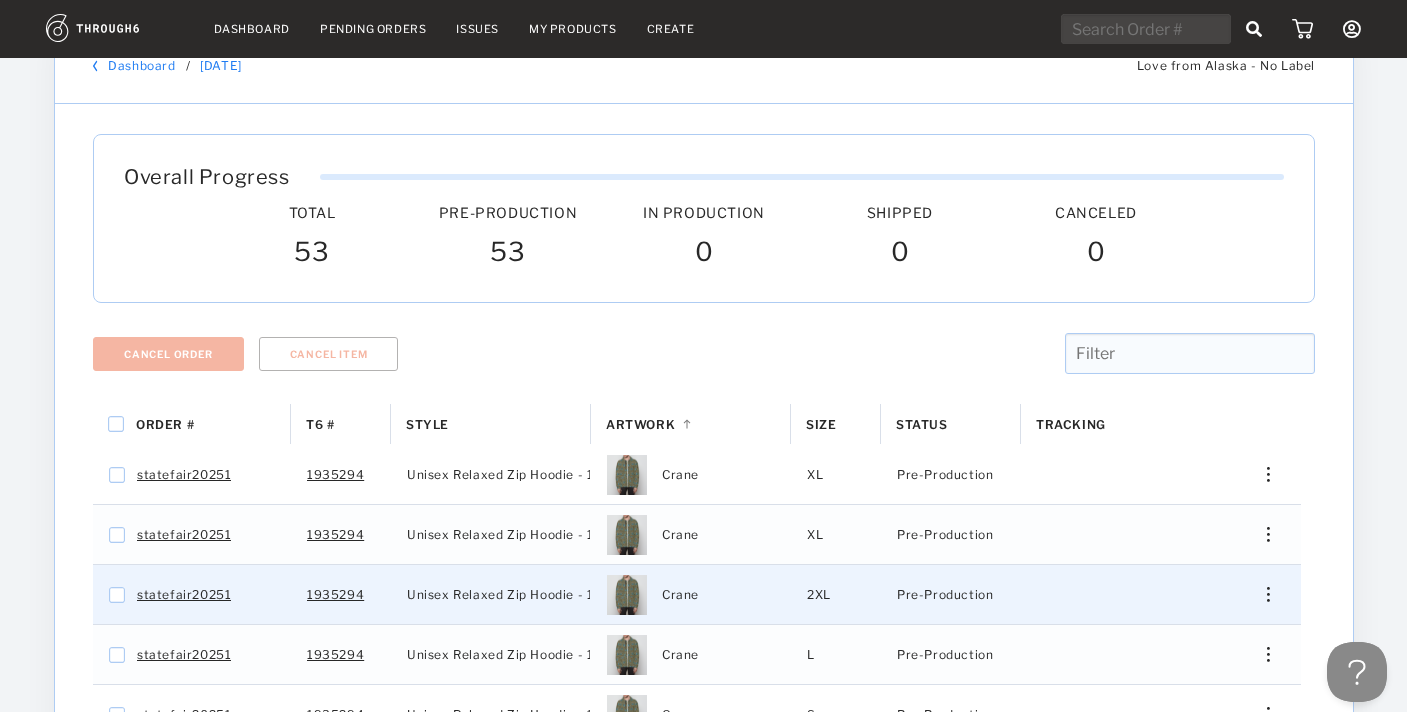scroll, scrollTop: 0, scrollLeft: 0, axis: both 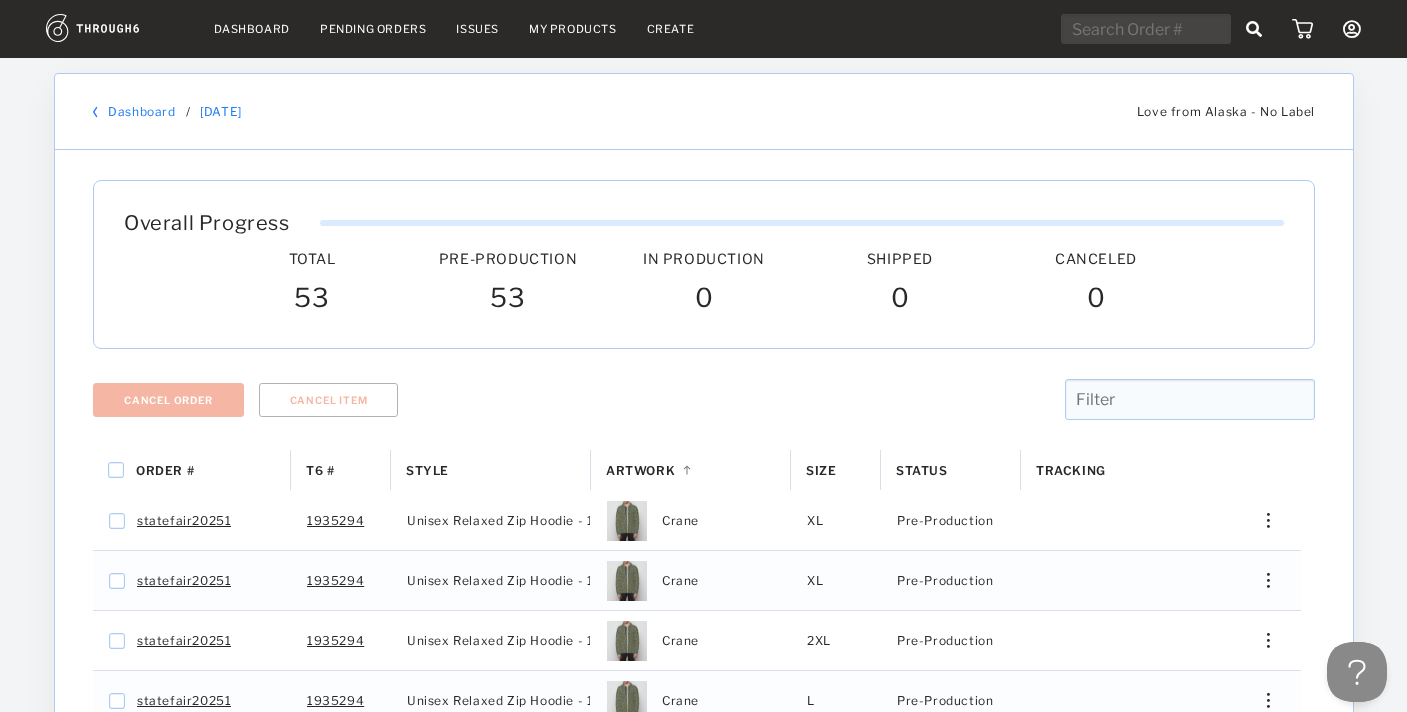 click at bounding box center [1189, 399] 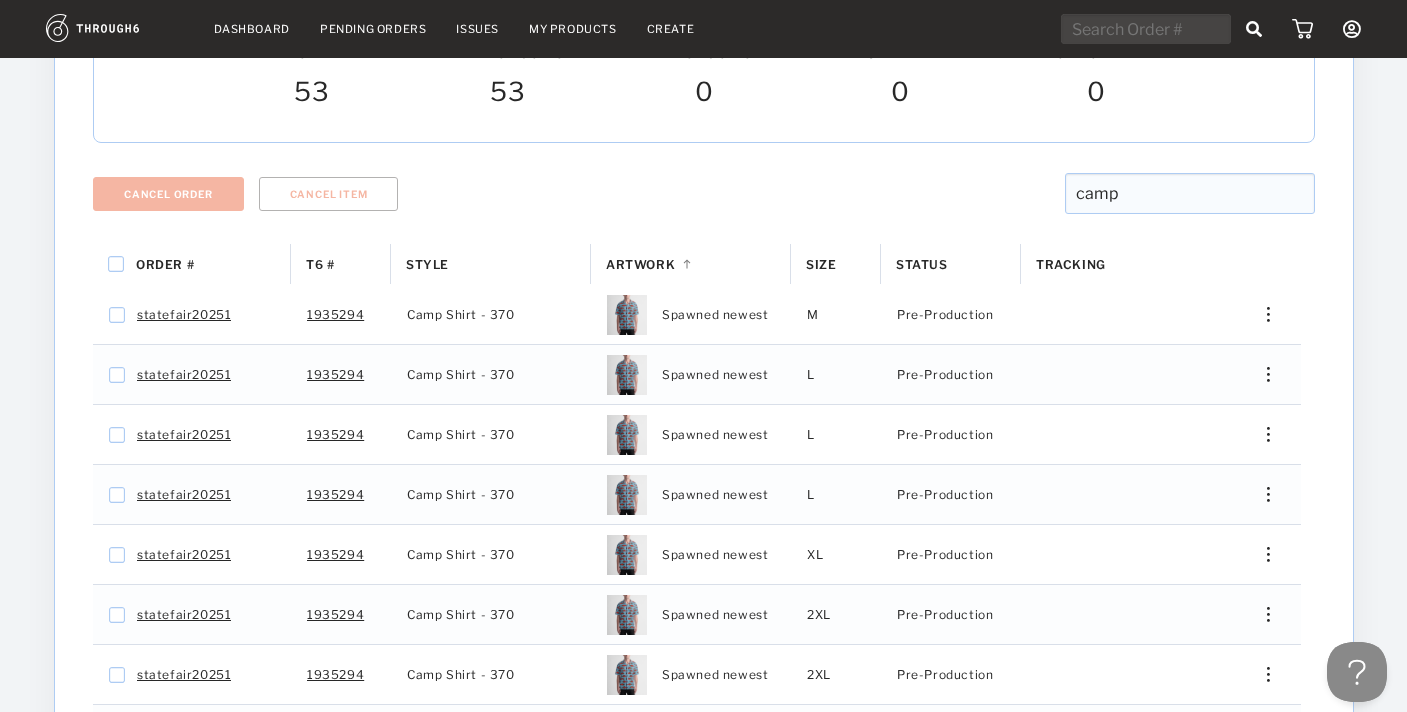 scroll, scrollTop: 278, scrollLeft: 0, axis: vertical 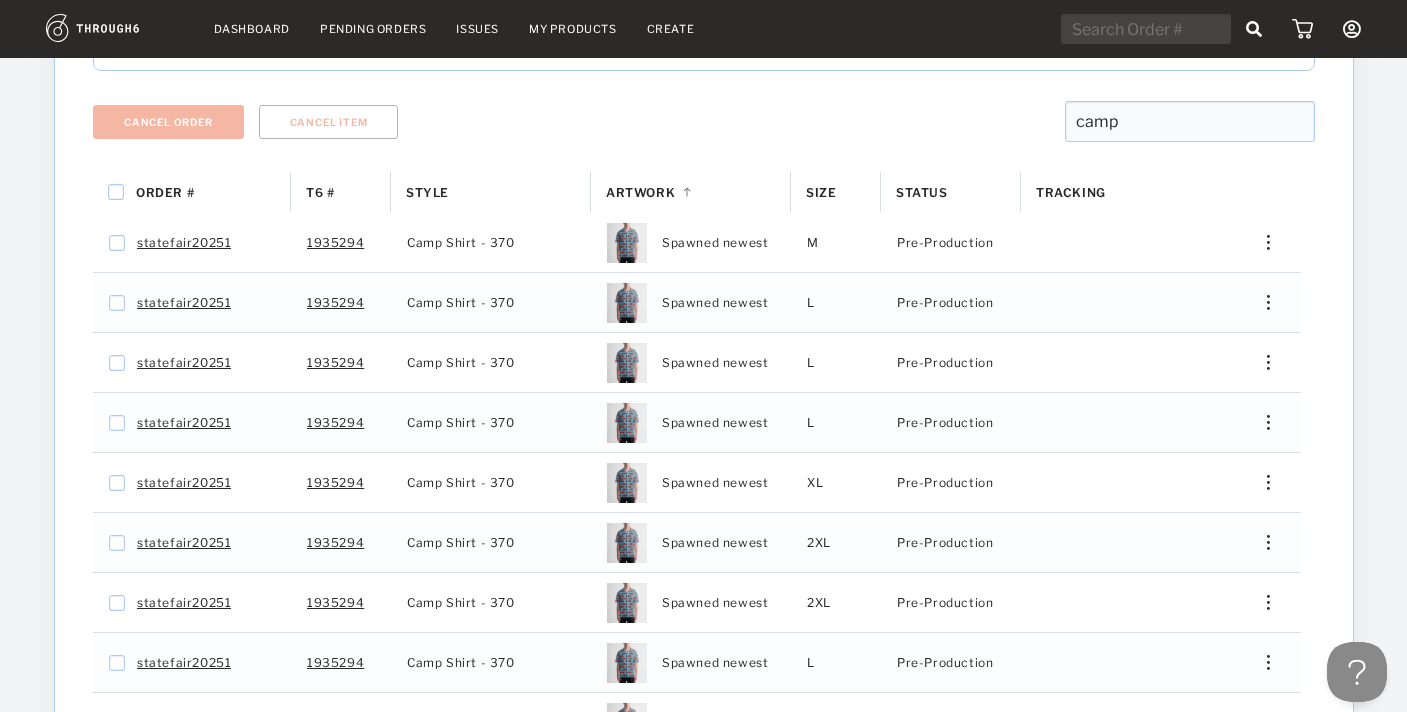 type on "camp" 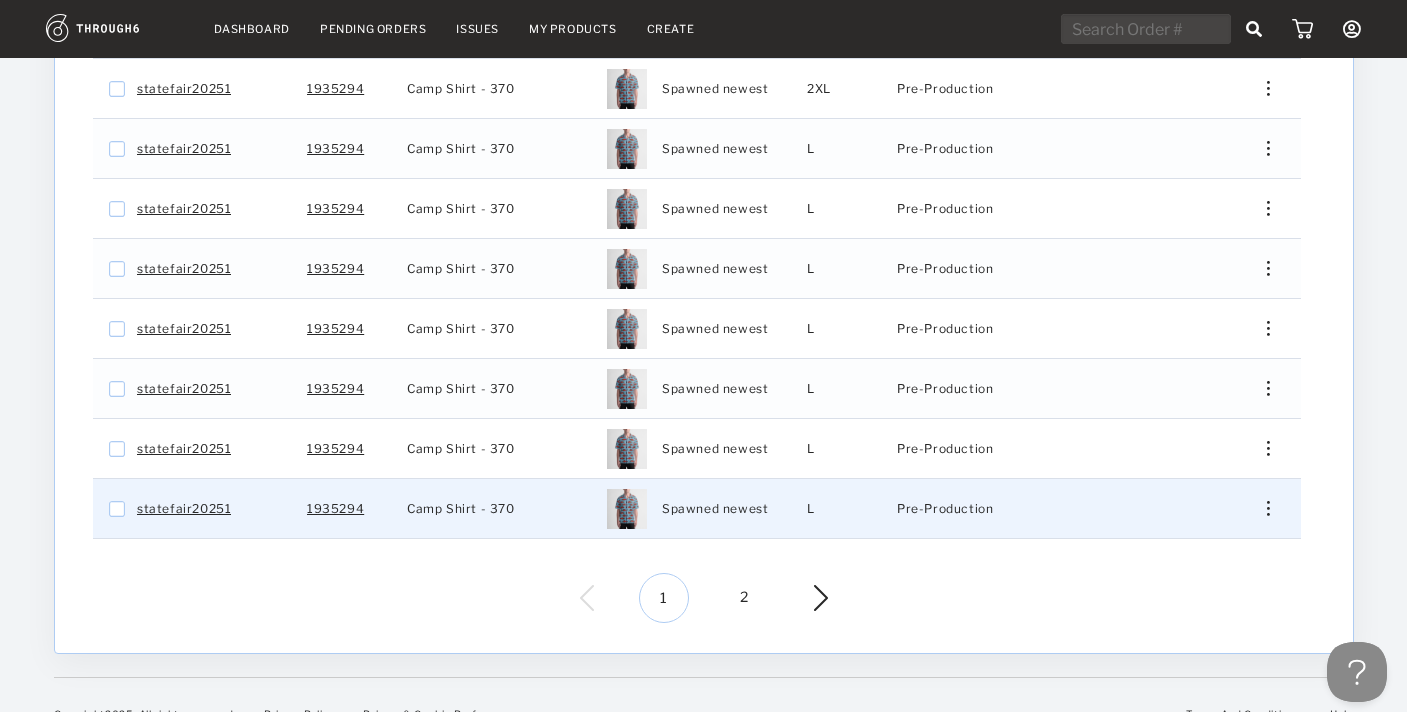 scroll, scrollTop: 555, scrollLeft: 0, axis: vertical 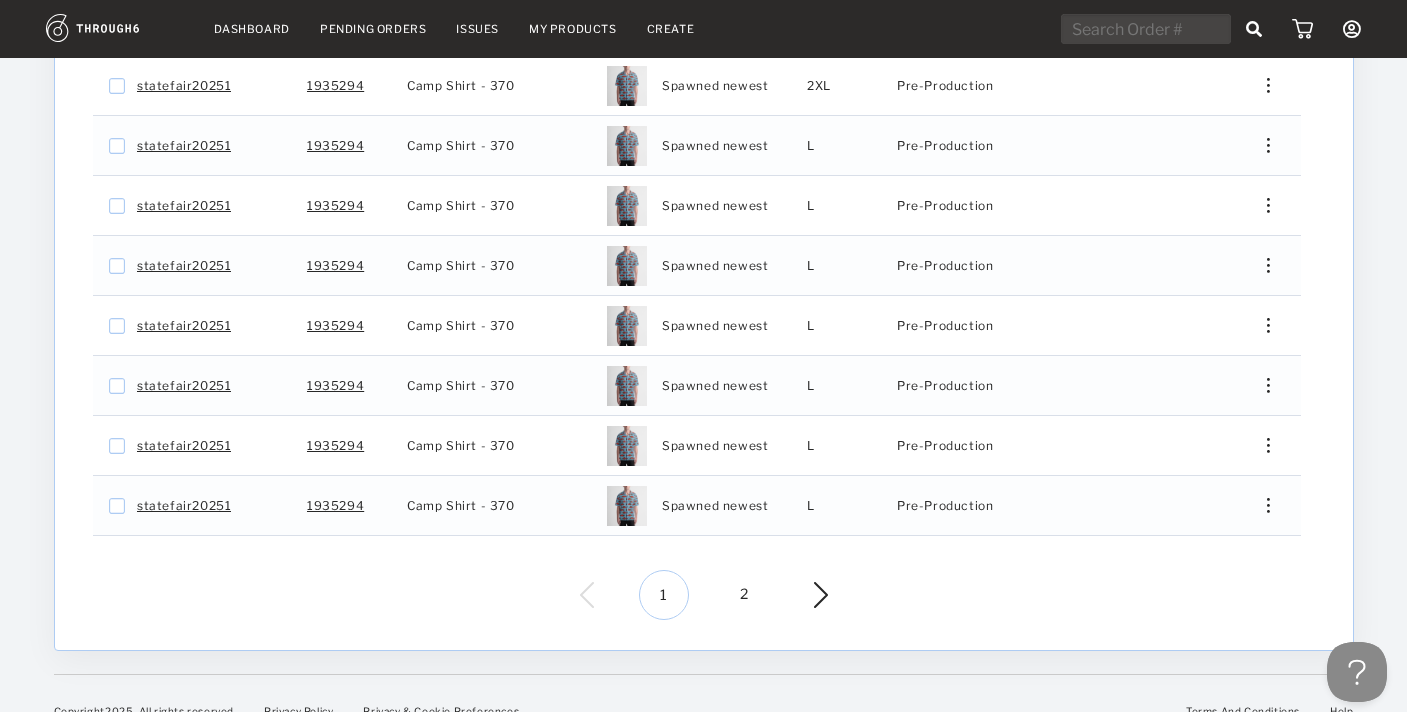 click on "2" at bounding box center [744, 595] 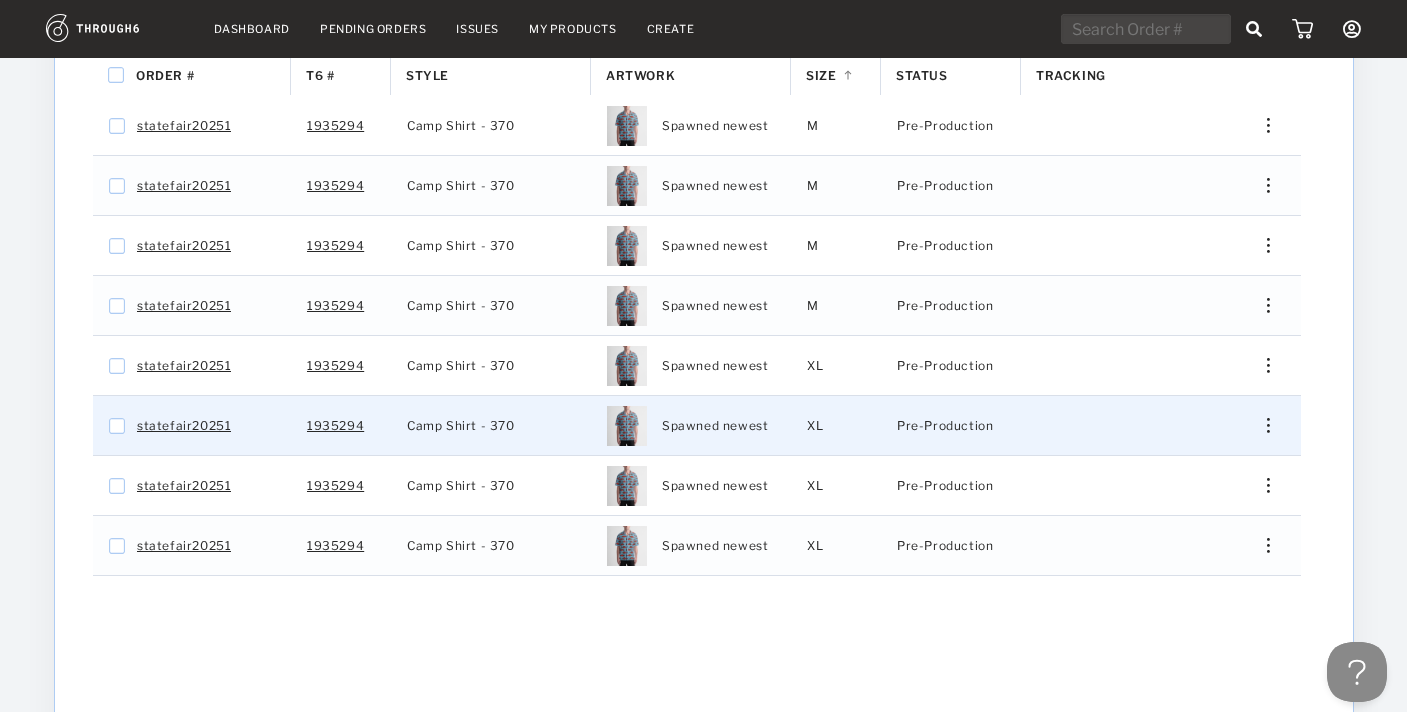 scroll, scrollTop: 582, scrollLeft: 0, axis: vertical 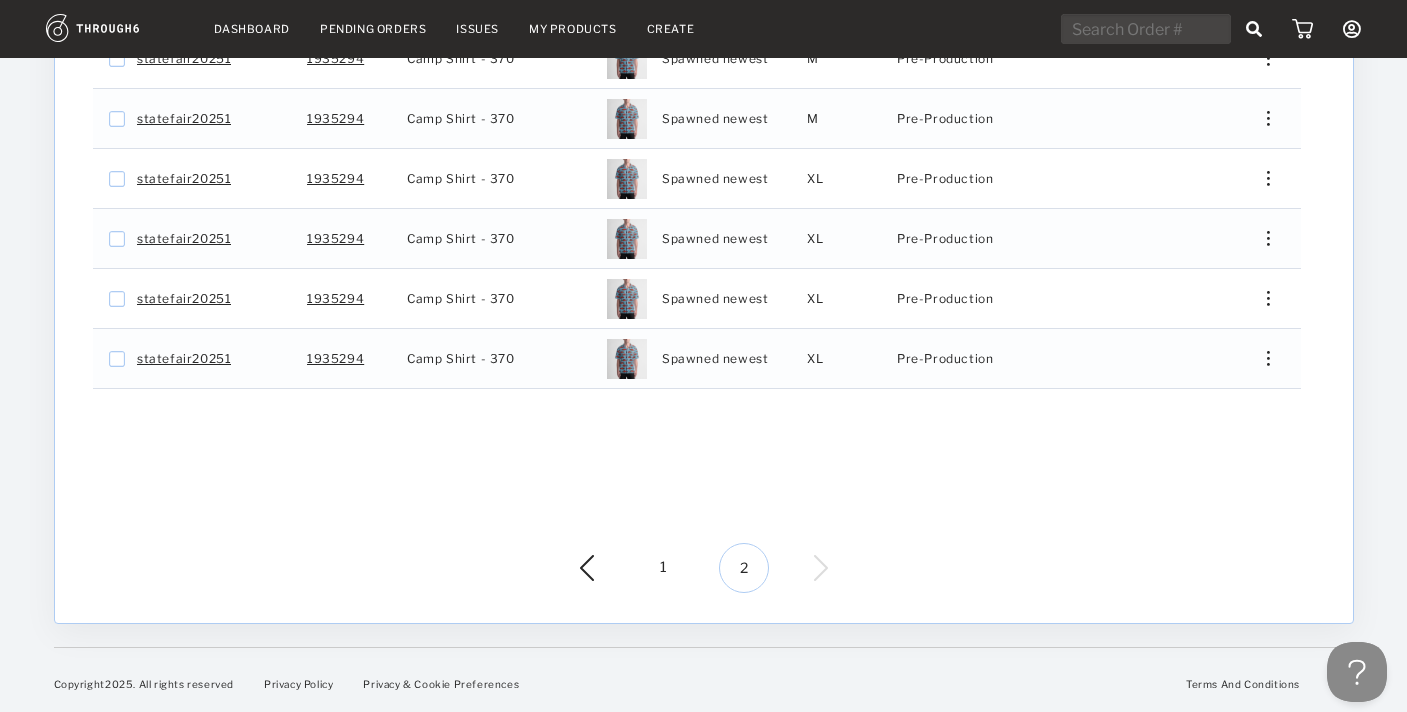 click on "1" at bounding box center (664, 568) 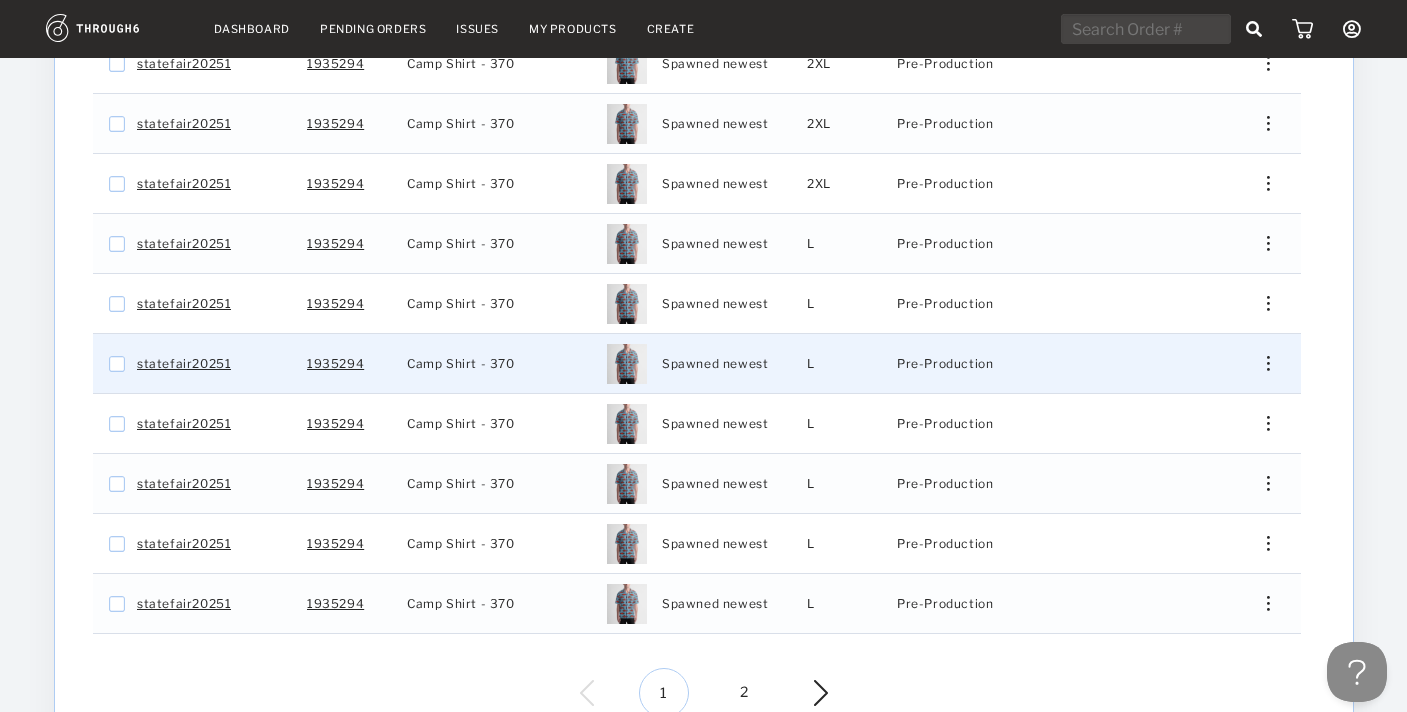 scroll, scrollTop: 582, scrollLeft: 0, axis: vertical 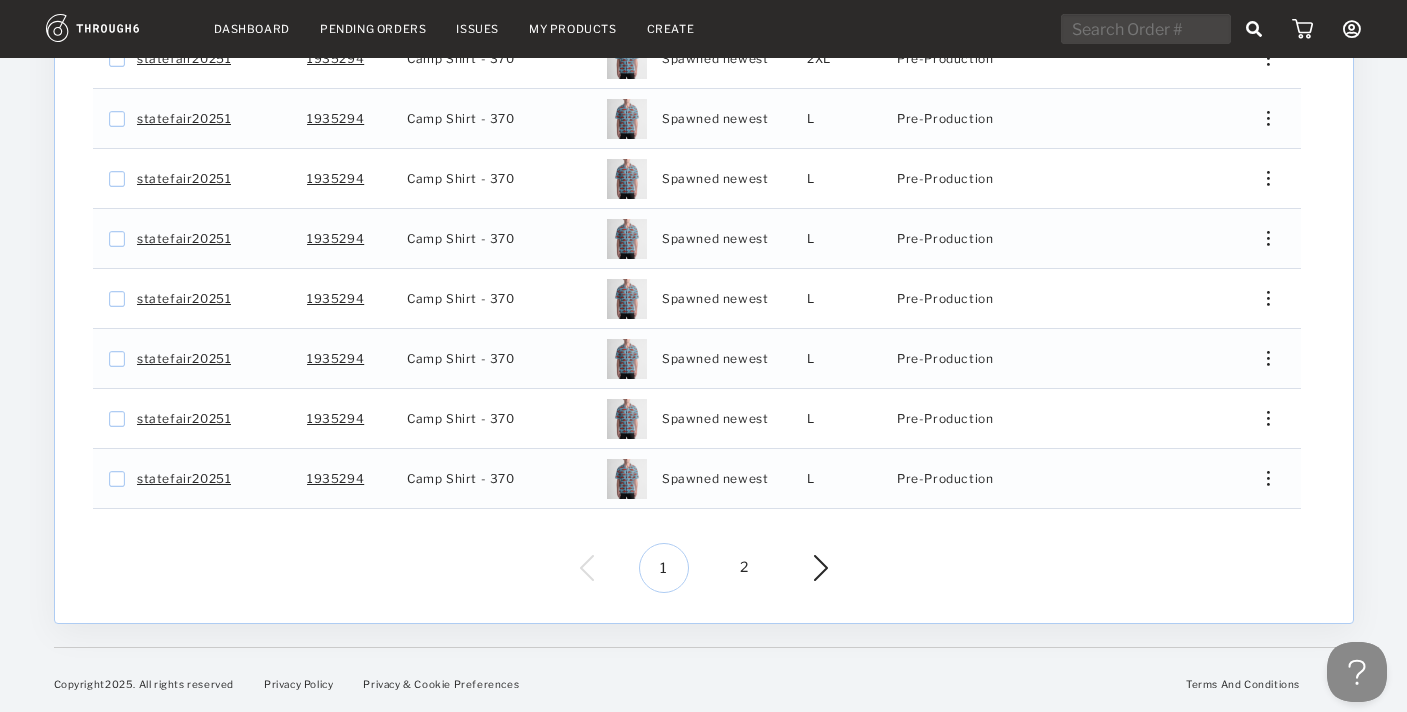 click on "2" at bounding box center [744, 568] 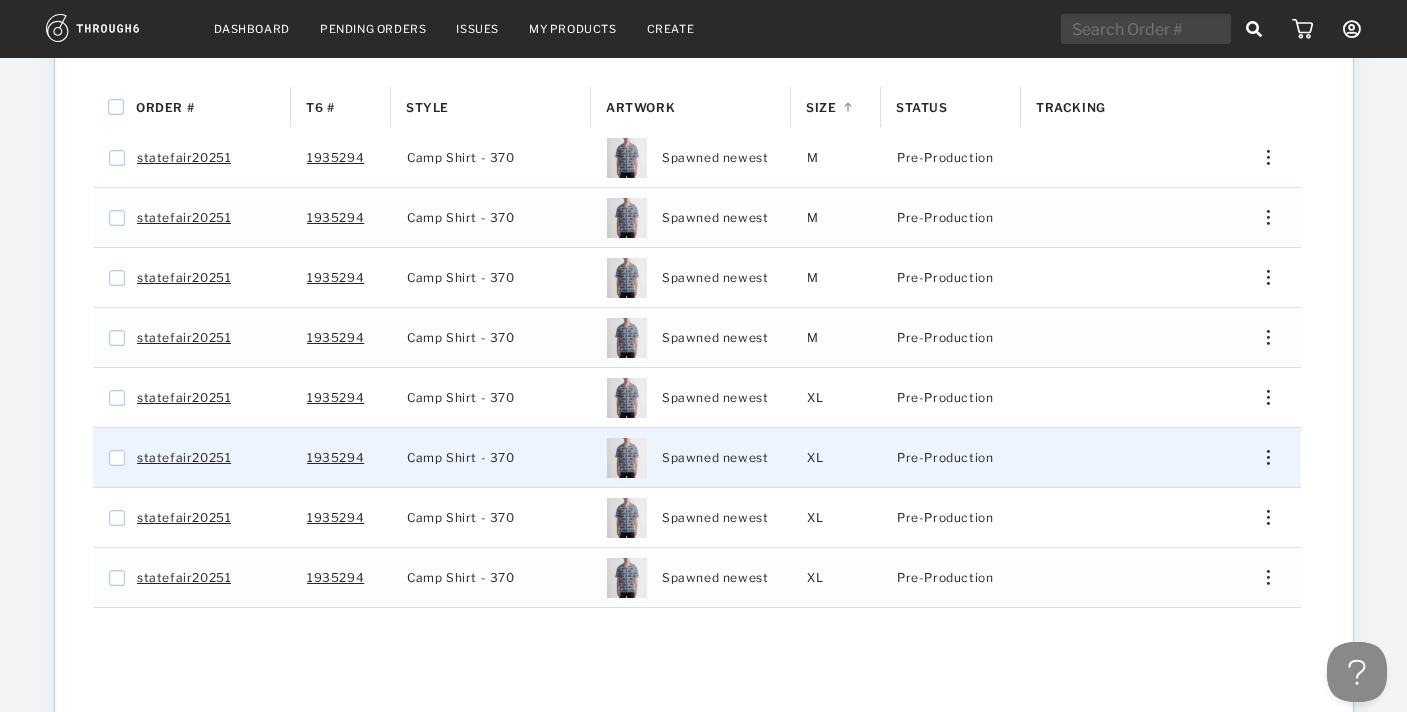 scroll, scrollTop: 582, scrollLeft: 0, axis: vertical 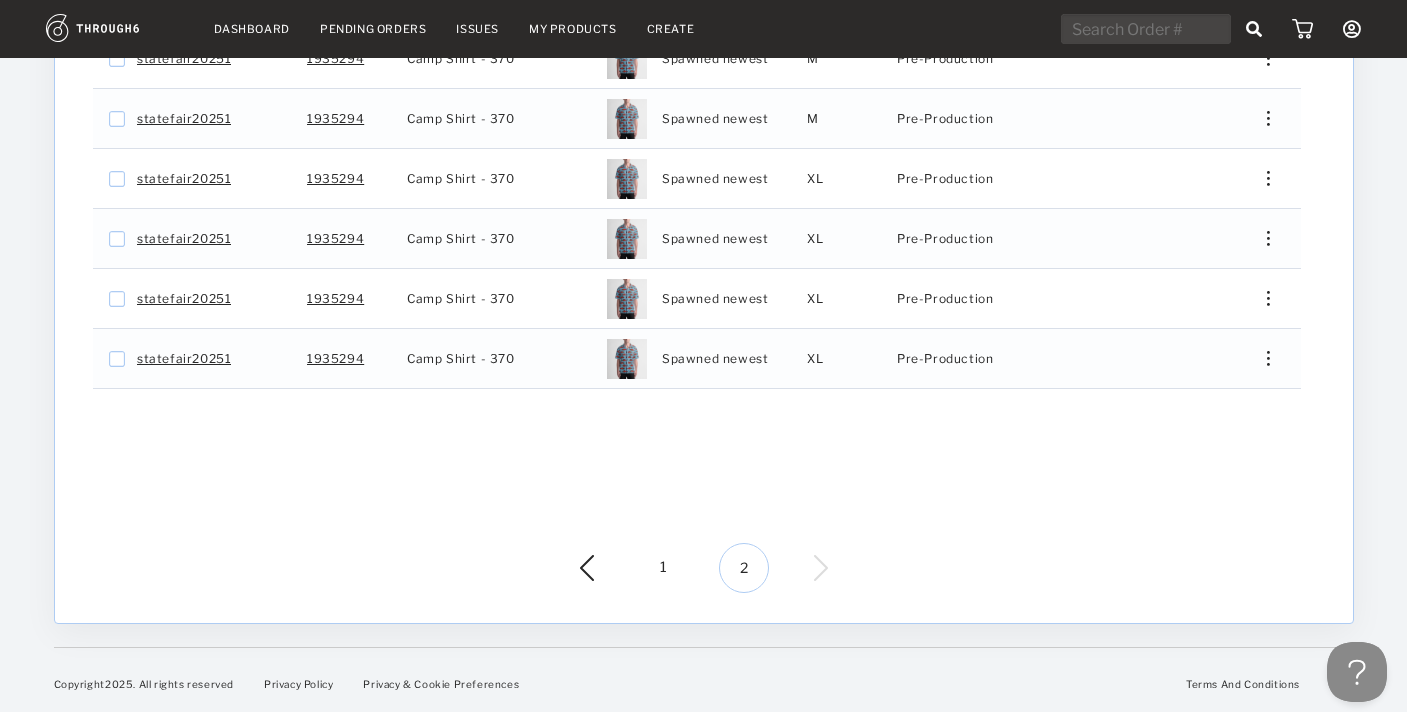 click on "1" at bounding box center [664, 568] 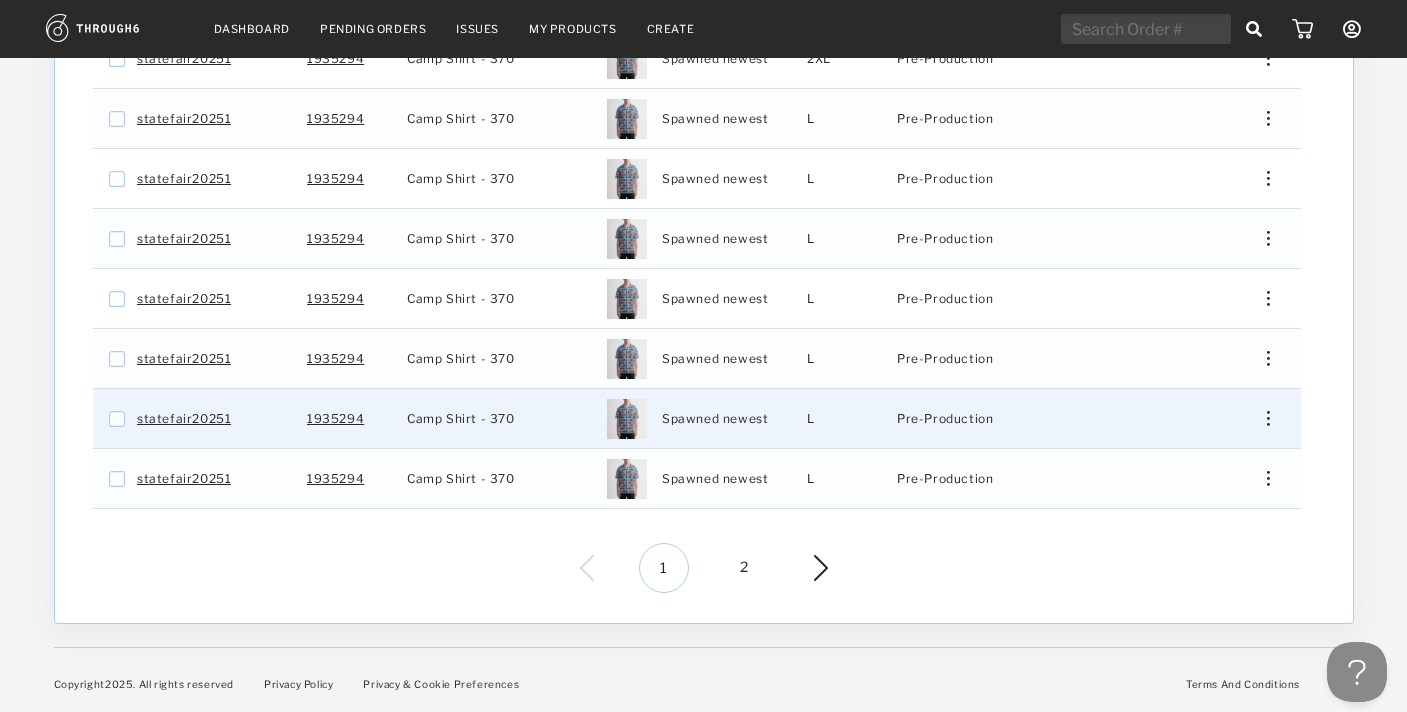 scroll, scrollTop: 231, scrollLeft: 0, axis: vertical 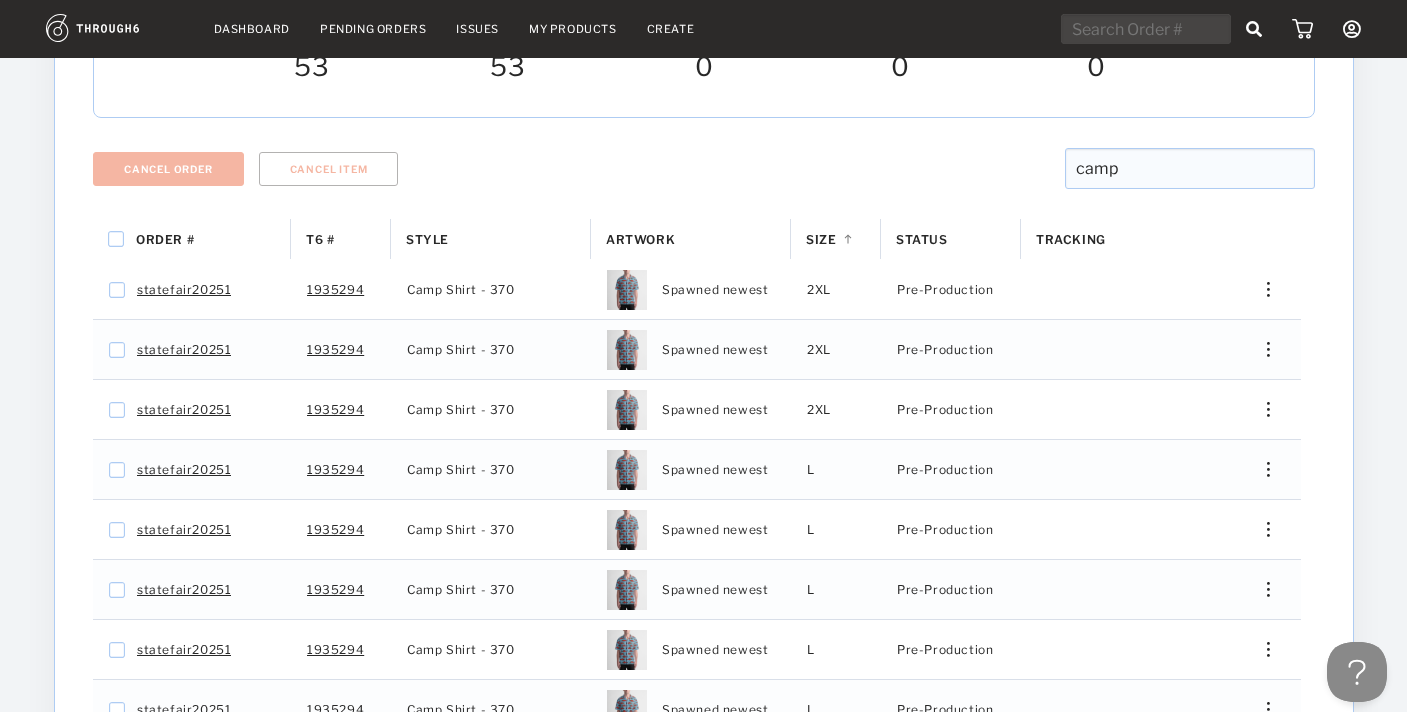click on "Dashboard" at bounding box center [252, 29] 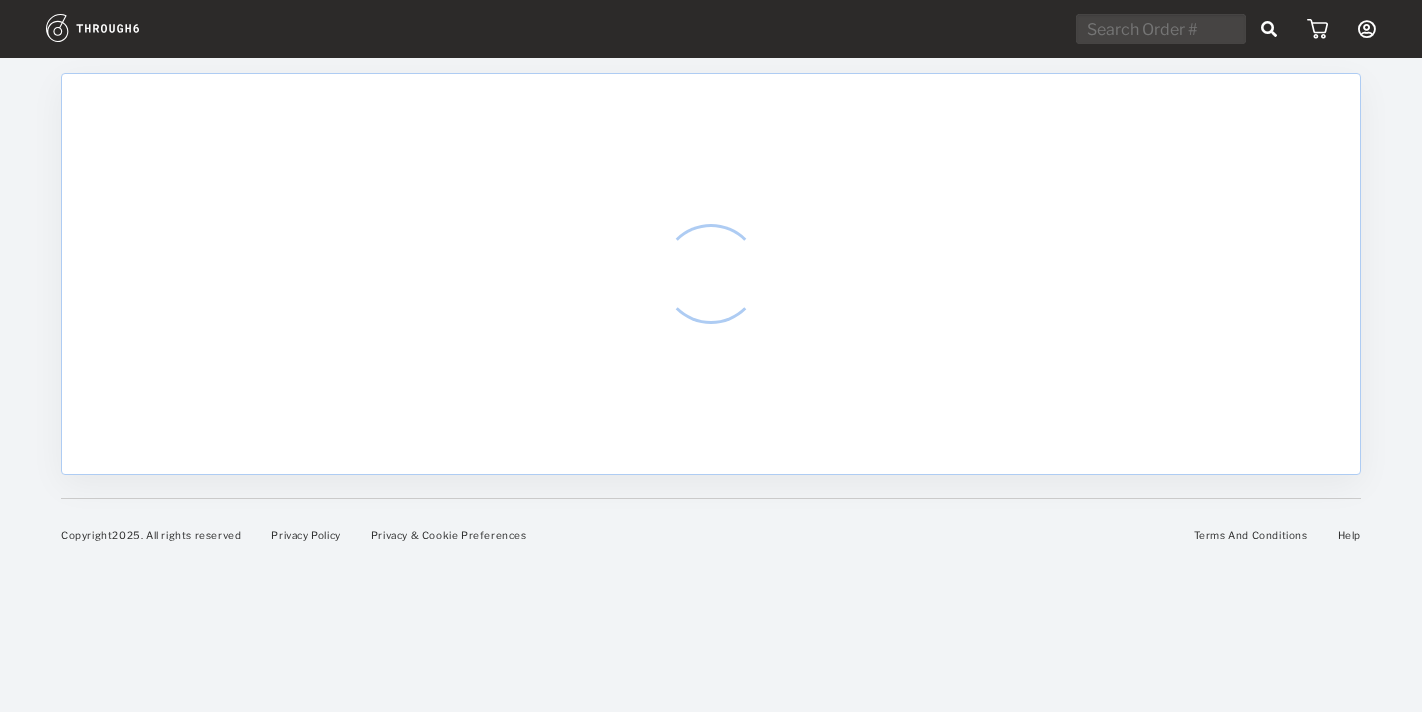 scroll, scrollTop: 0, scrollLeft: 0, axis: both 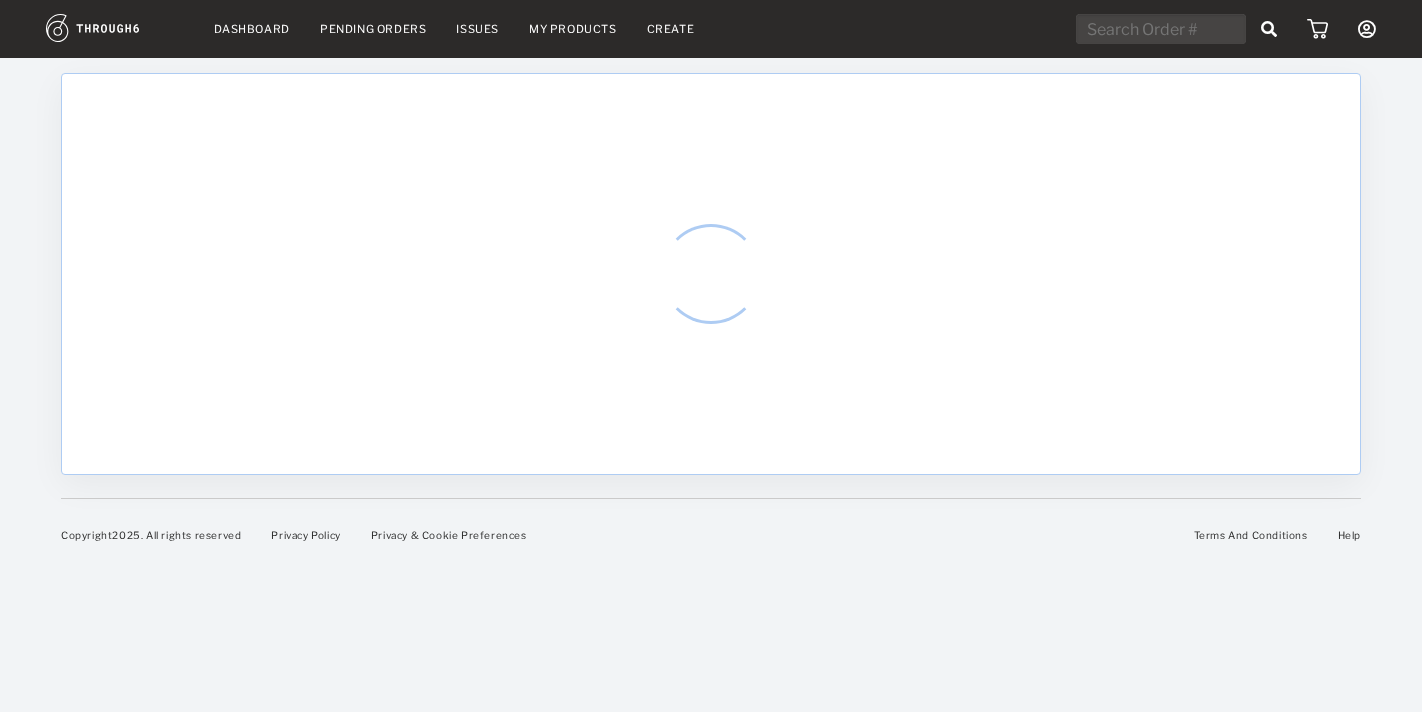 select on "7" 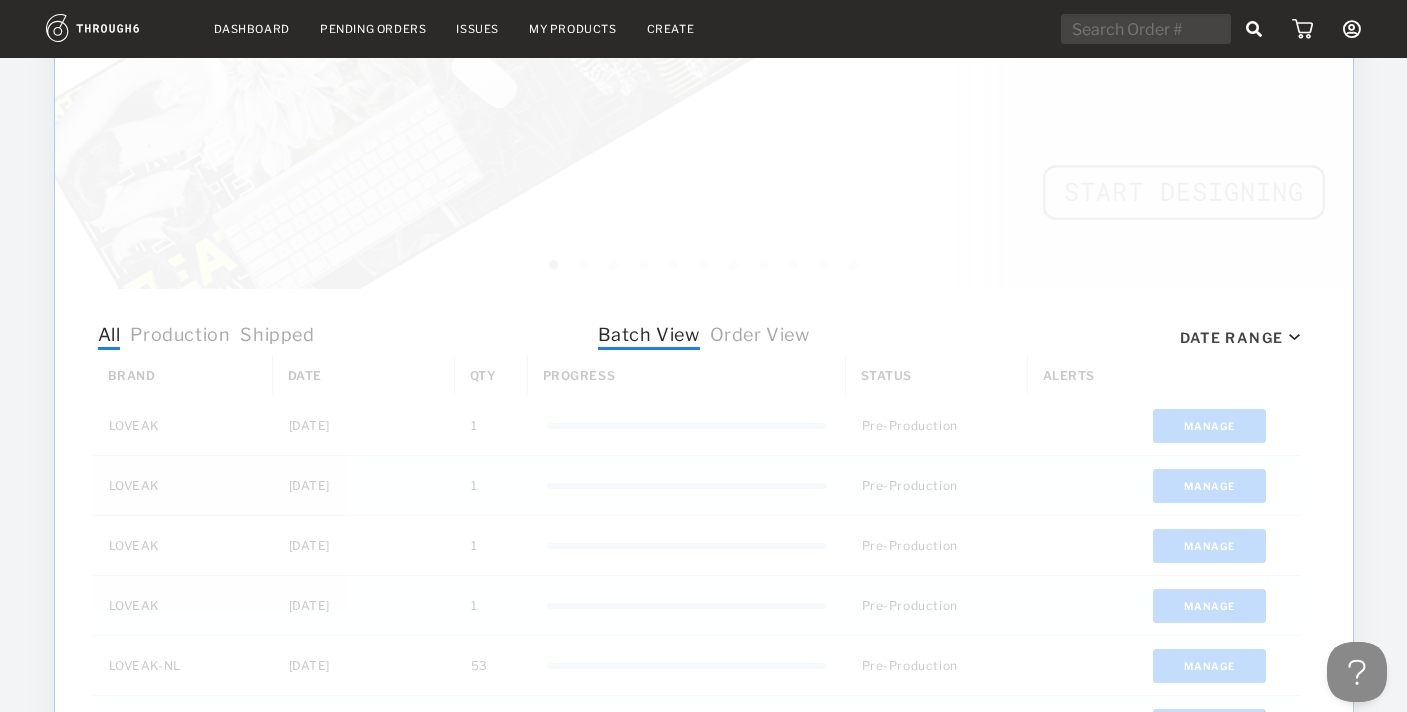 scroll, scrollTop: 684, scrollLeft: 0, axis: vertical 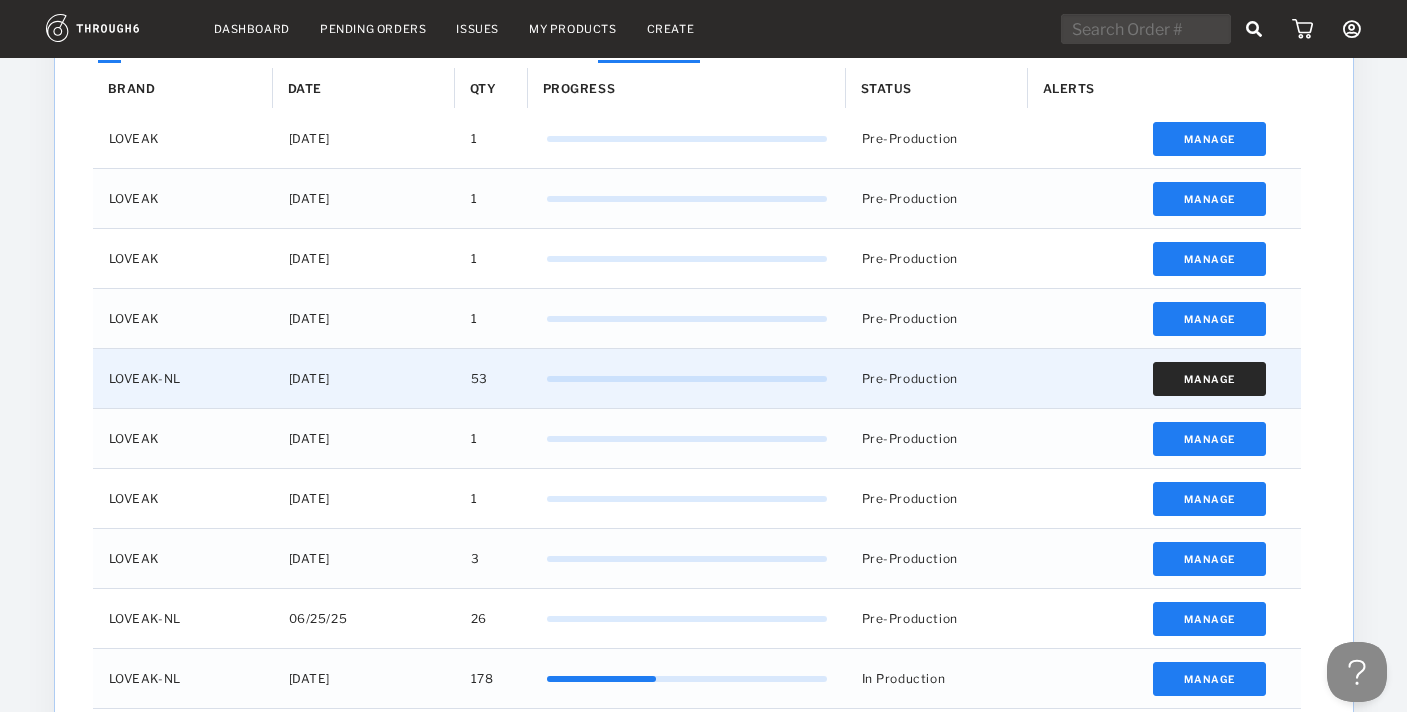 click on "Manage" at bounding box center [1209, 379] 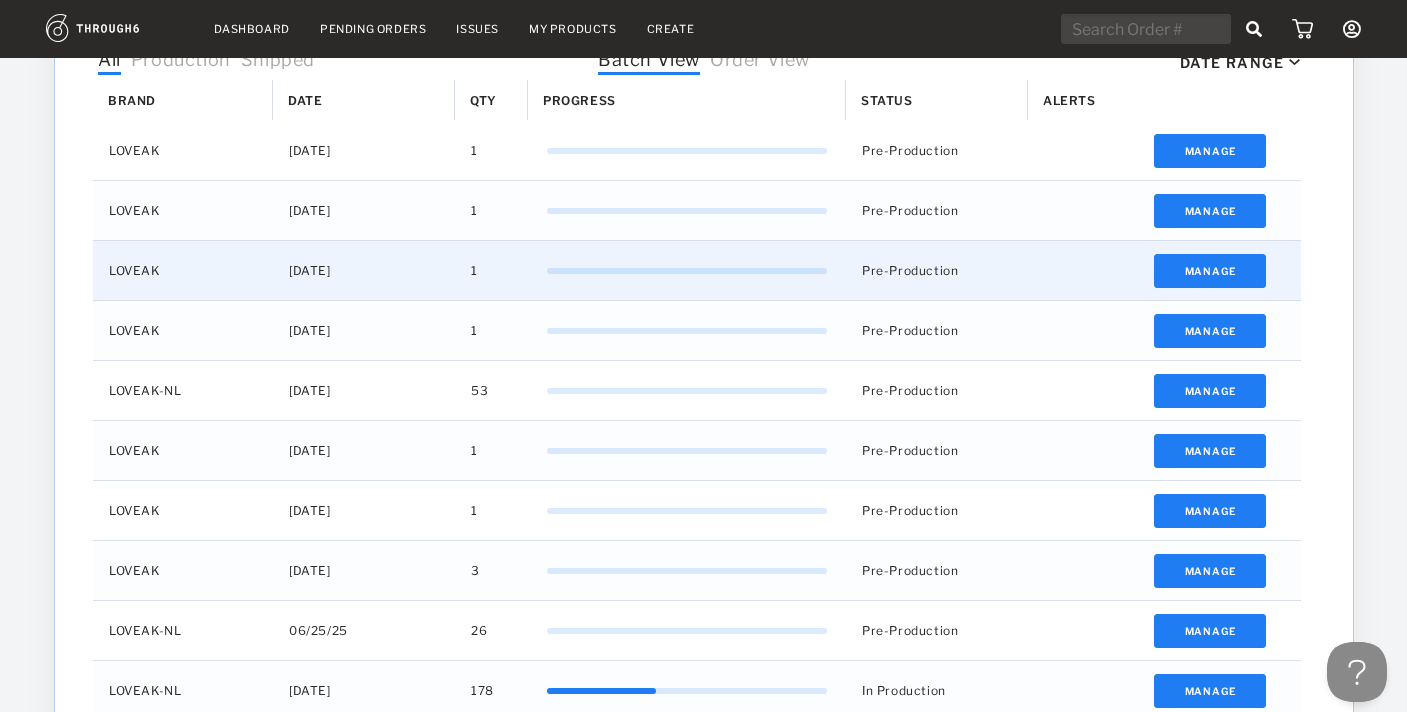 scroll, scrollTop: 657, scrollLeft: 0, axis: vertical 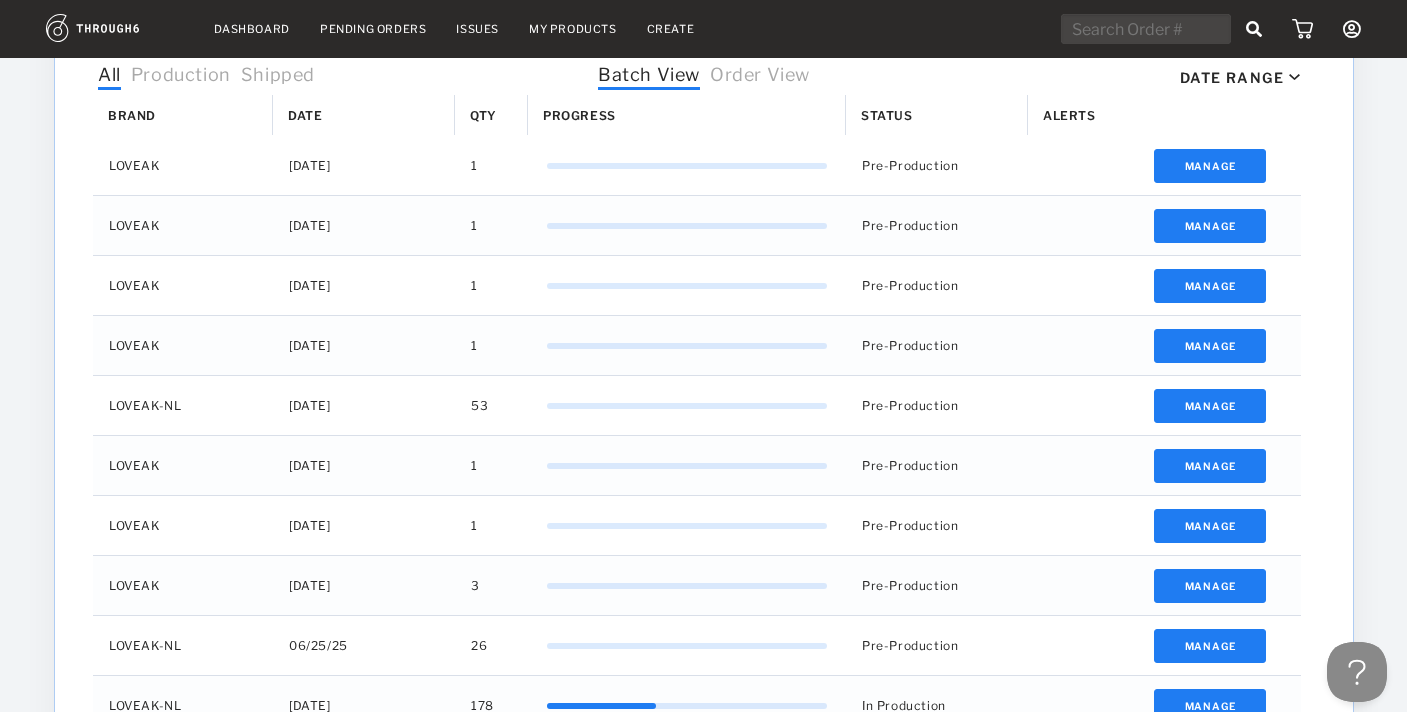 click on "My Products" at bounding box center [573, 29] 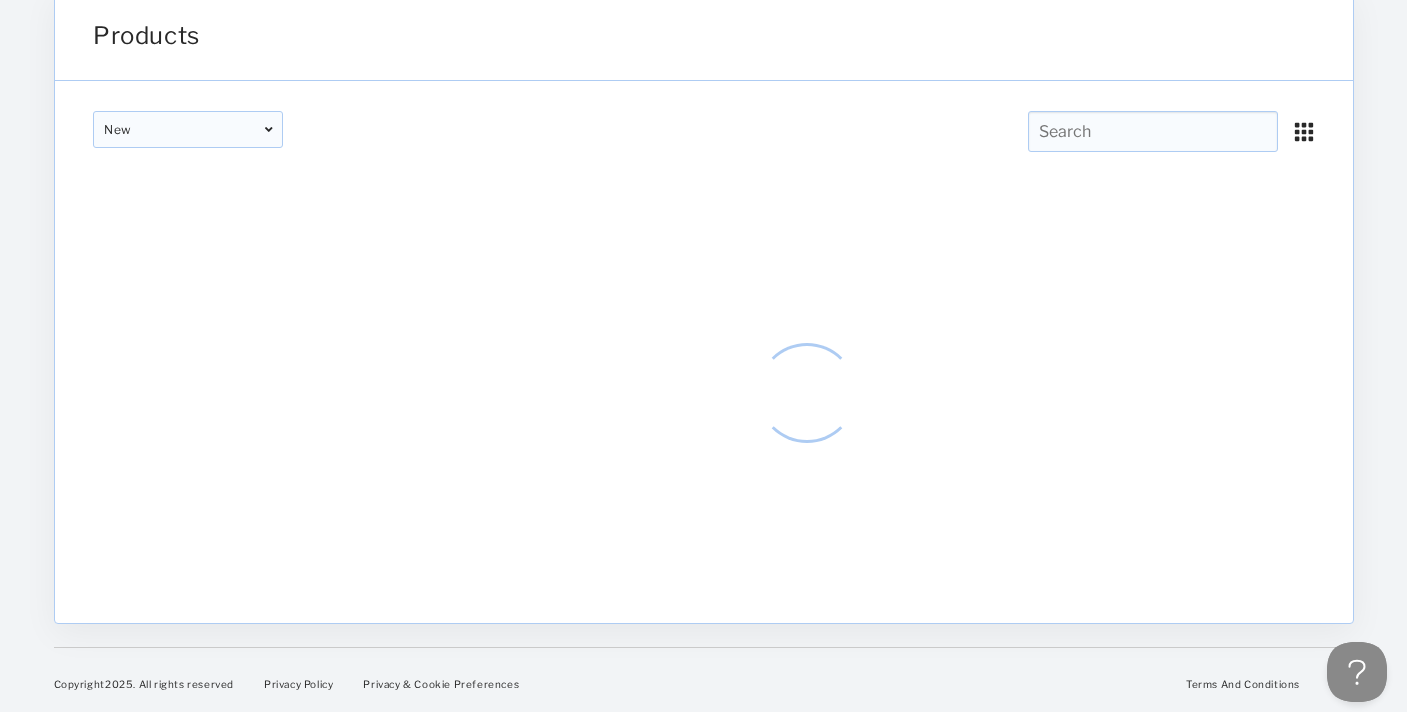 scroll, scrollTop: 0, scrollLeft: 0, axis: both 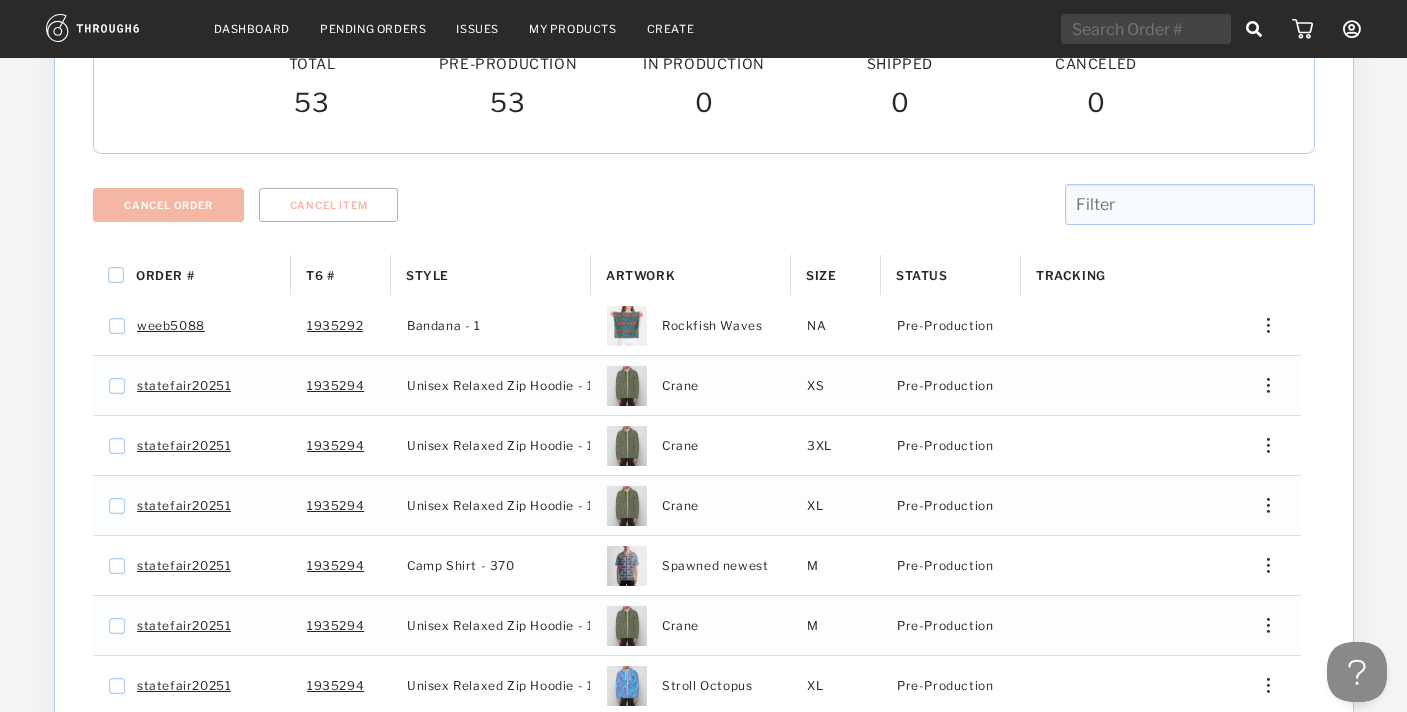 click on "Dashboard" at bounding box center [252, 29] 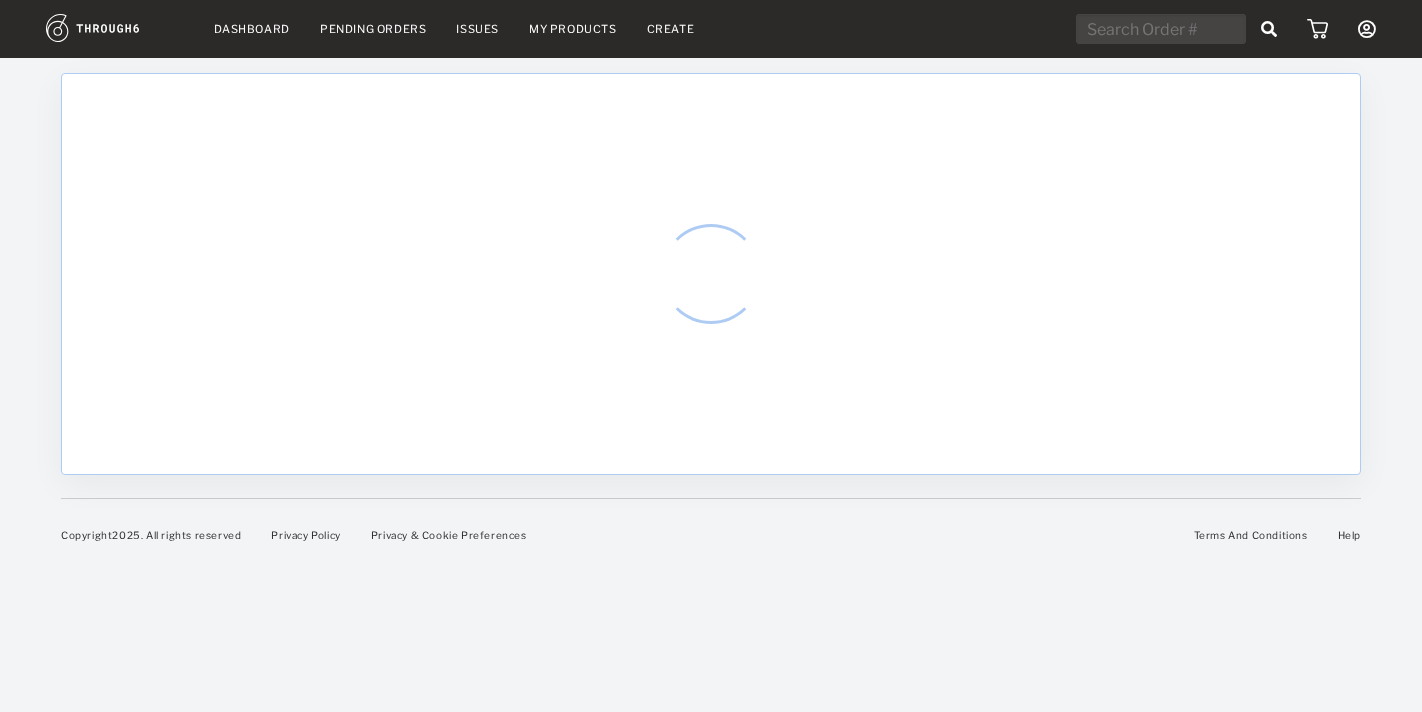 scroll, scrollTop: 0, scrollLeft: 0, axis: both 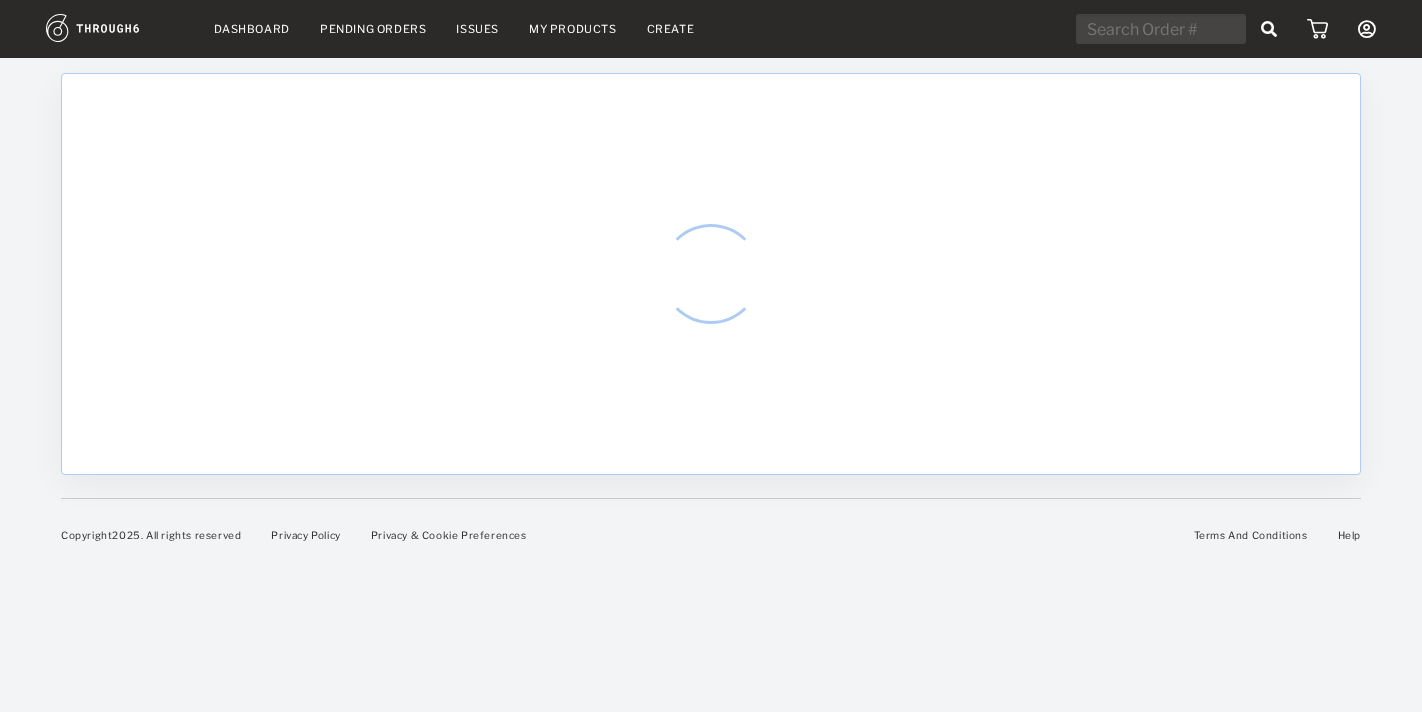 select on "7" 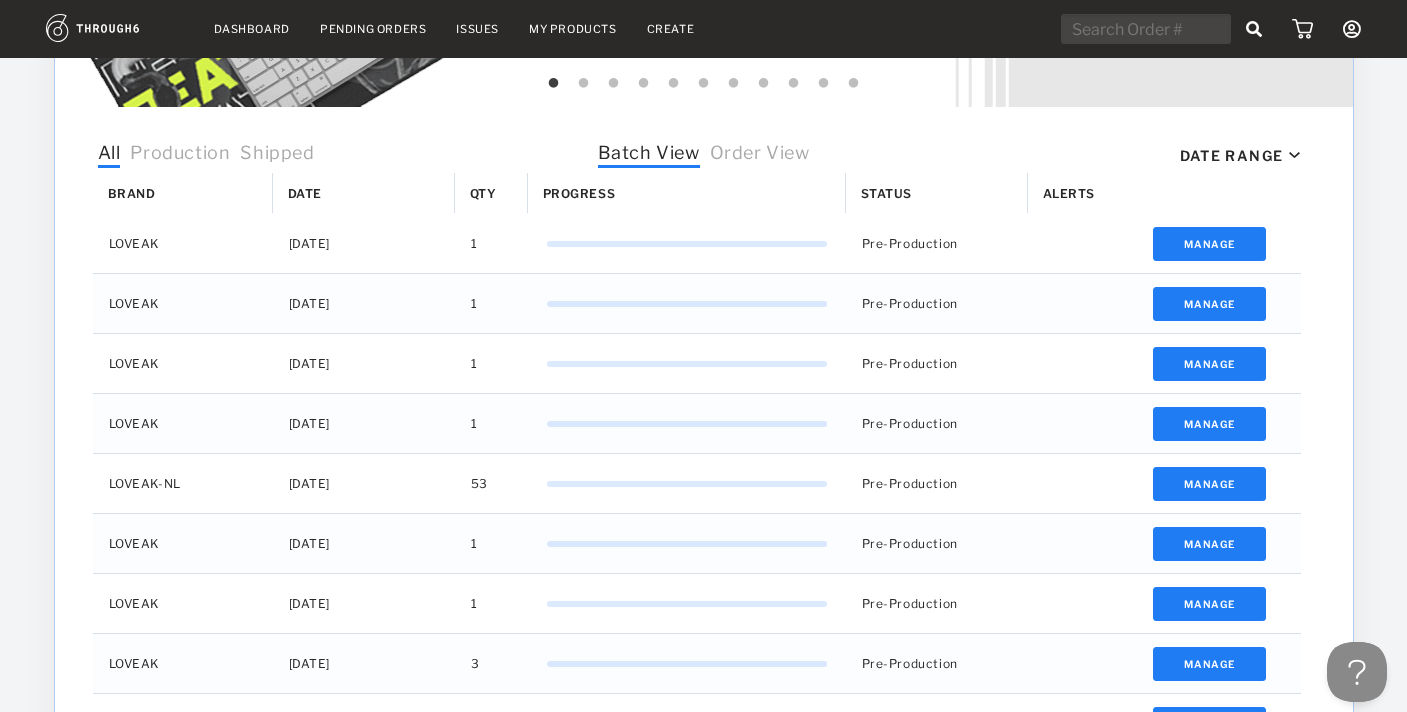 scroll, scrollTop: 736, scrollLeft: 0, axis: vertical 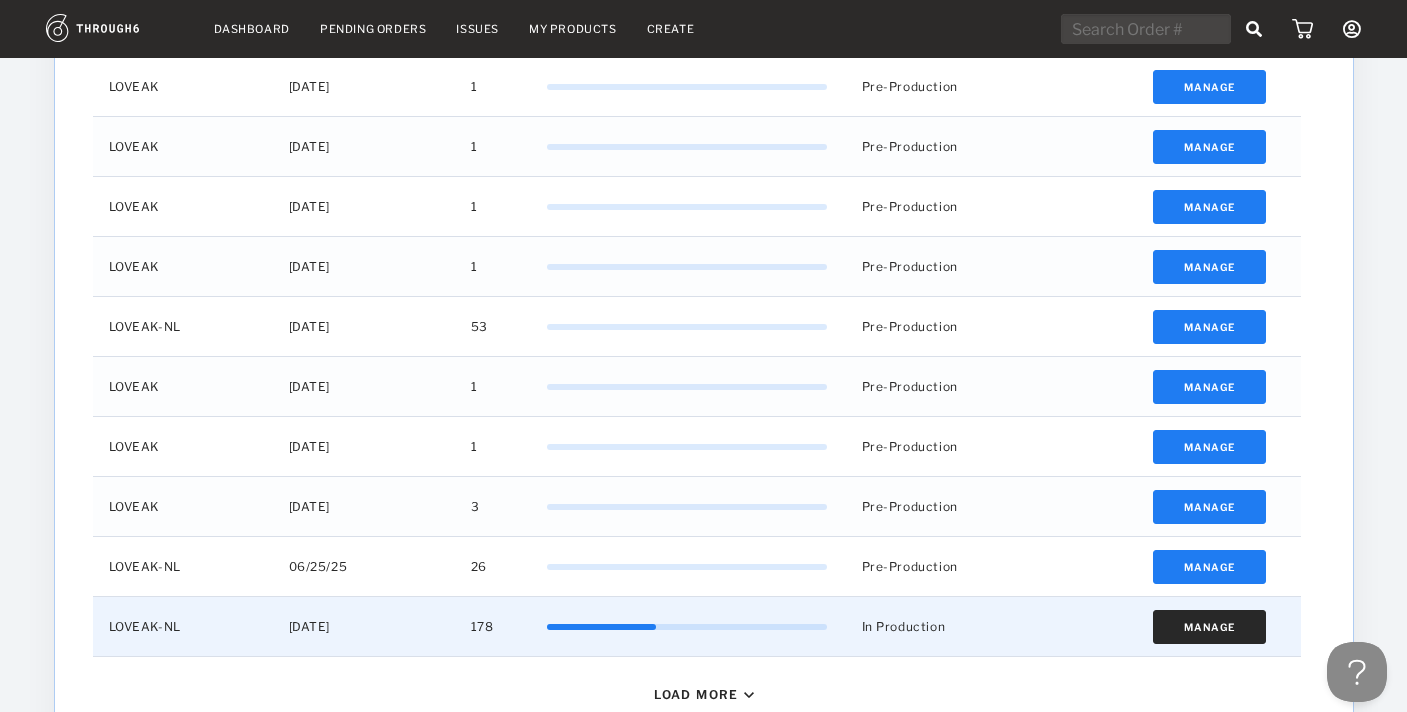 click on "Manage" at bounding box center [1209, 627] 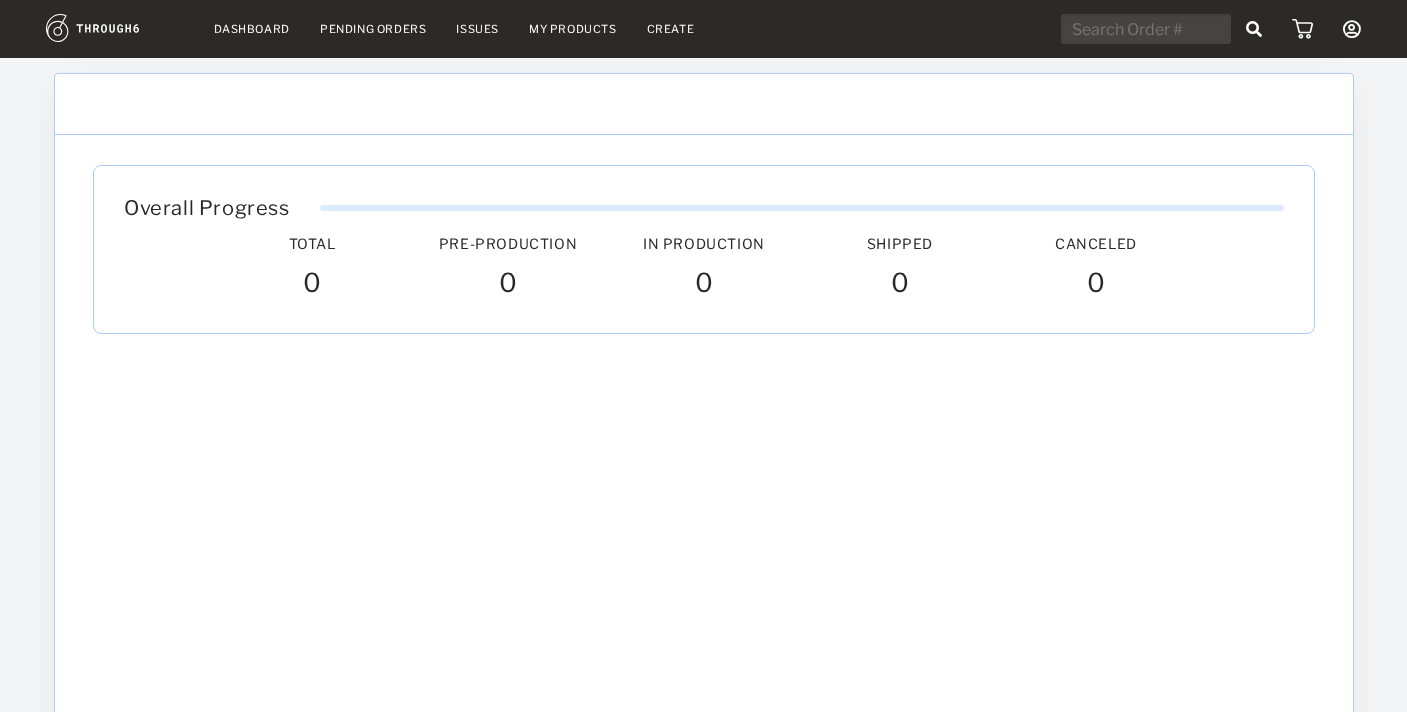 scroll, scrollTop: 0, scrollLeft: 0, axis: both 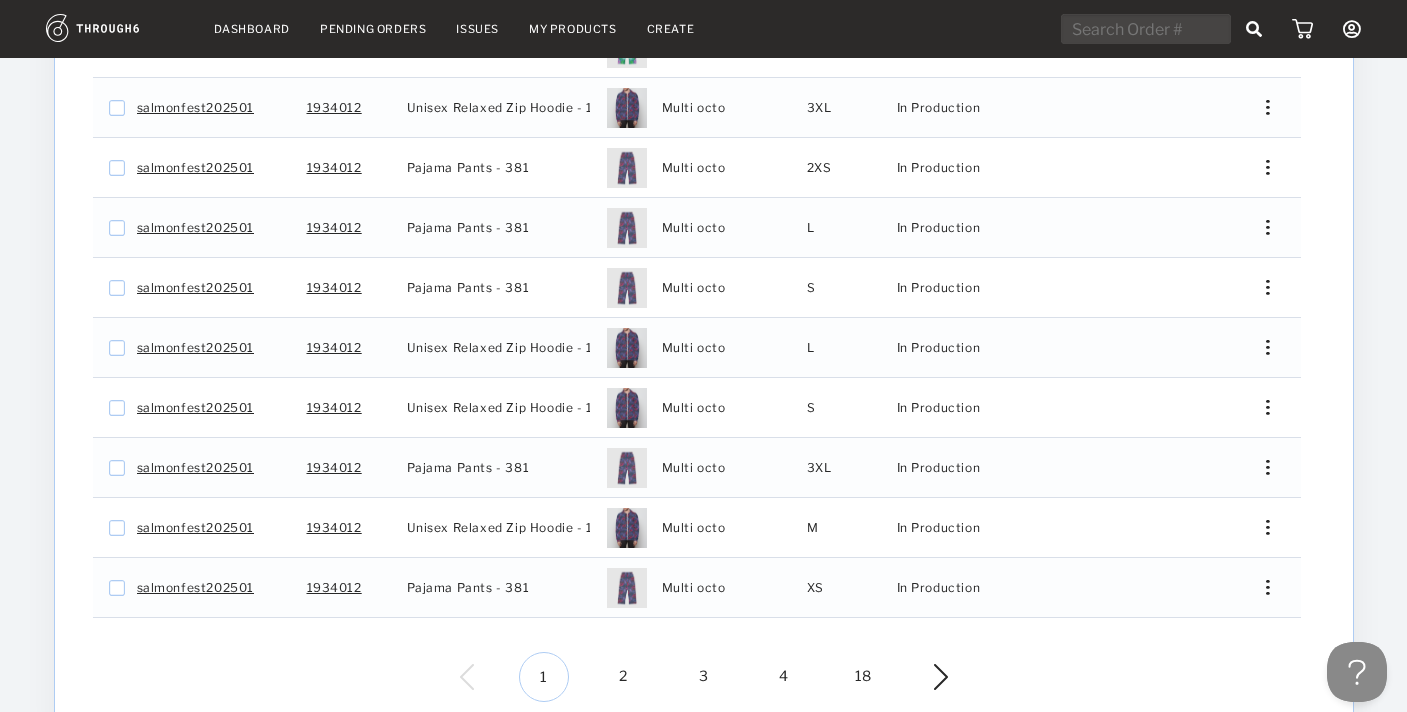 click on "2" at bounding box center (624, 677) 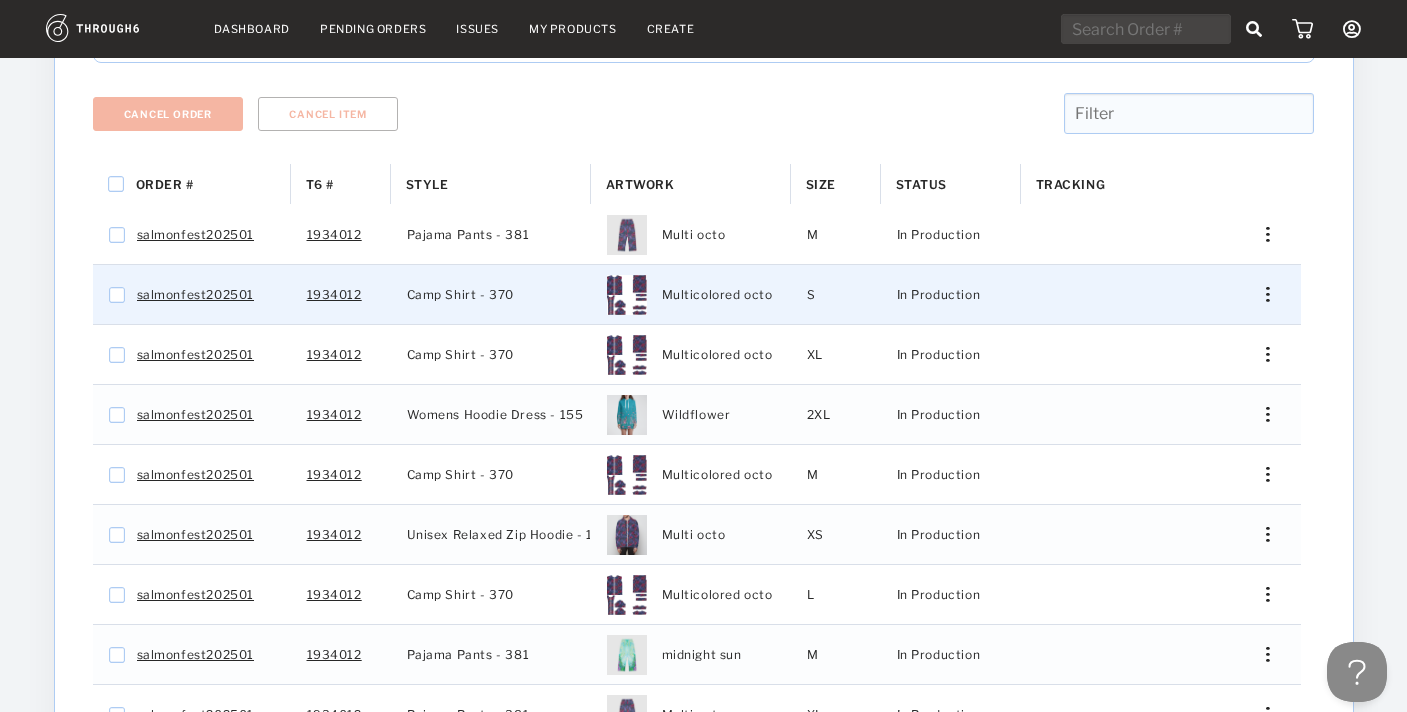 scroll, scrollTop: 274, scrollLeft: 0, axis: vertical 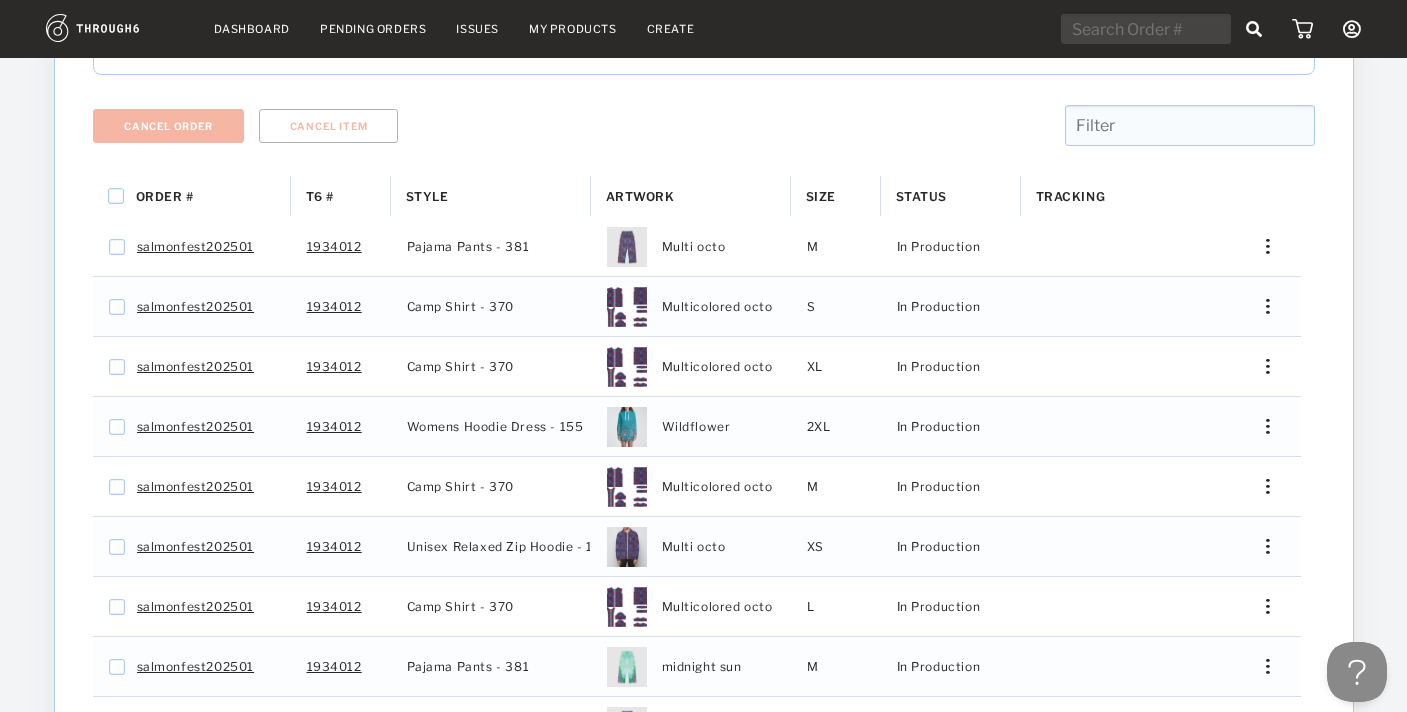 drag, startPoint x: 1152, startPoint y: 136, endPoint x: 1048, endPoint y: 130, distance: 104.172935 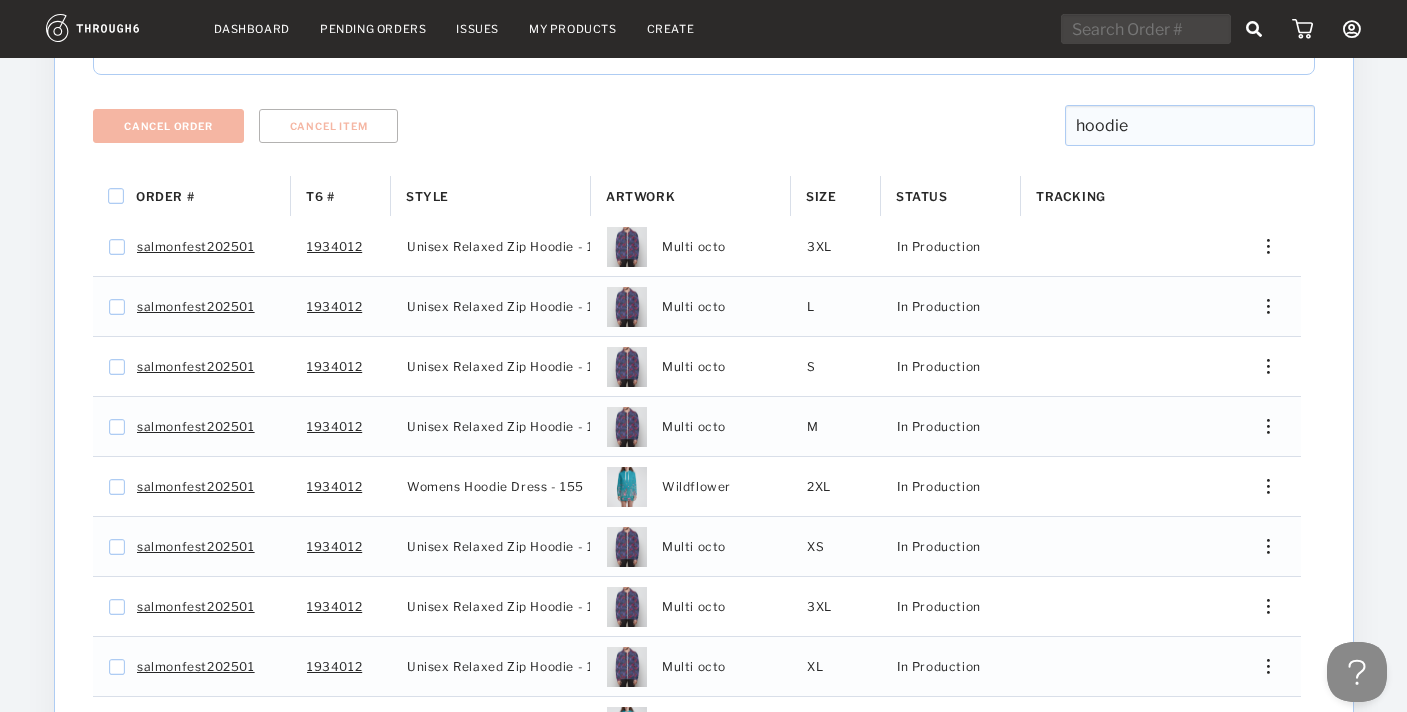 click on "hoodie" at bounding box center [1189, 125] 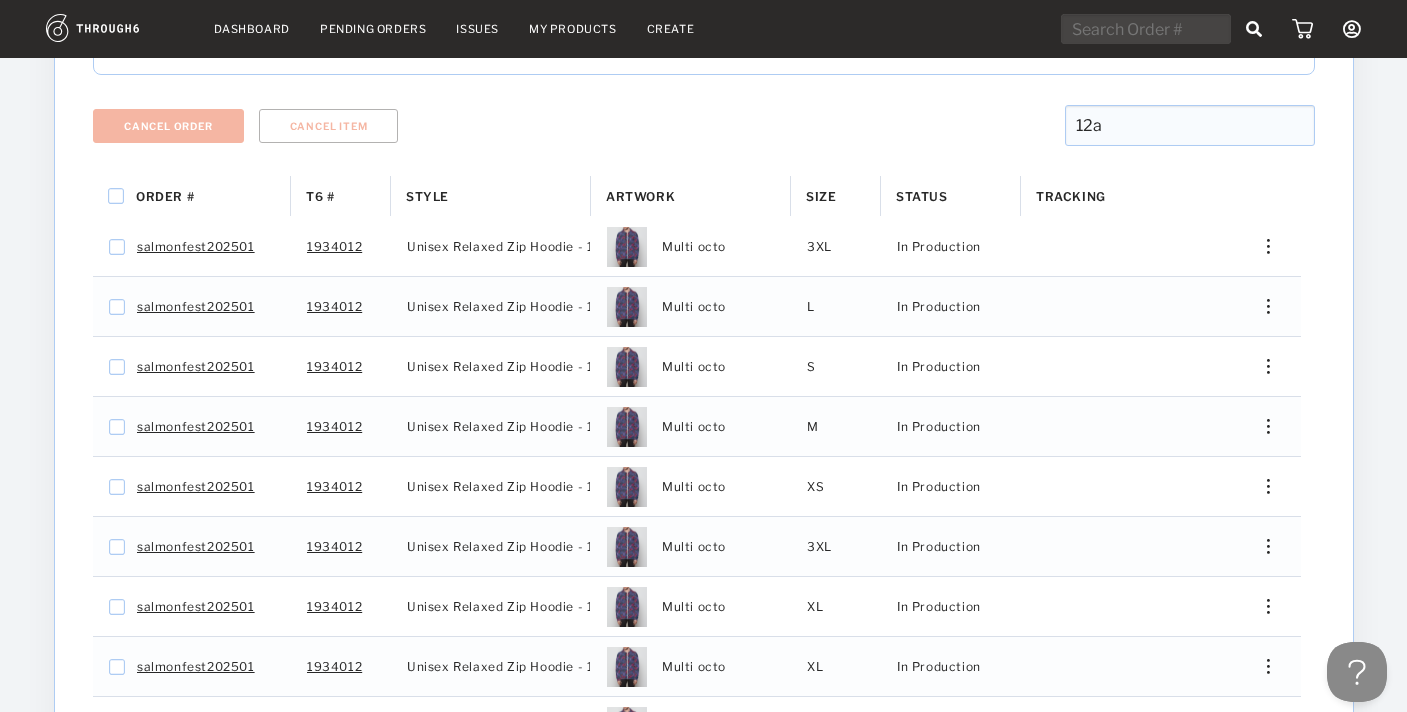 type on "12a" 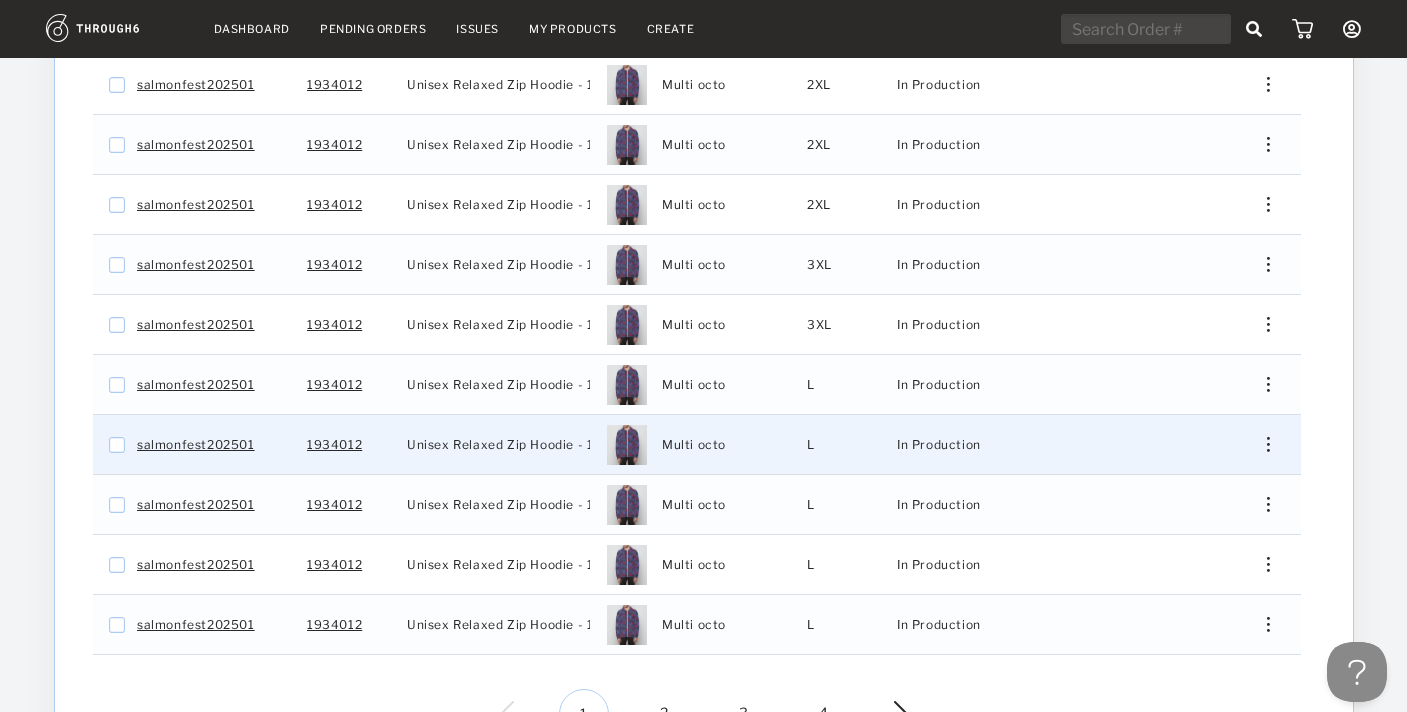 scroll, scrollTop: 488, scrollLeft: 0, axis: vertical 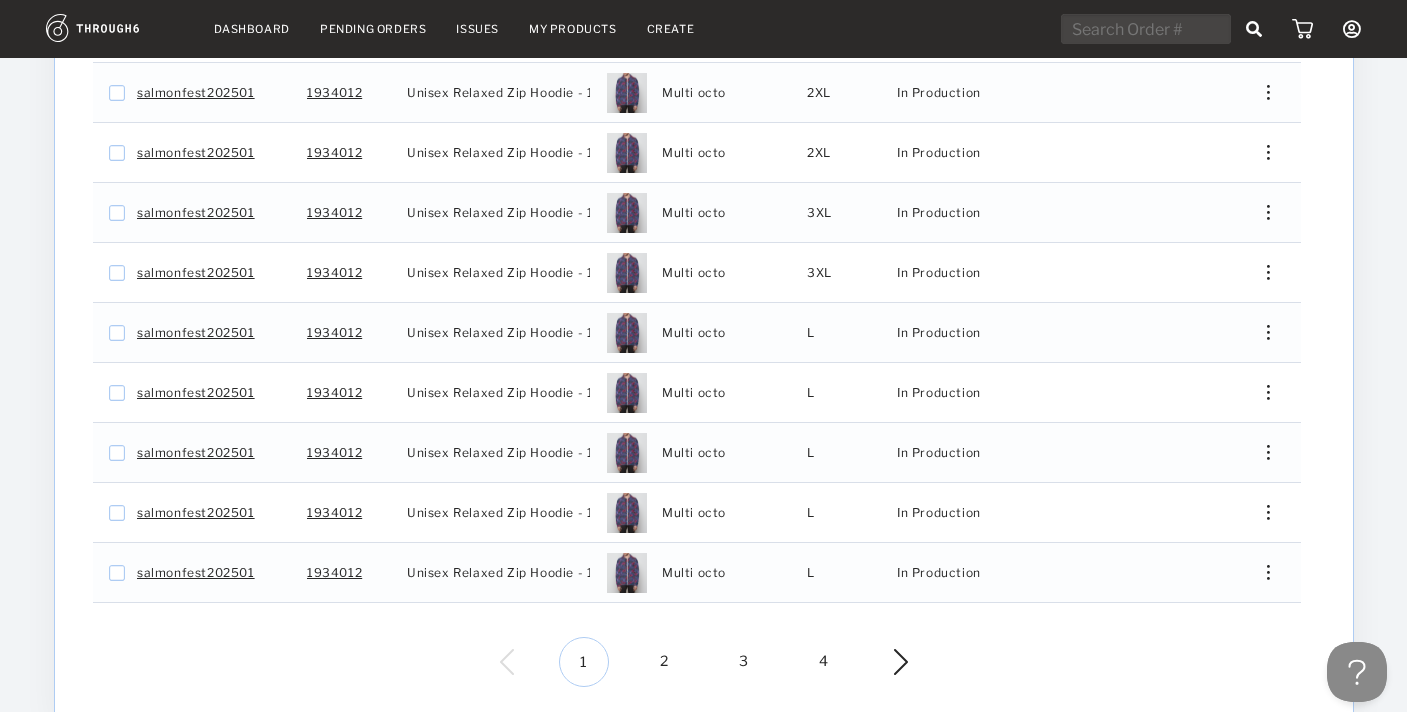 click on "2" at bounding box center [664, 662] 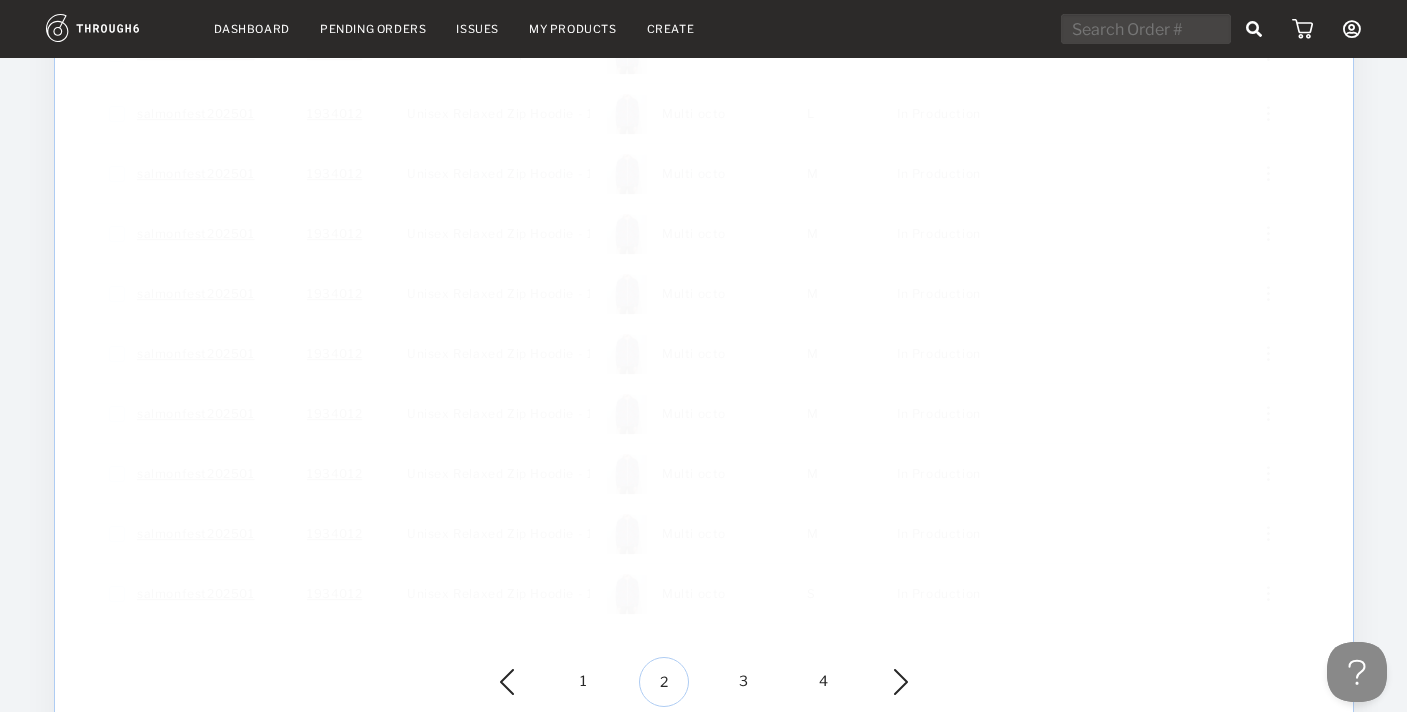 scroll, scrollTop: 542, scrollLeft: 0, axis: vertical 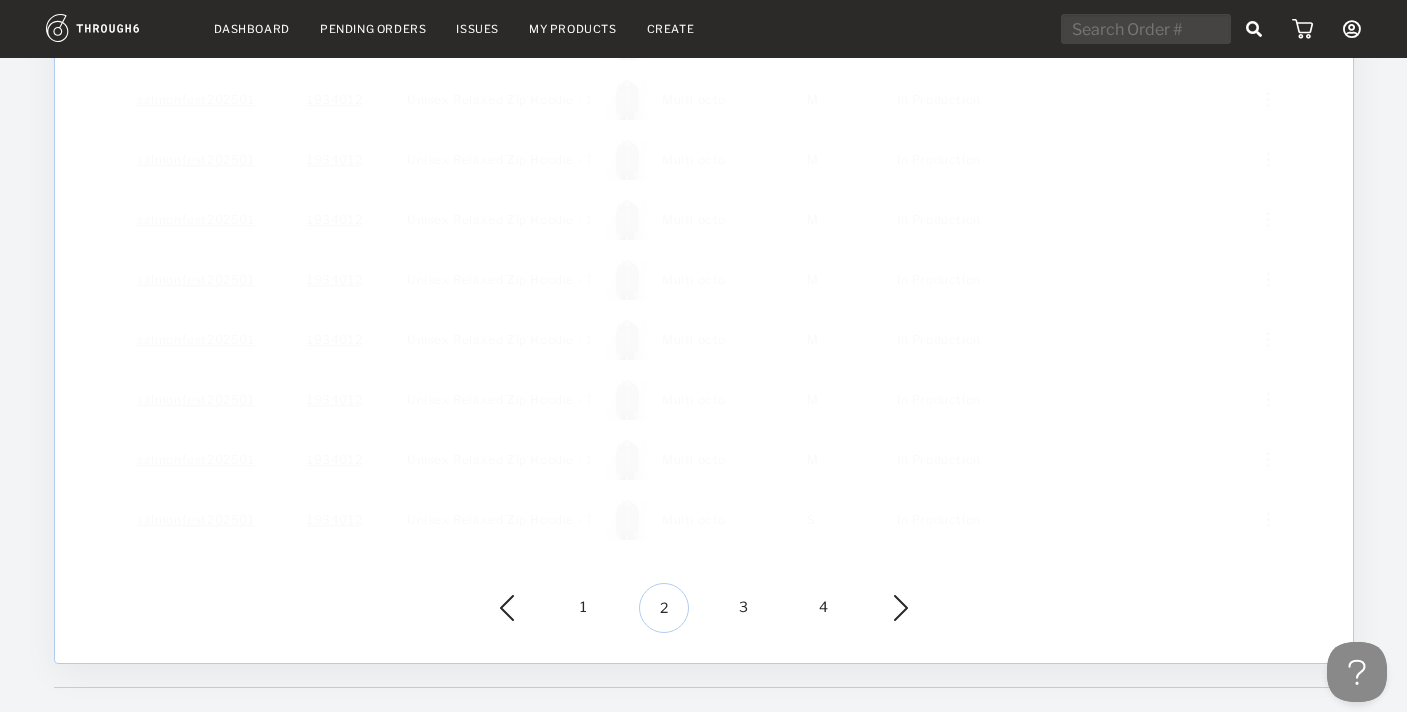 click on "3" at bounding box center (744, 608) 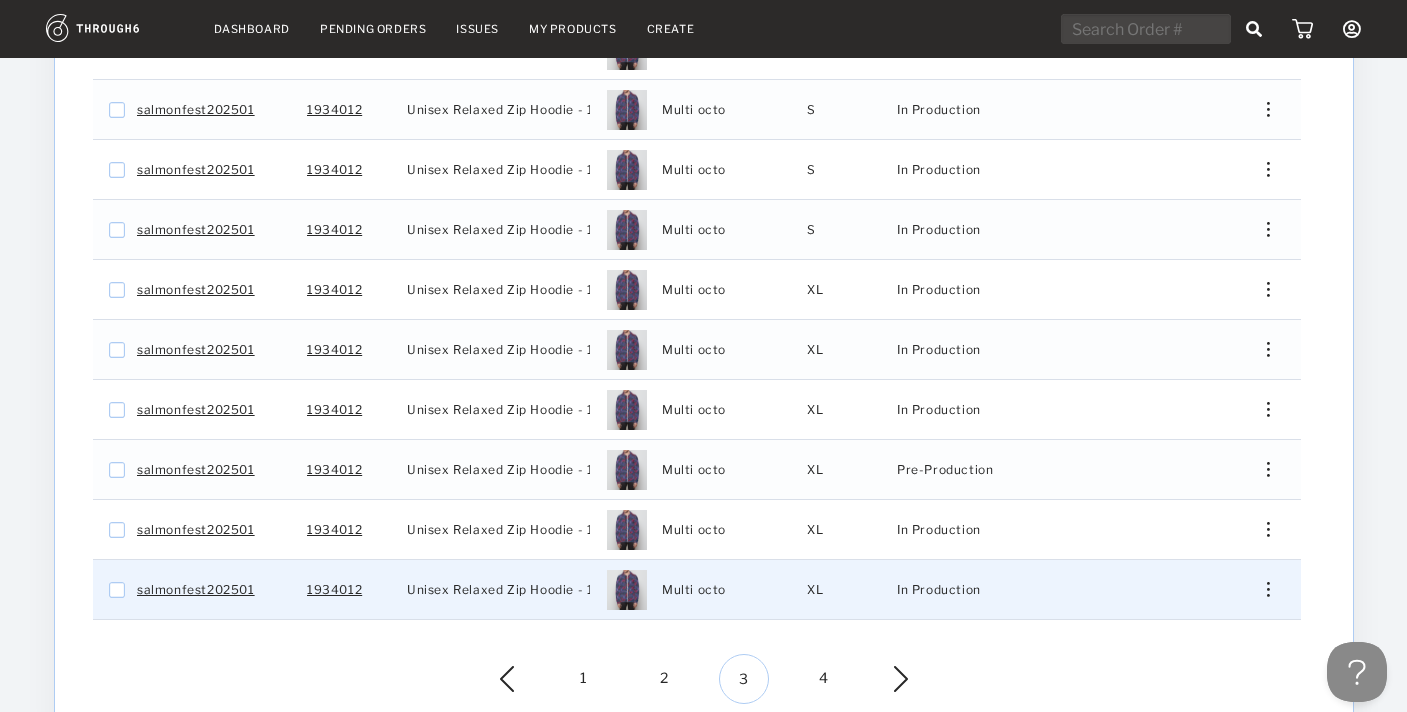 scroll, scrollTop: 511, scrollLeft: 0, axis: vertical 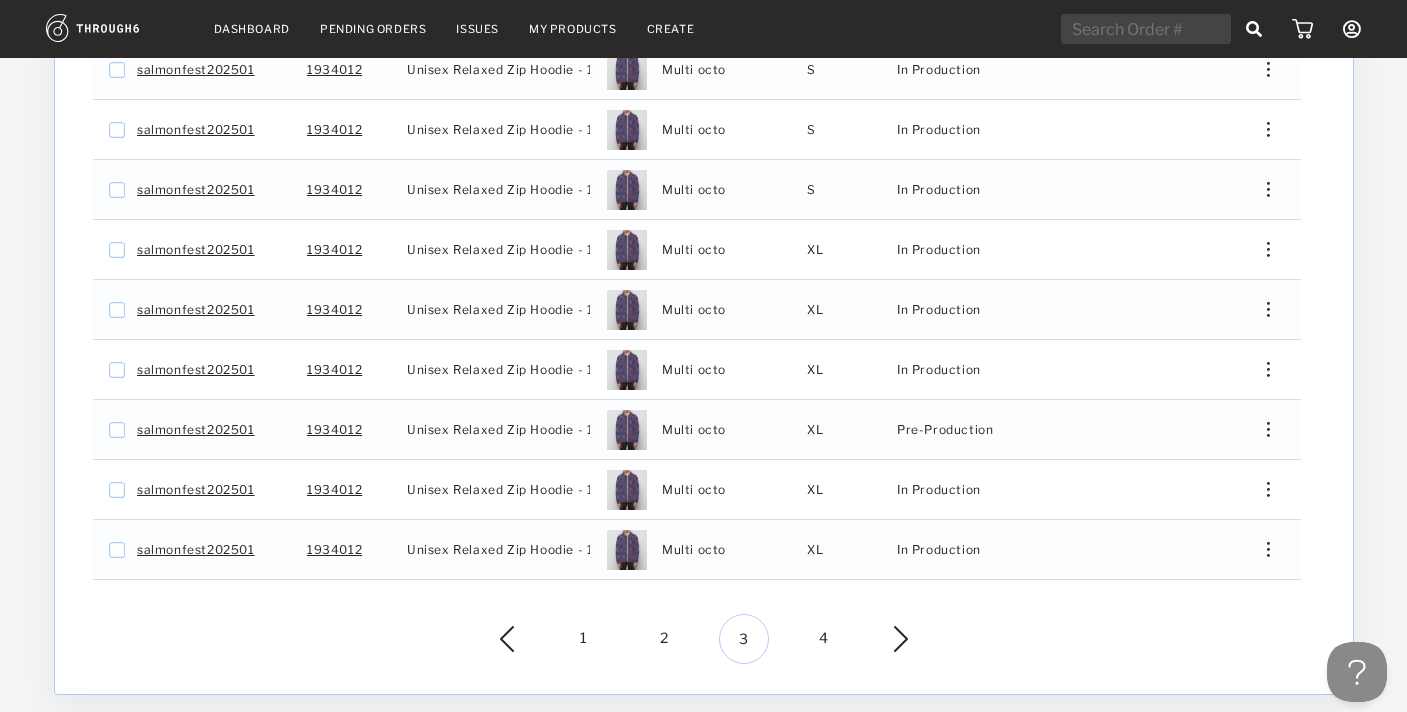 click on "4" at bounding box center (824, 639) 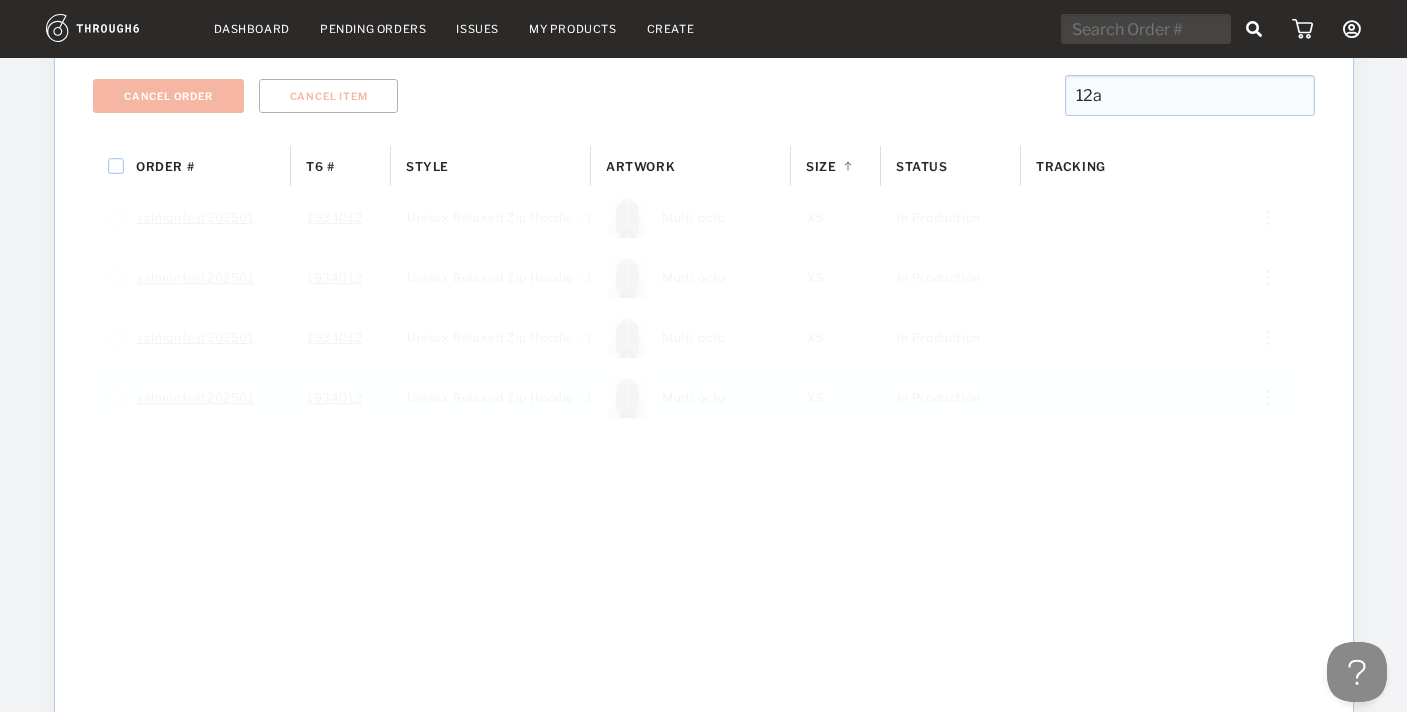 scroll, scrollTop: 571, scrollLeft: 0, axis: vertical 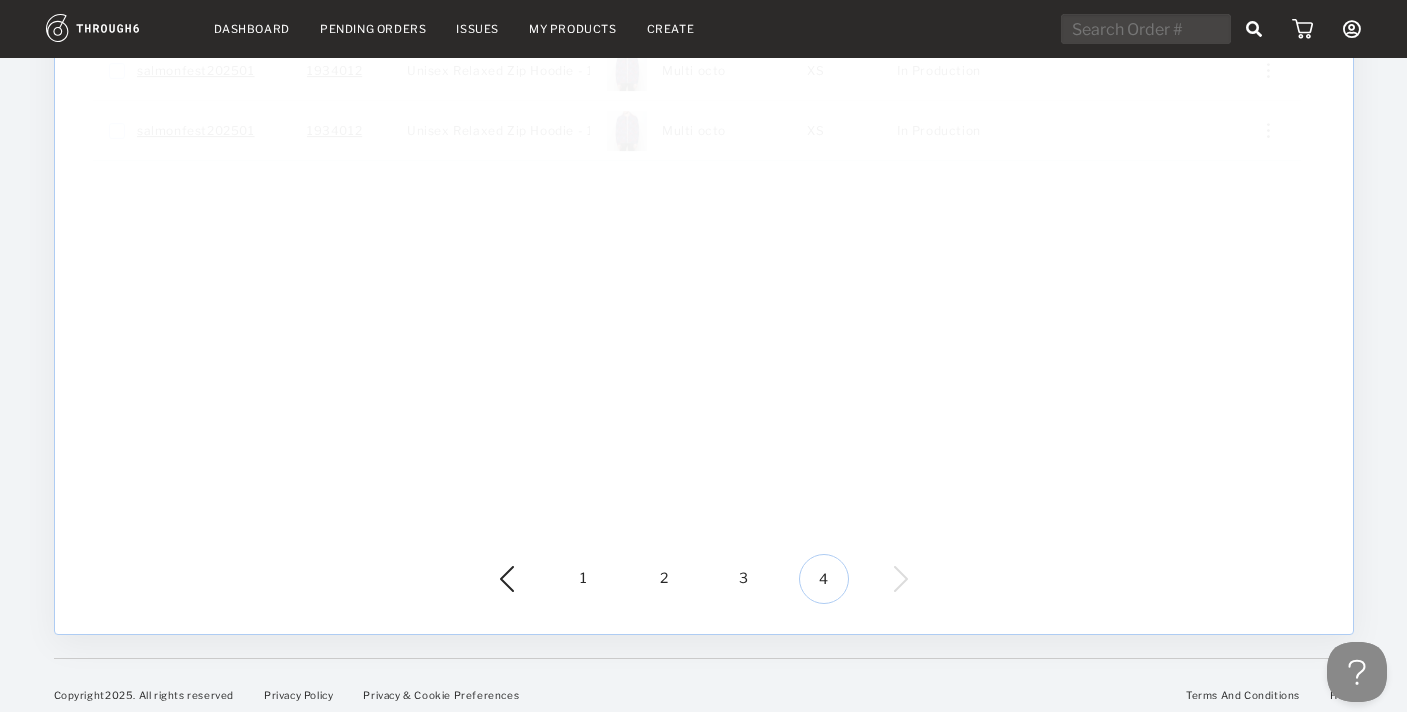 click on "3" at bounding box center (744, 579) 